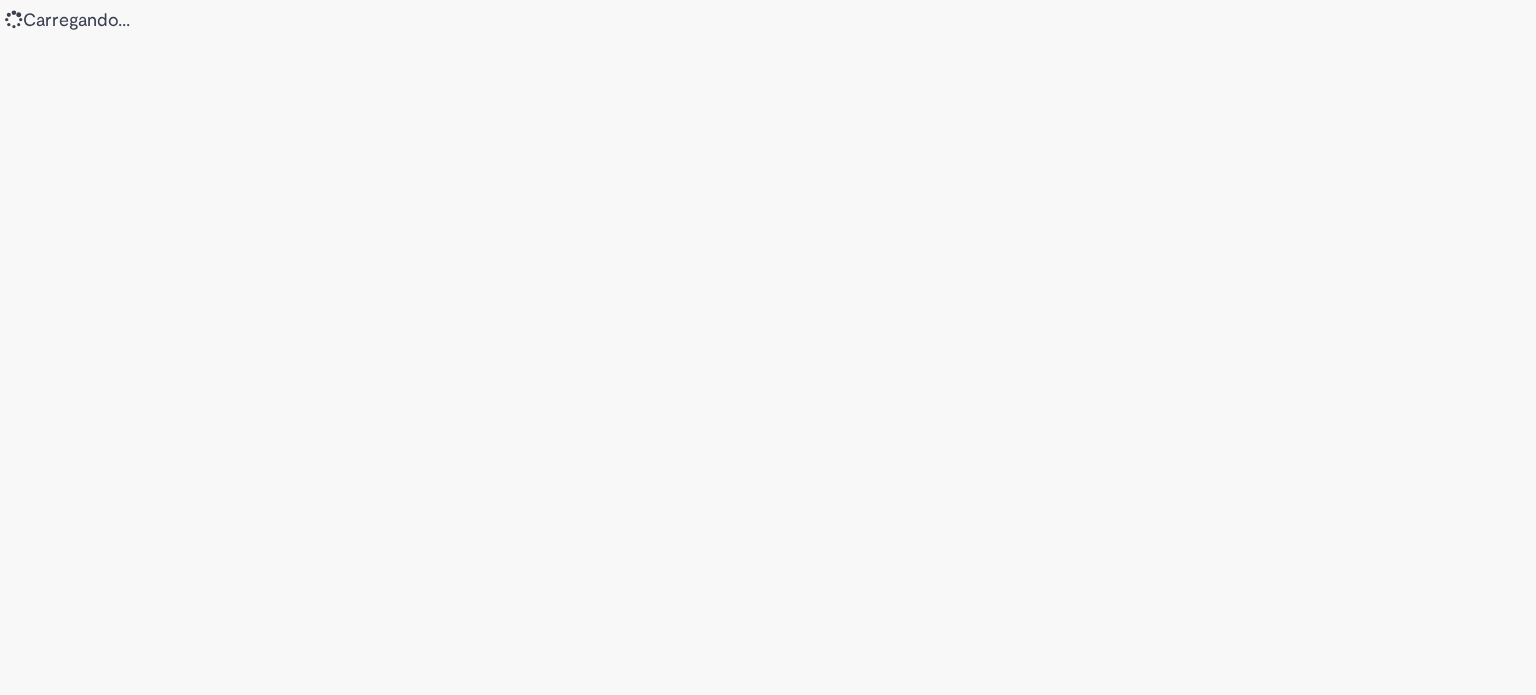 scroll, scrollTop: 0, scrollLeft: 0, axis: both 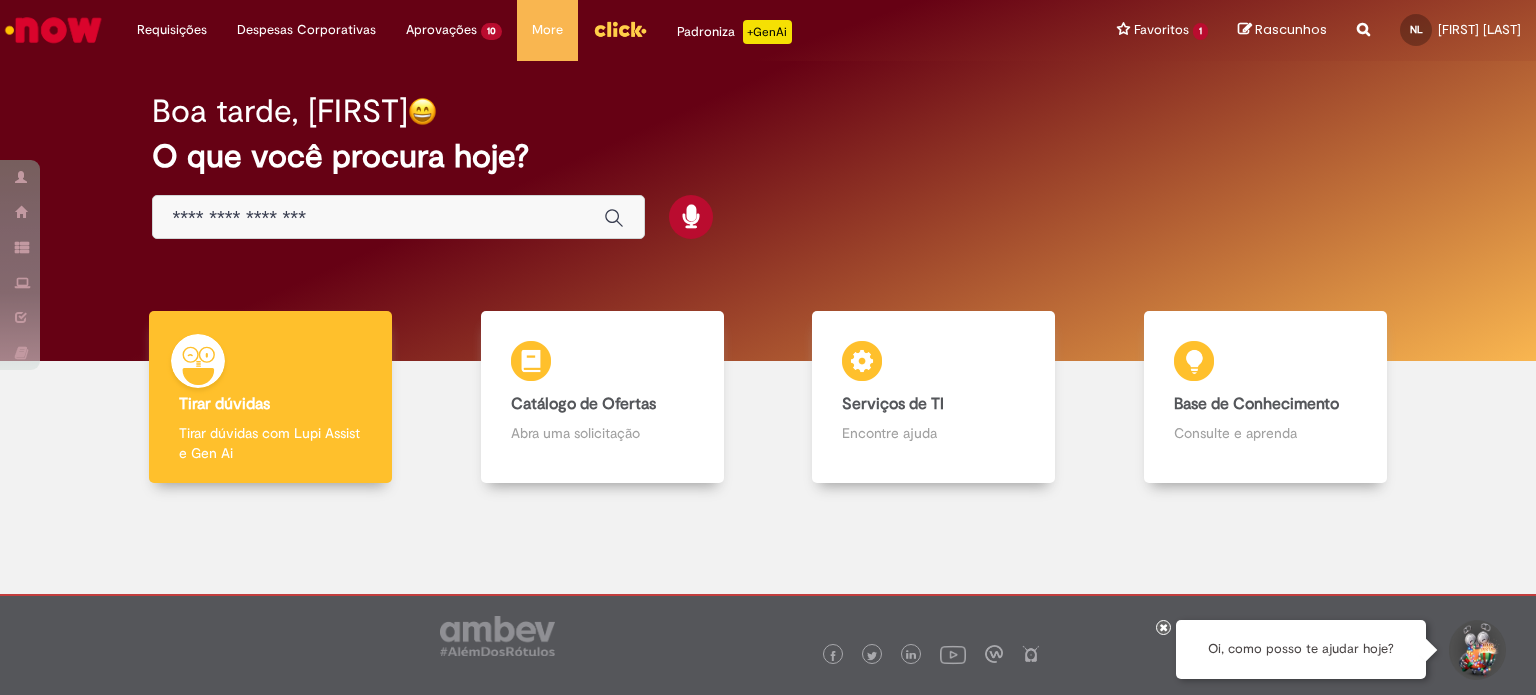 click at bounding box center (378, 218) 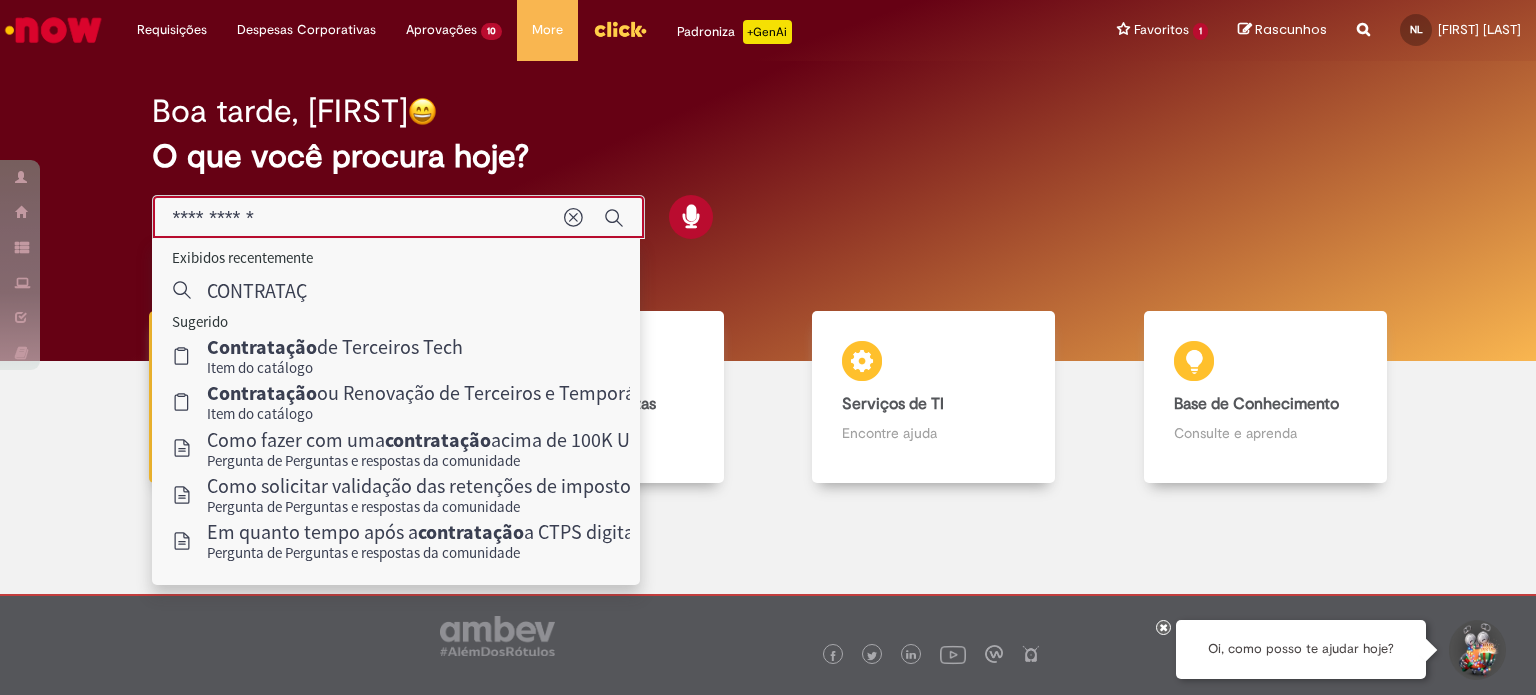 type on "**********" 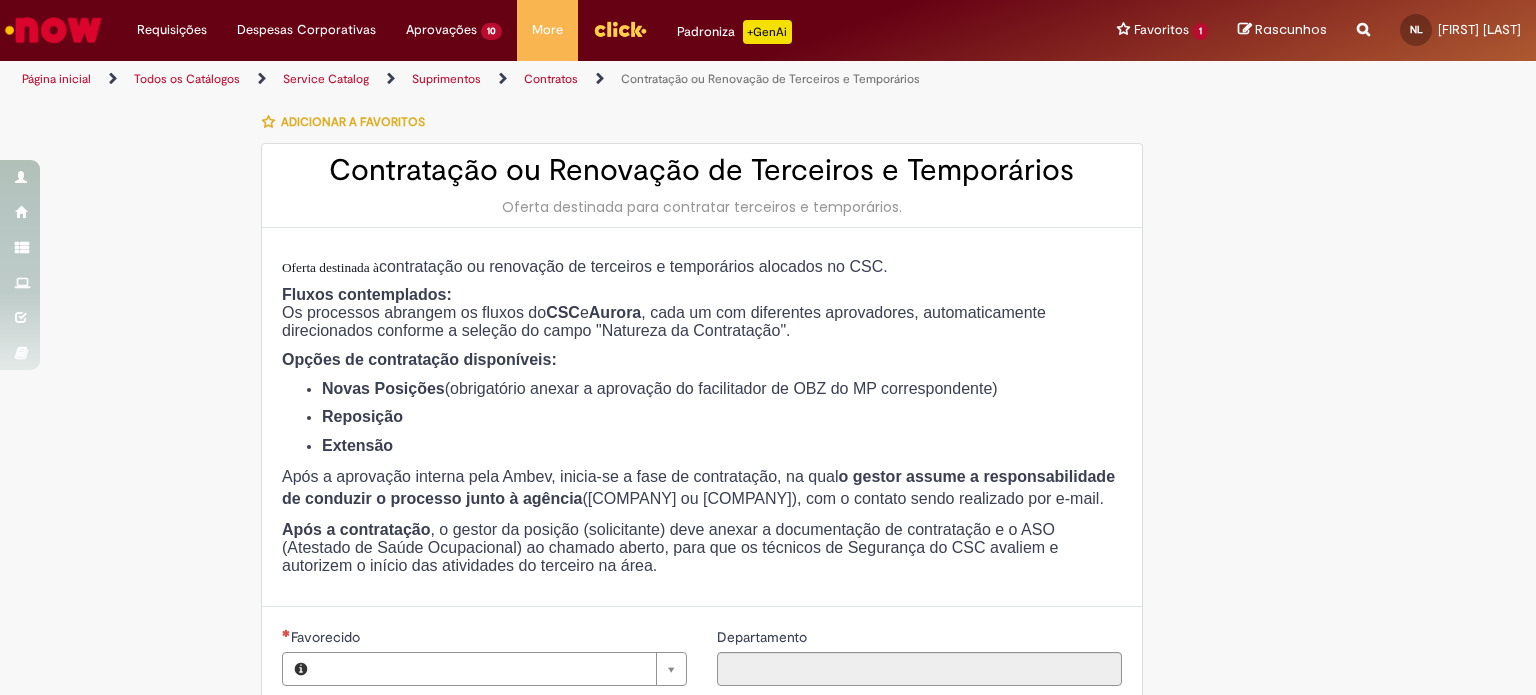 type on "********" 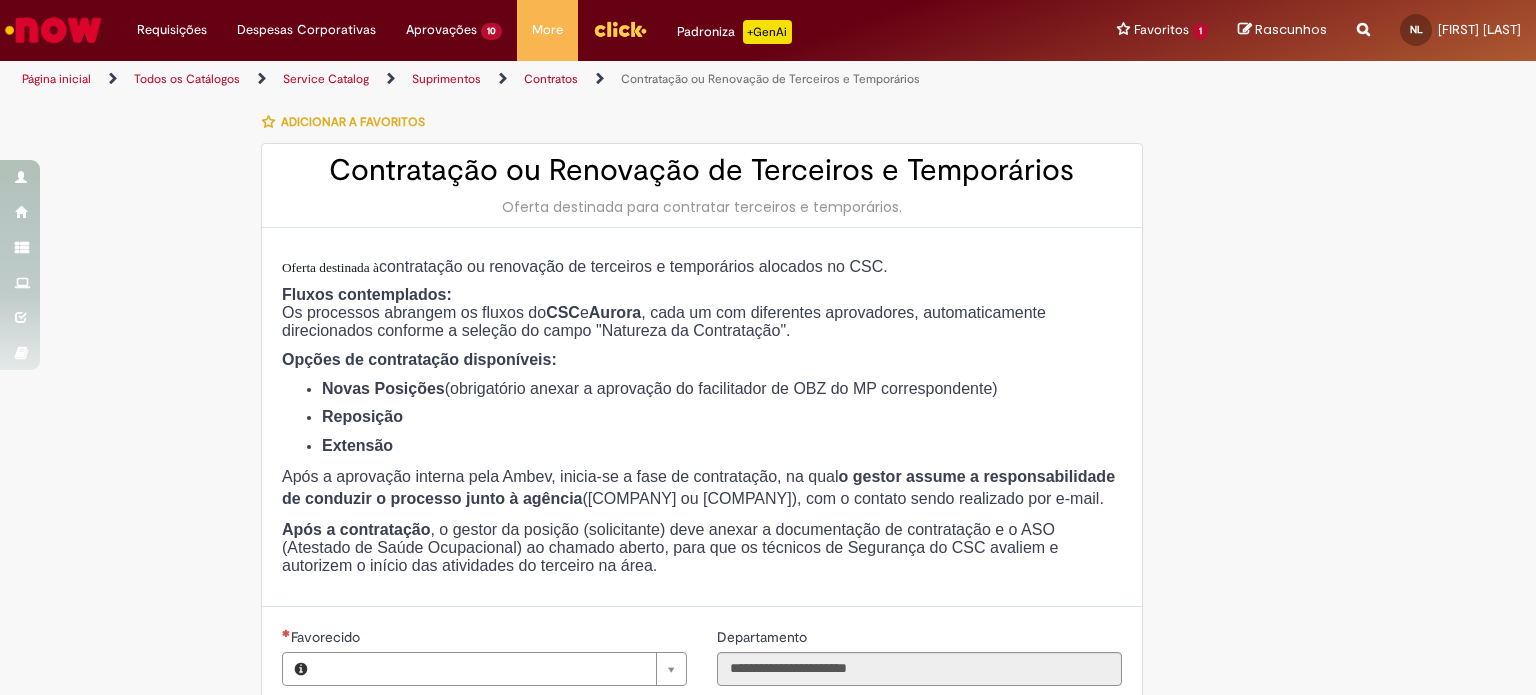 type on "**********" 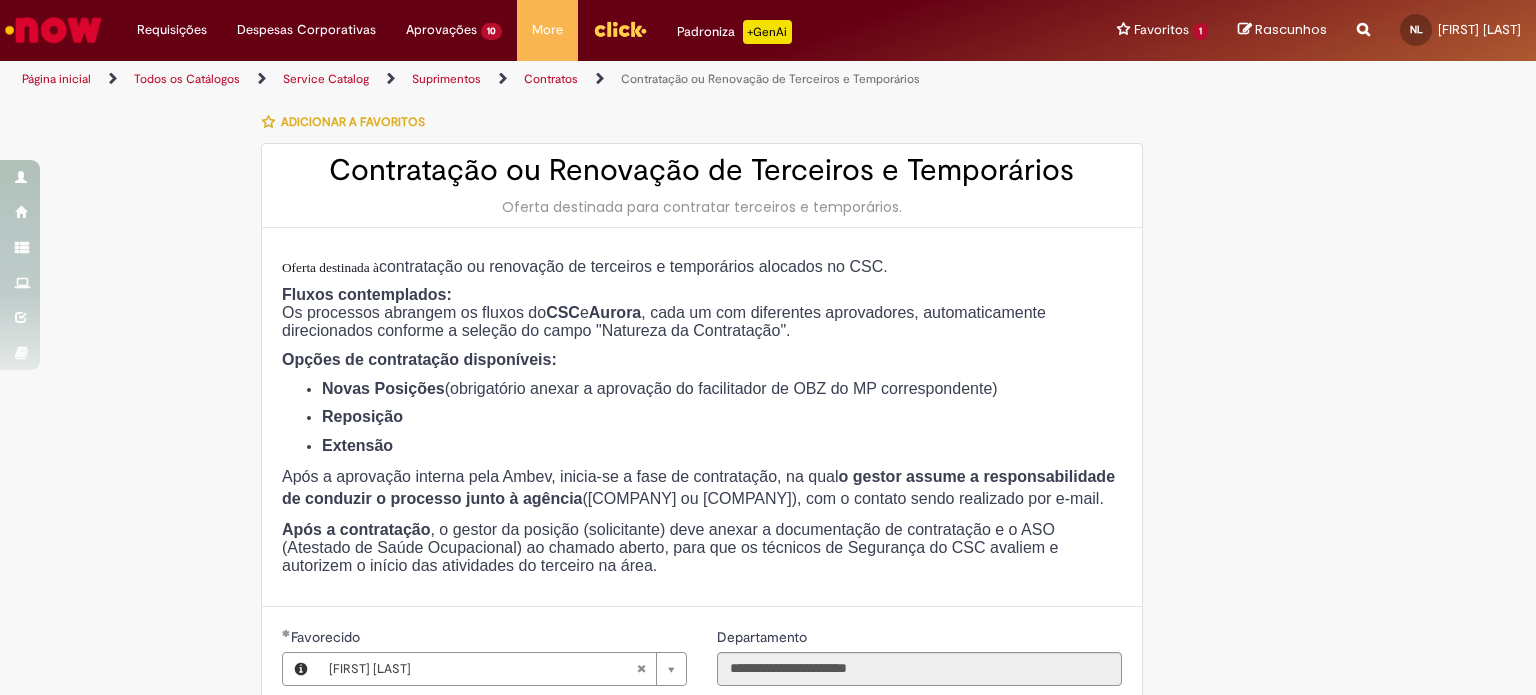 type on "**********" 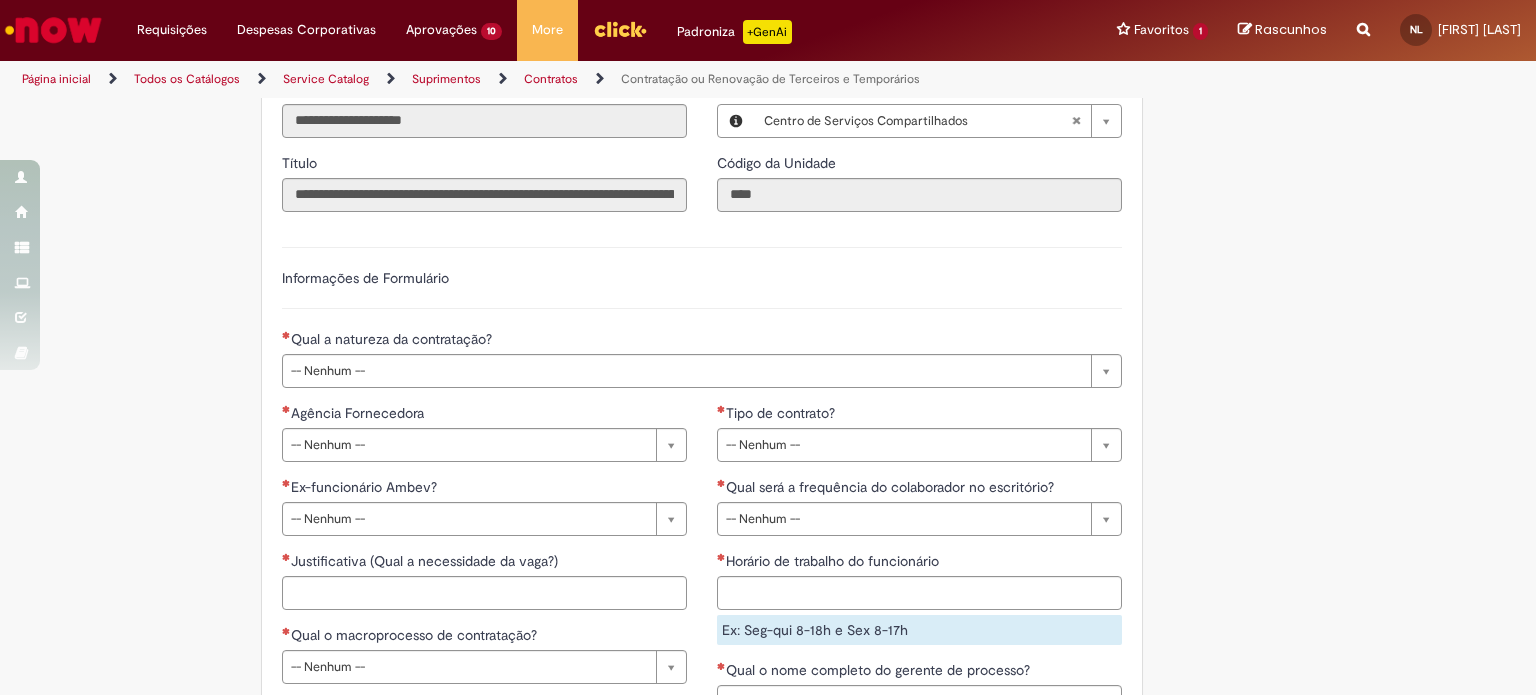 scroll, scrollTop: 700, scrollLeft: 0, axis: vertical 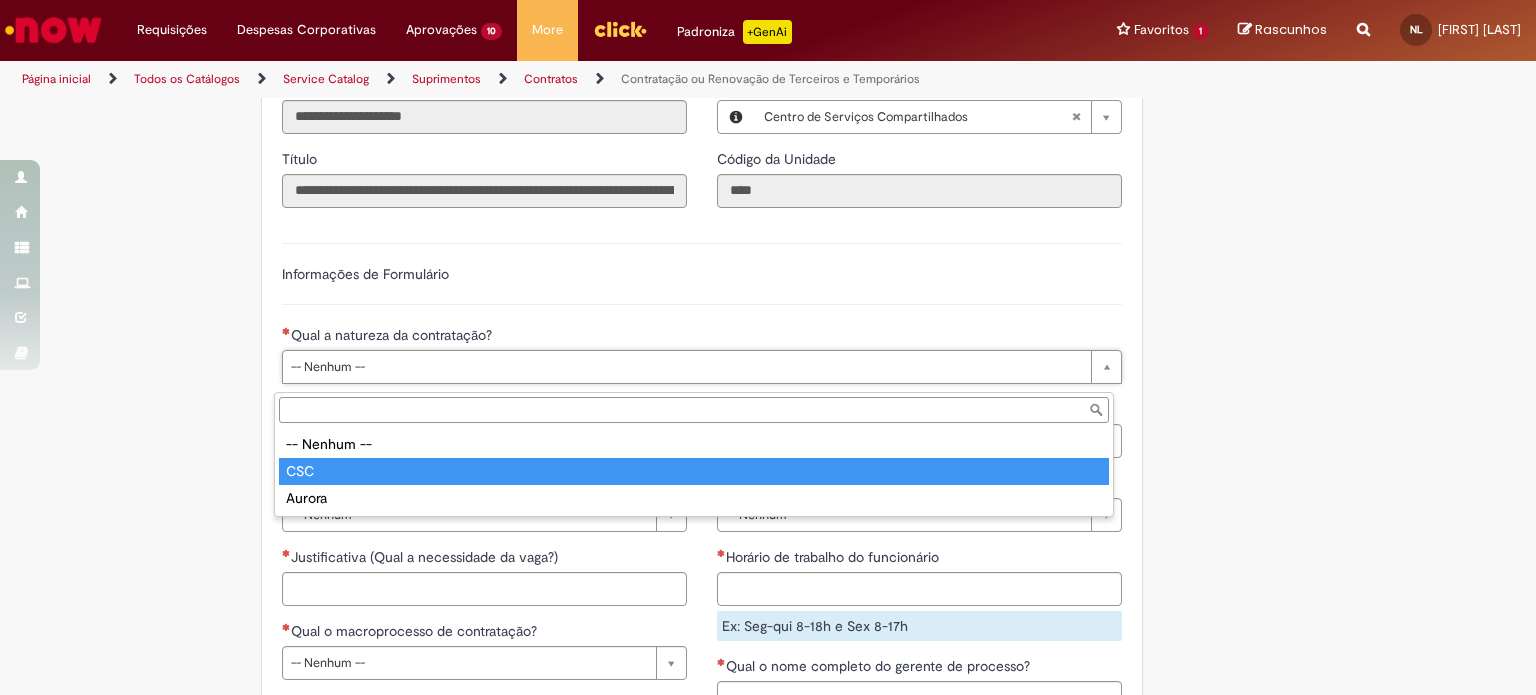 type on "***" 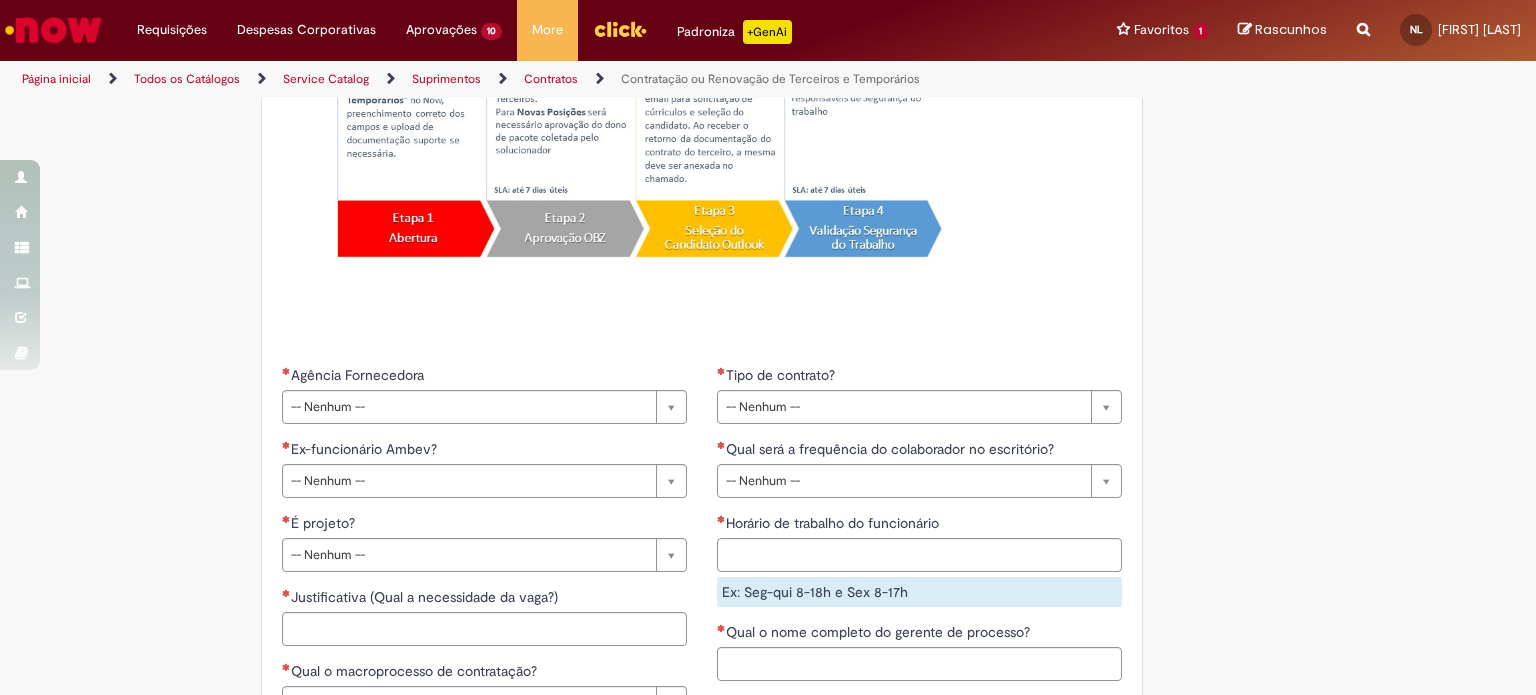 scroll, scrollTop: 1400, scrollLeft: 0, axis: vertical 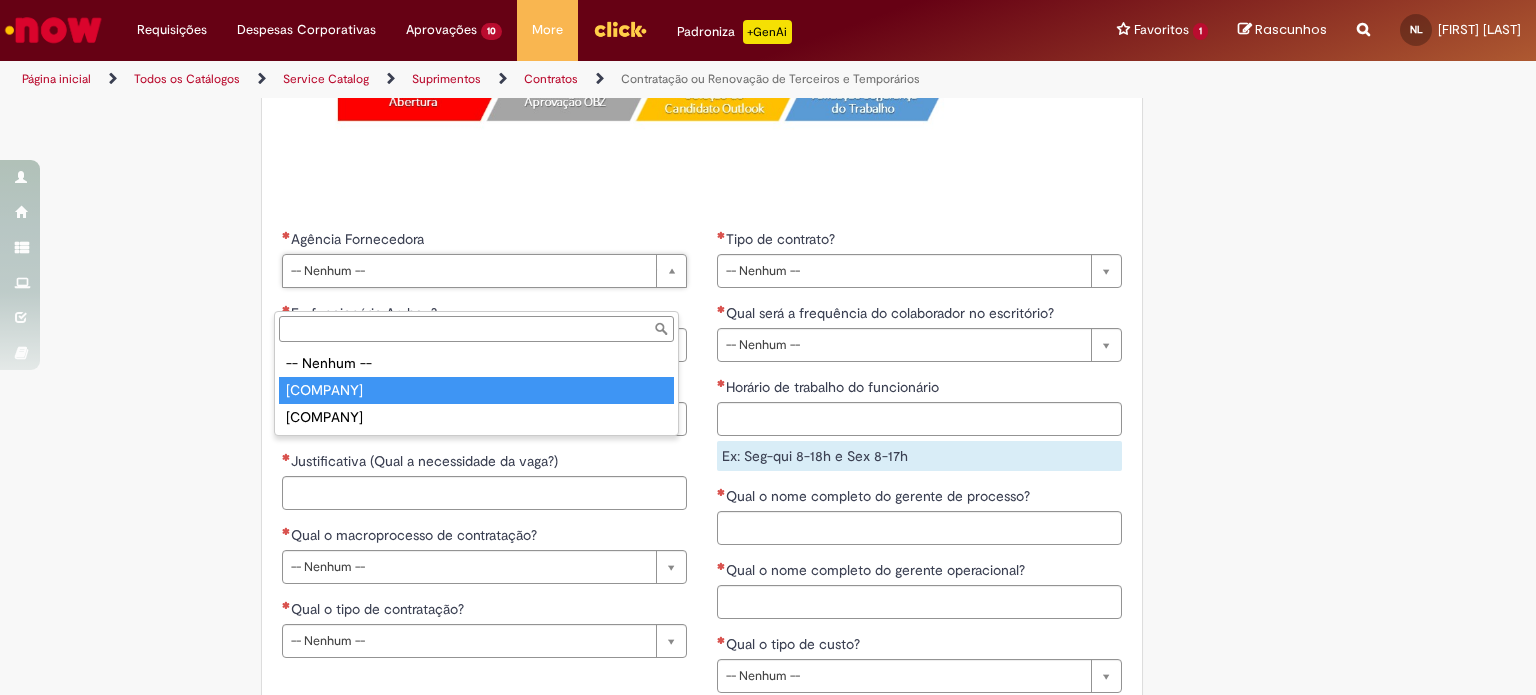 type on "******" 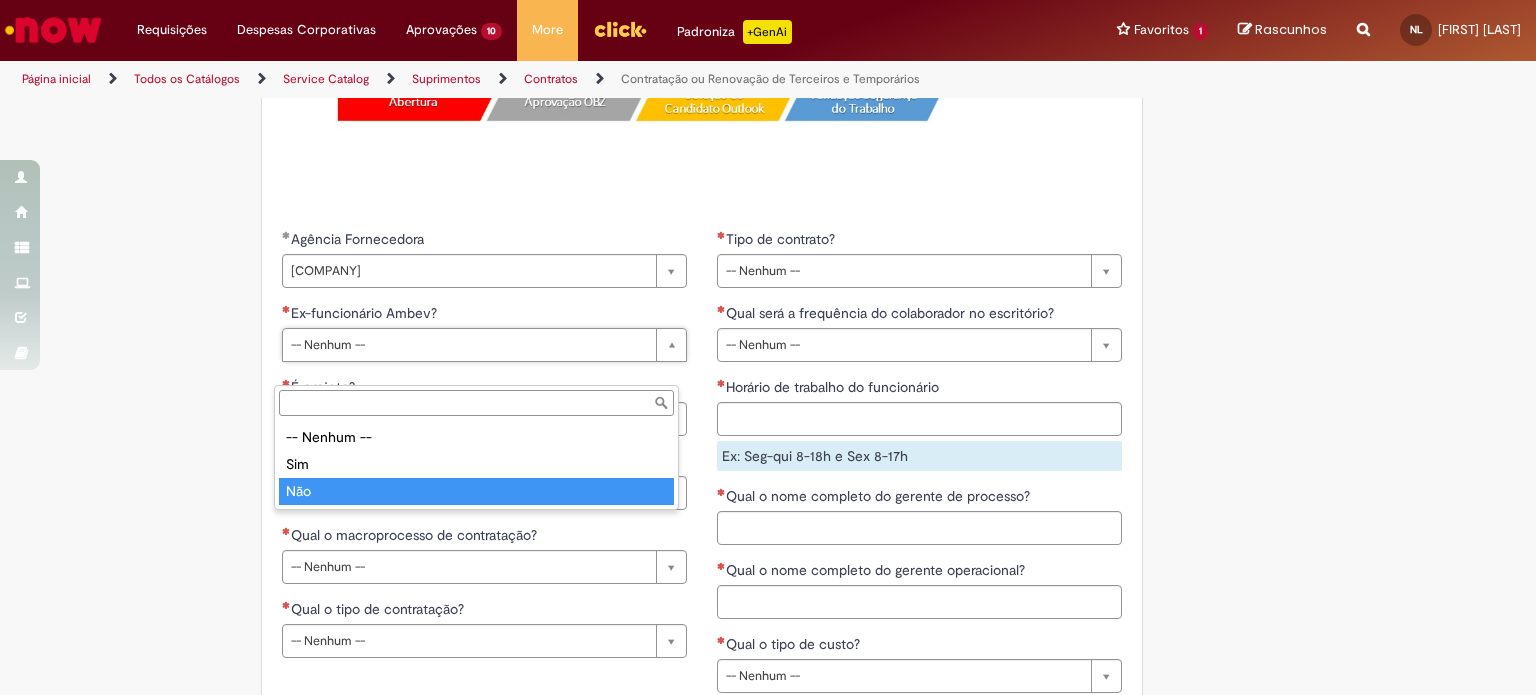 type on "***" 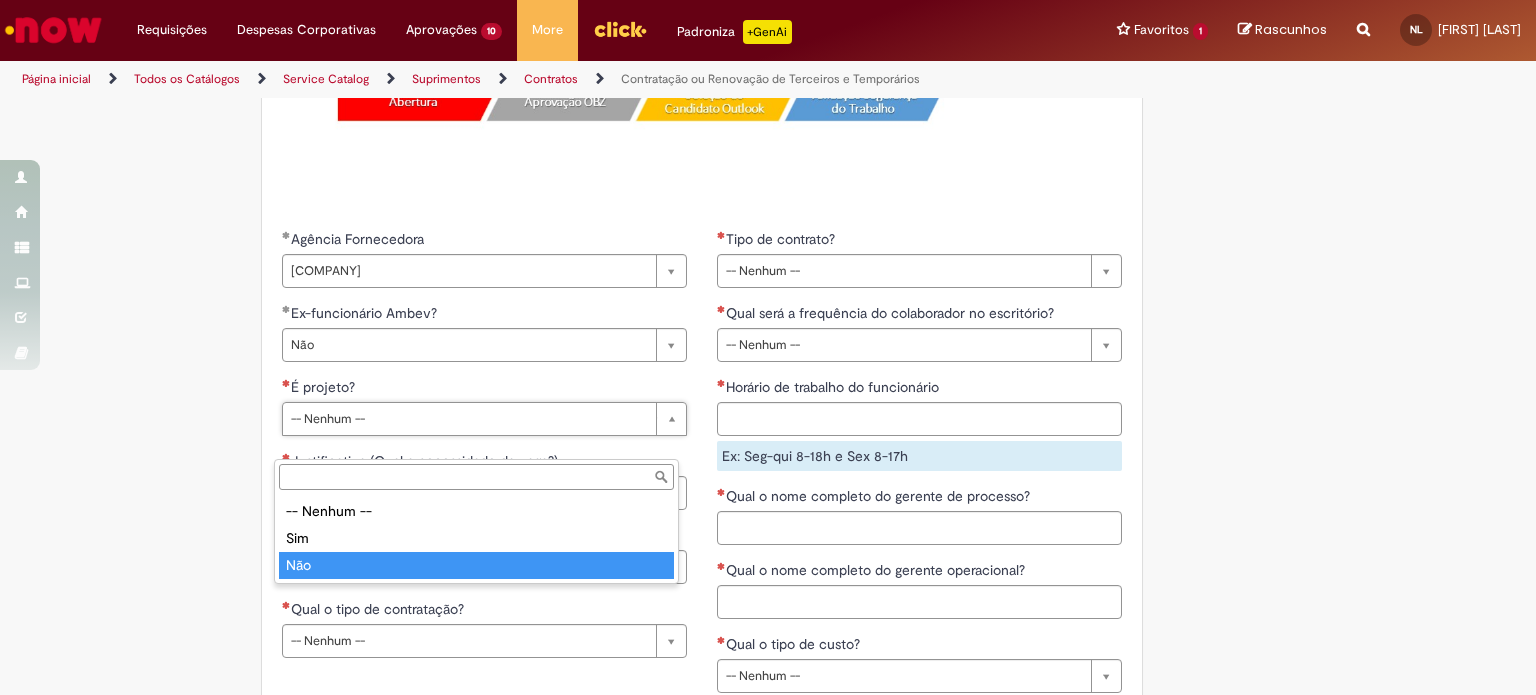 type on "***" 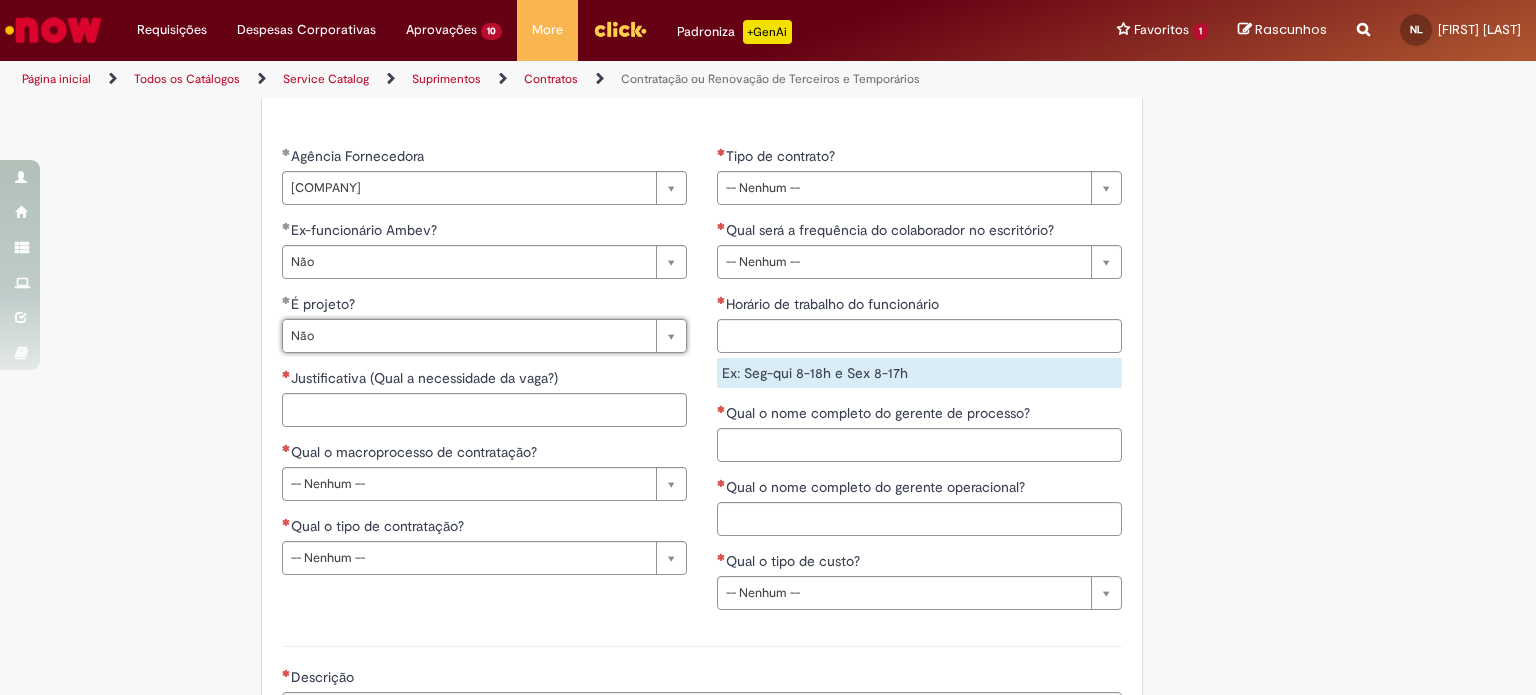 scroll, scrollTop: 1600, scrollLeft: 0, axis: vertical 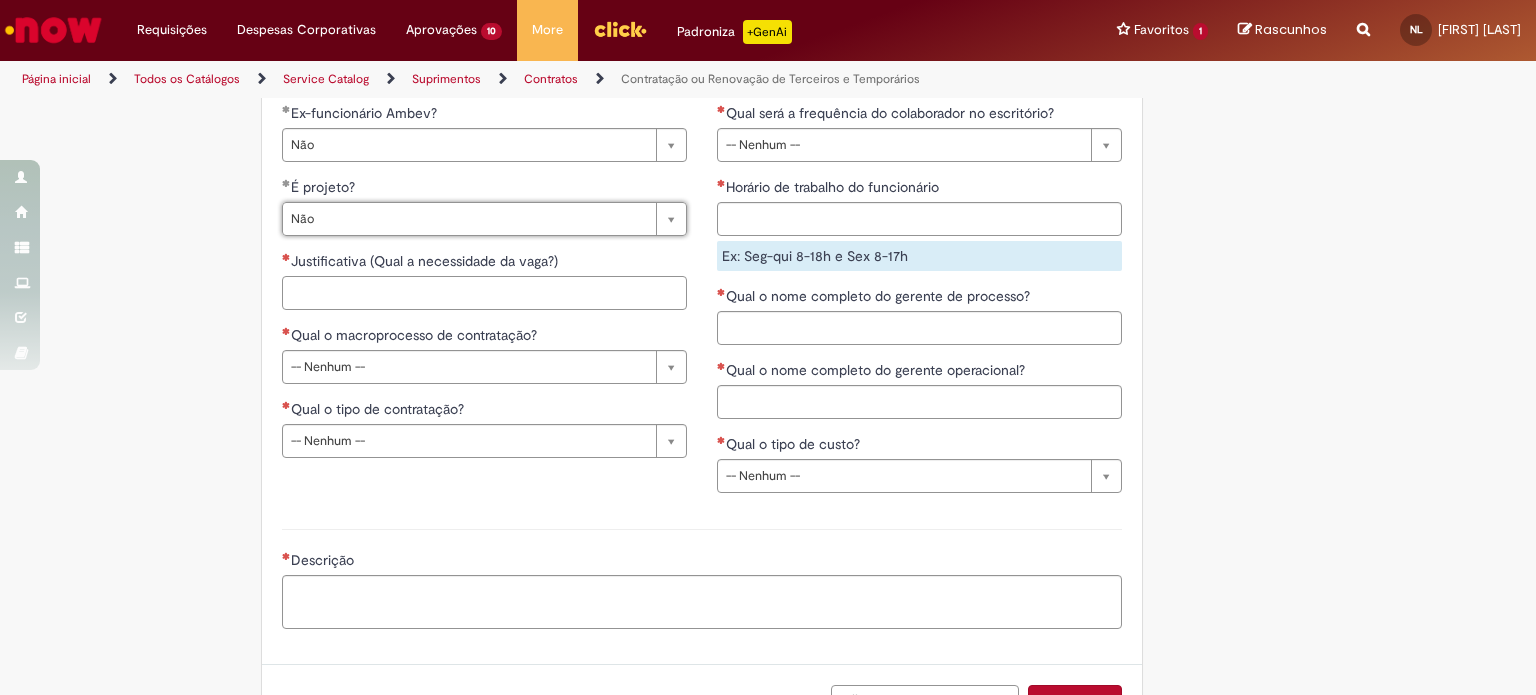 click on "Justificativa (Qual a necessidade da vaga?)" at bounding box center [484, 293] 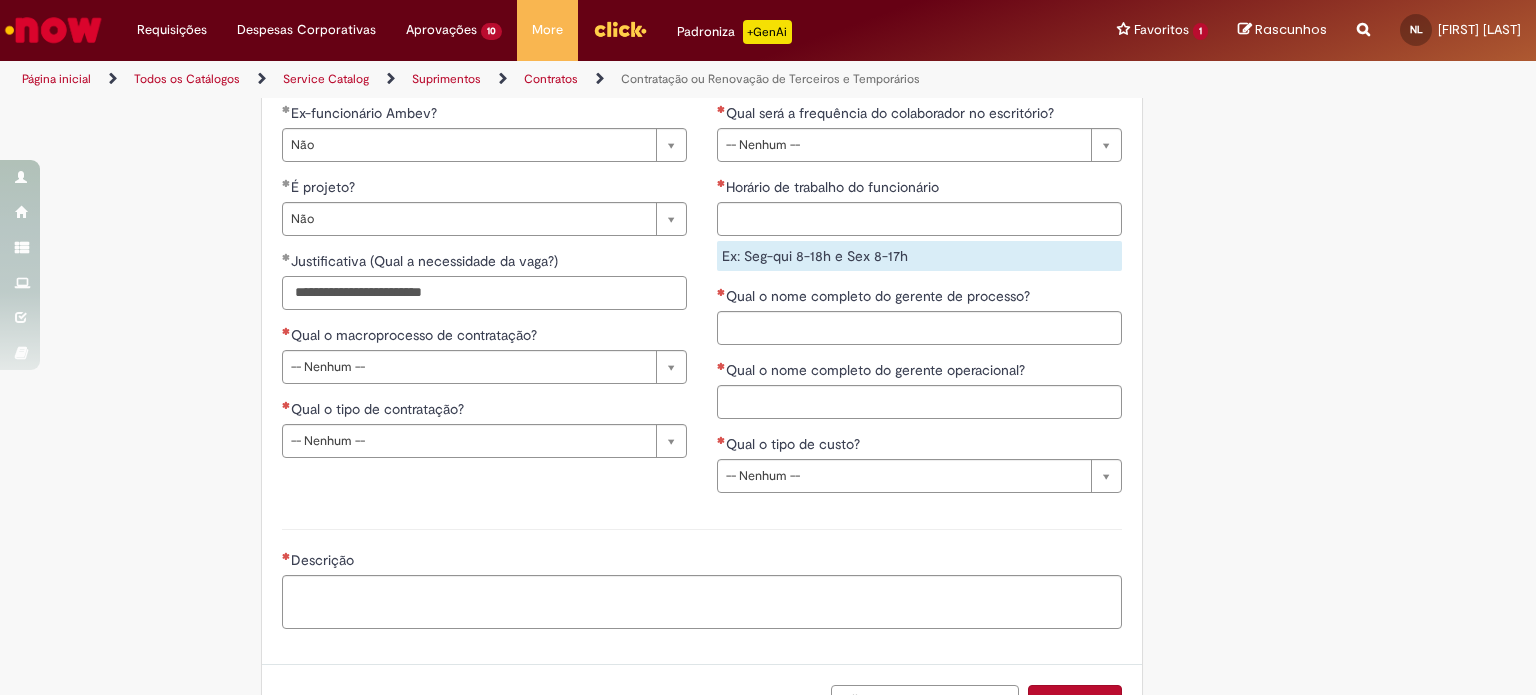type on "**********" 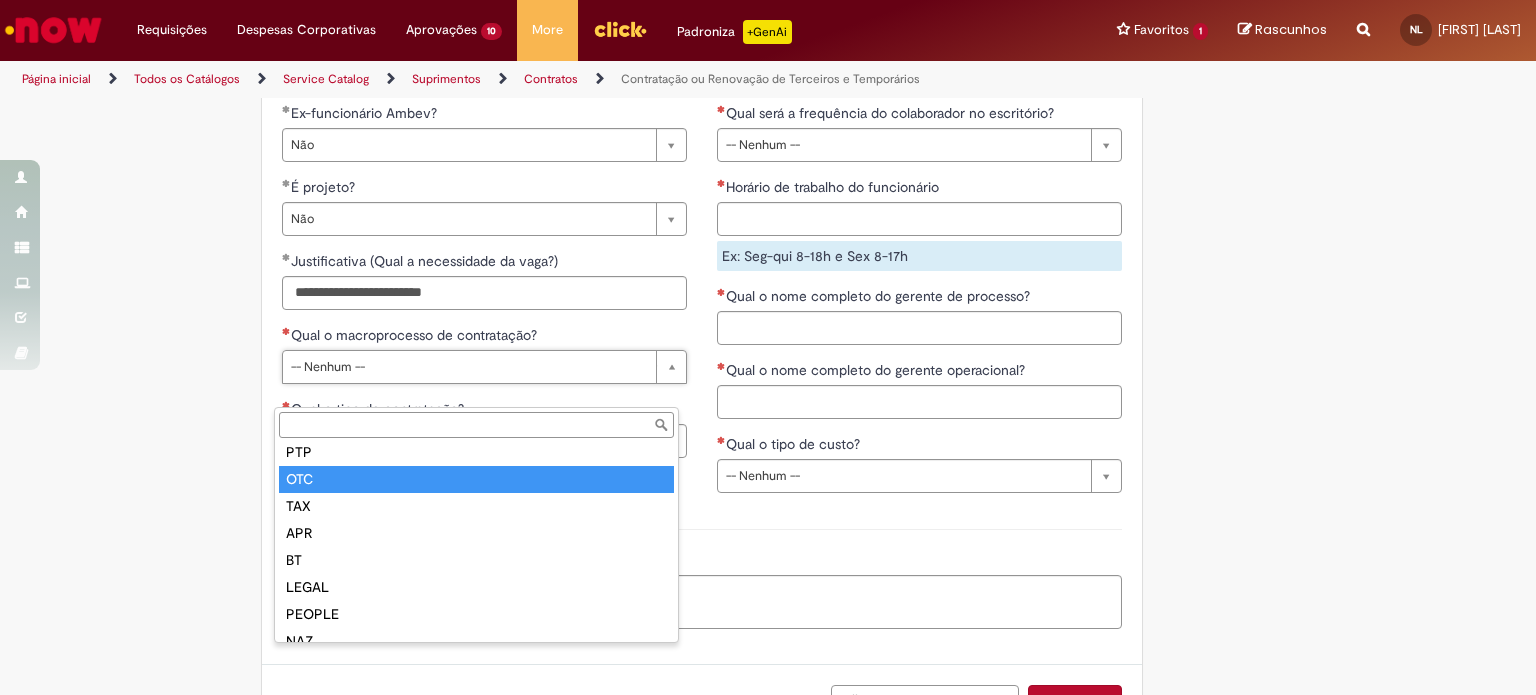 scroll, scrollTop: 132, scrollLeft: 0, axis: vertical 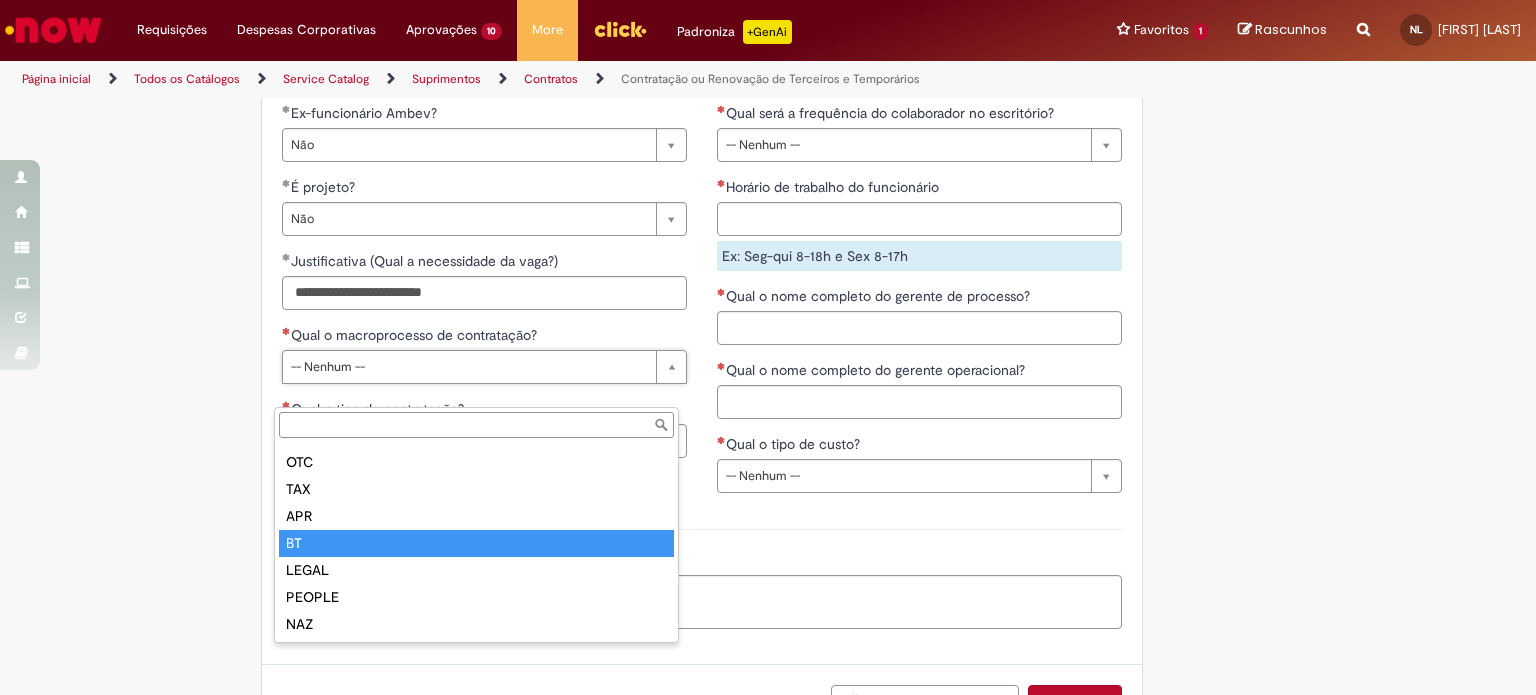 type on "**" 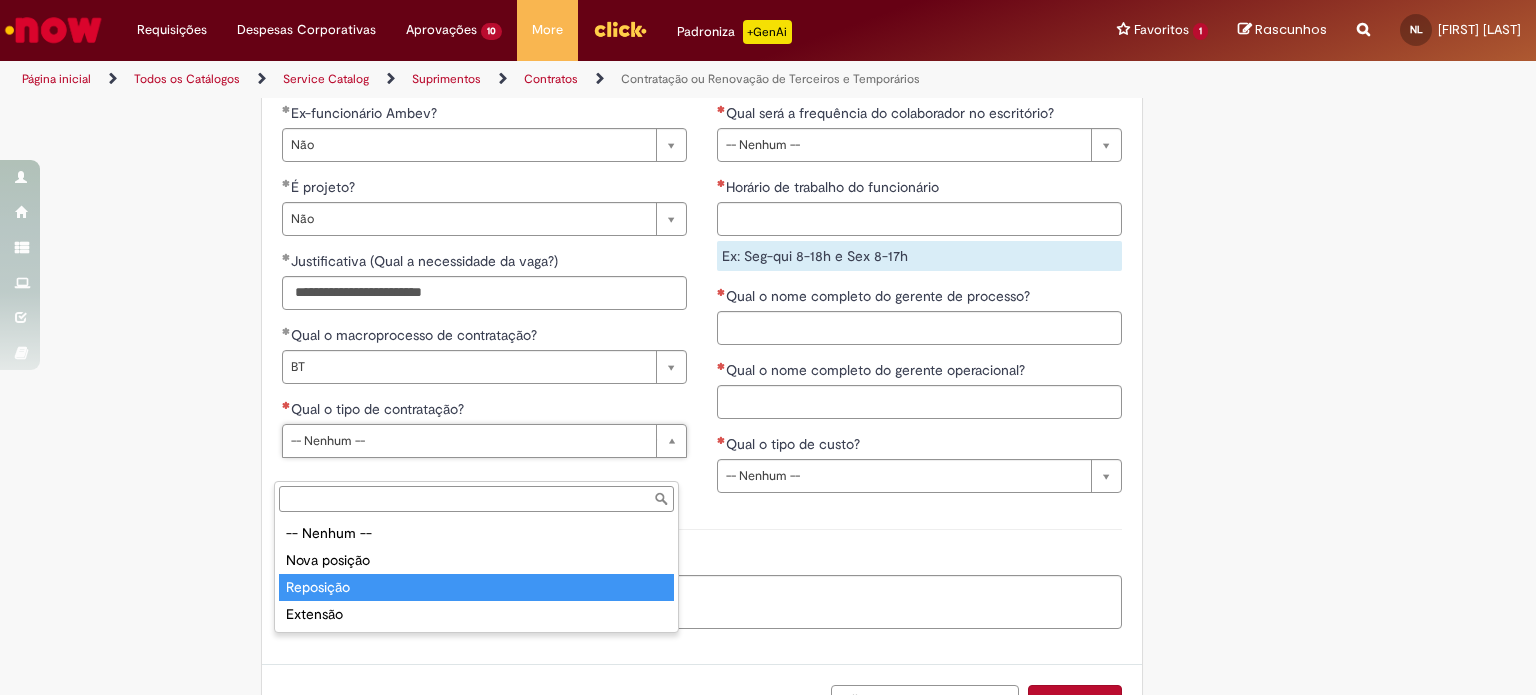 type on "*********" 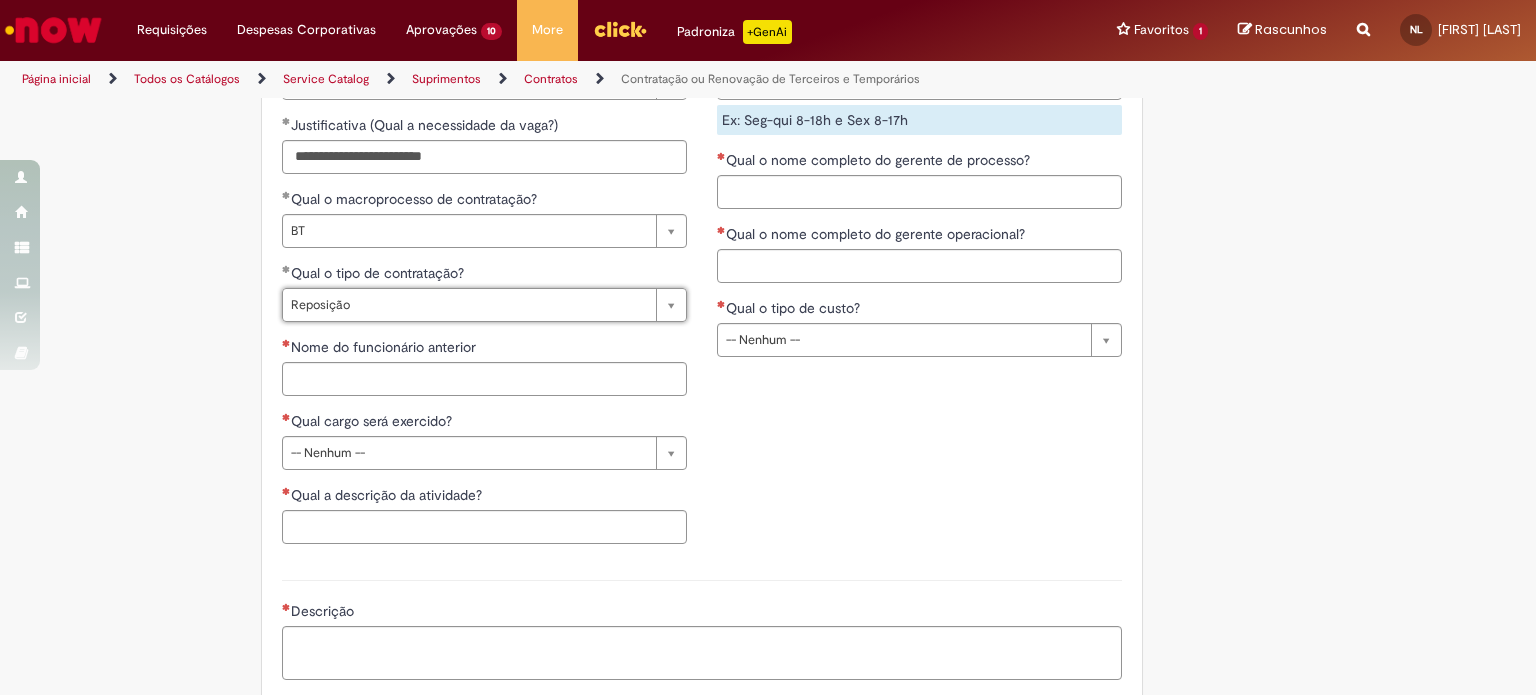 scroll, scrollTop: 1800, scrollLeft: 0, axis: vertical 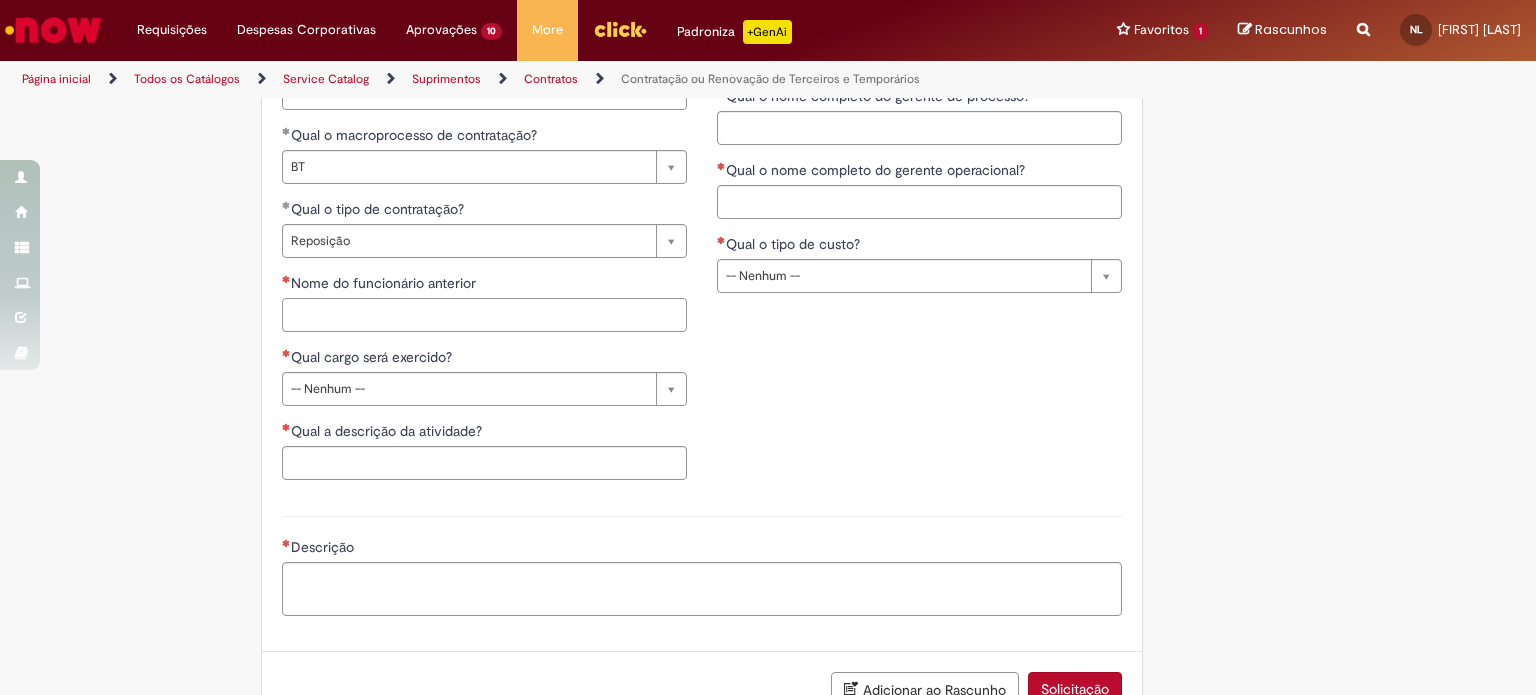 click on "Nome do funcionário anterior" at bounding box center [484, 315] 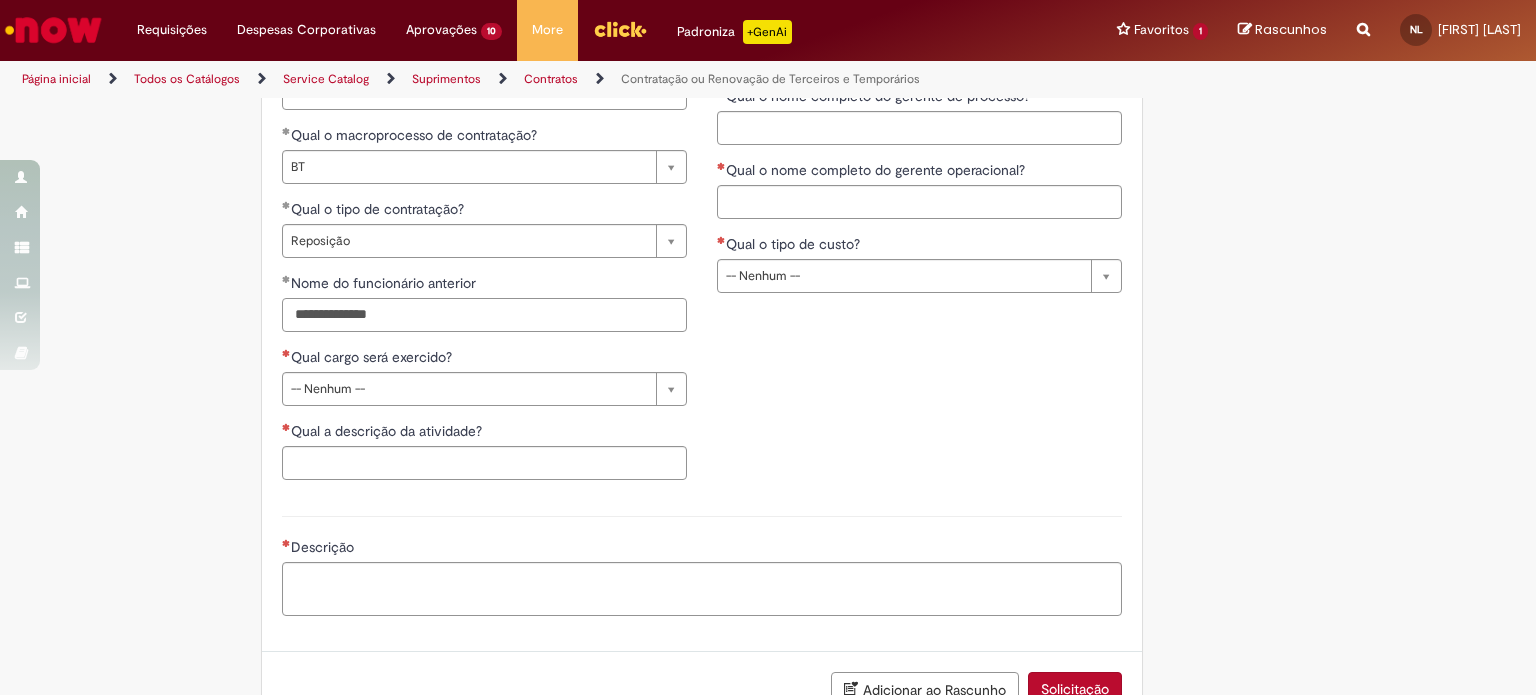 type on "**********" 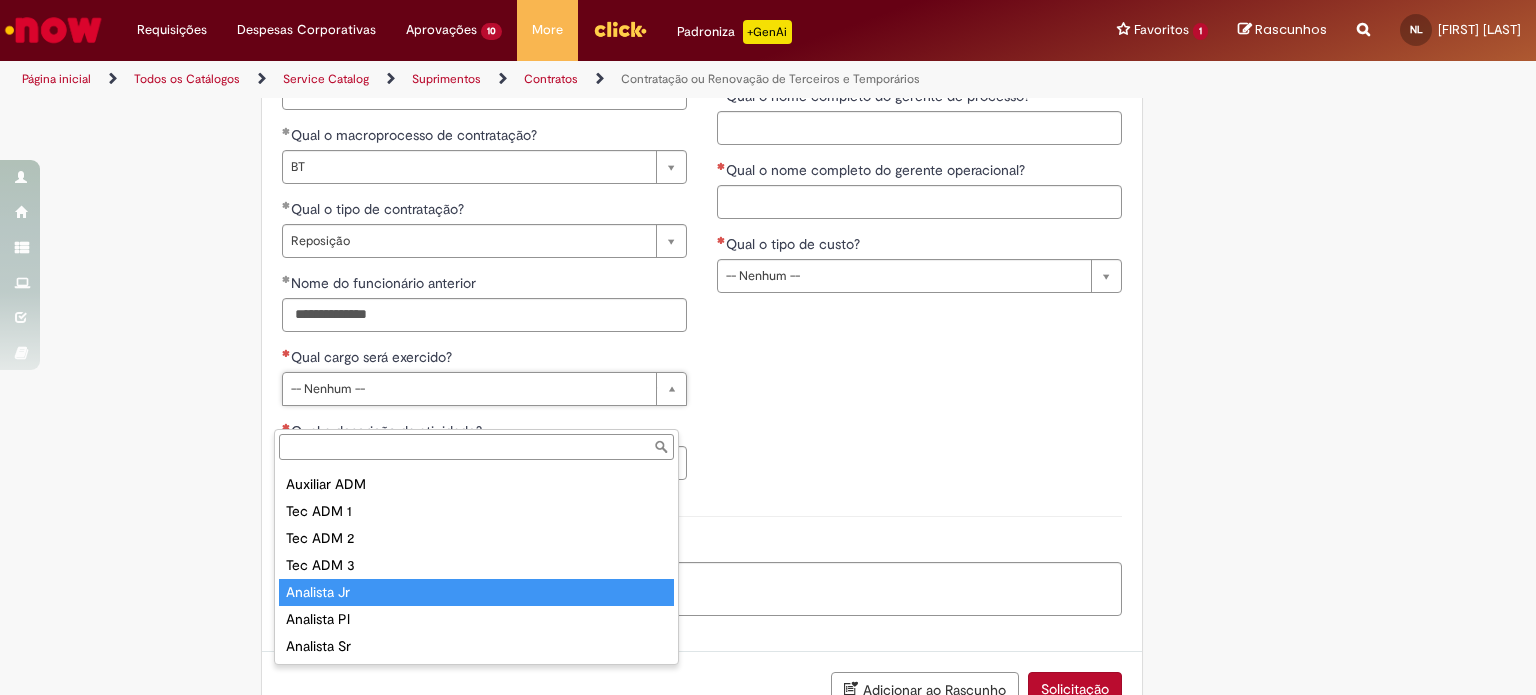 scroll, scrollTop: 0, scrollLeft: 0, axis: both 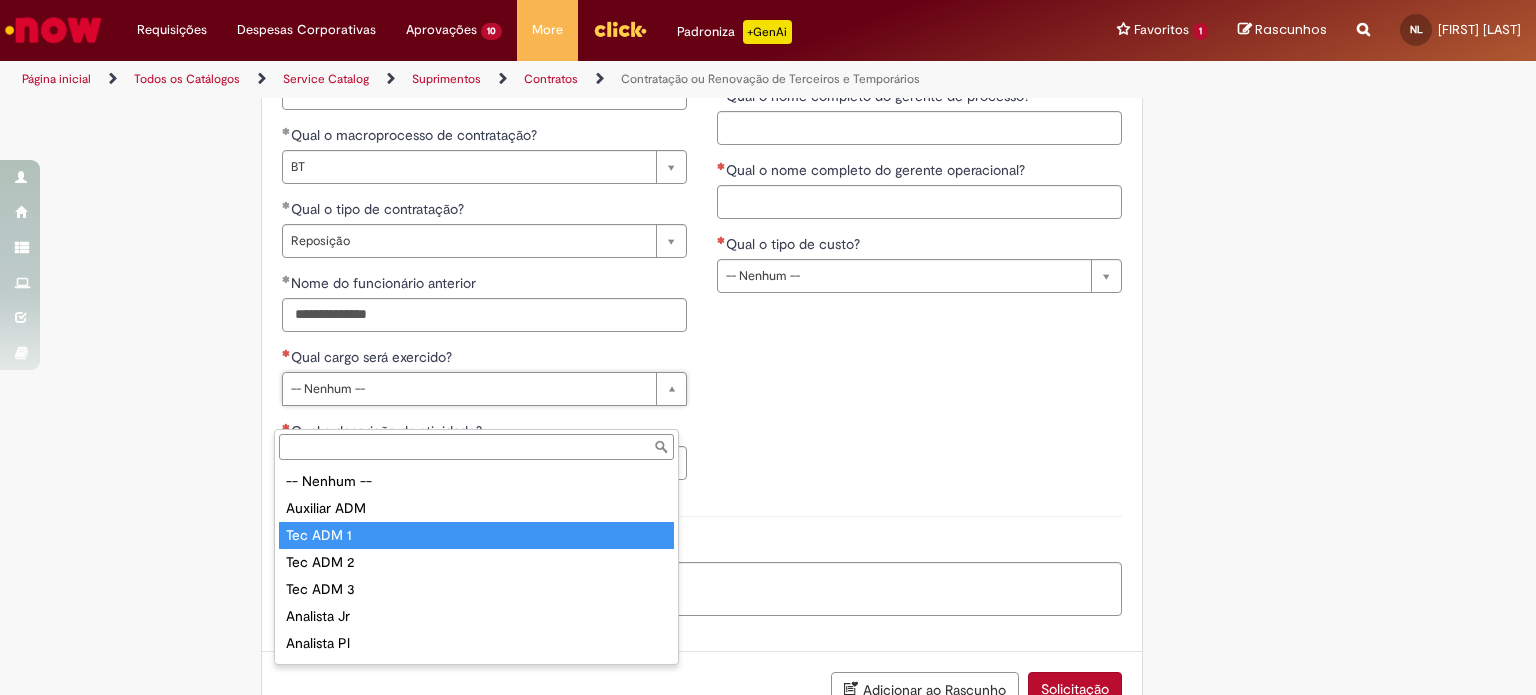 type on "*********" 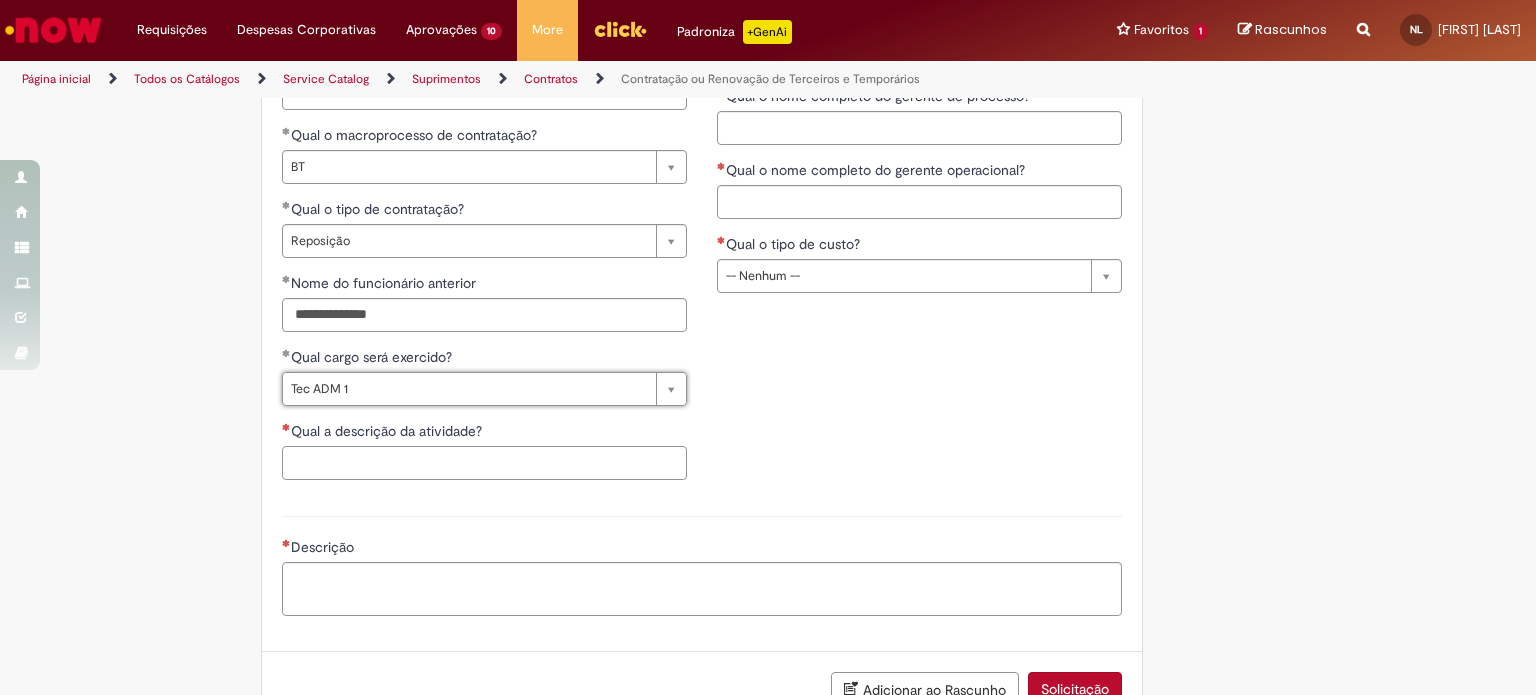 click on "Qual a descrição da atividade?" at bounding box center [484, 463] 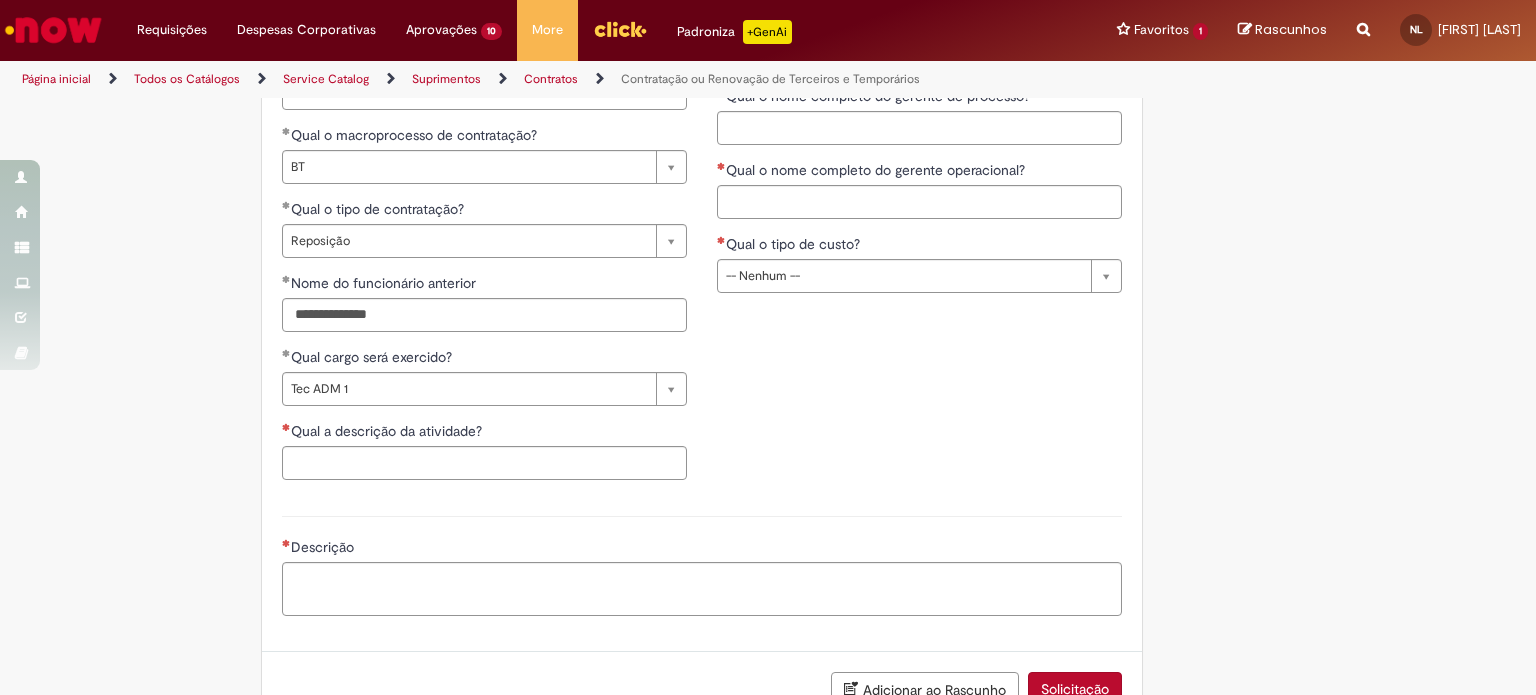 drag, startPoint x: 515, startPoint y: 123, endPoint x: 219, endPoint y: 124, distance: 296.00168 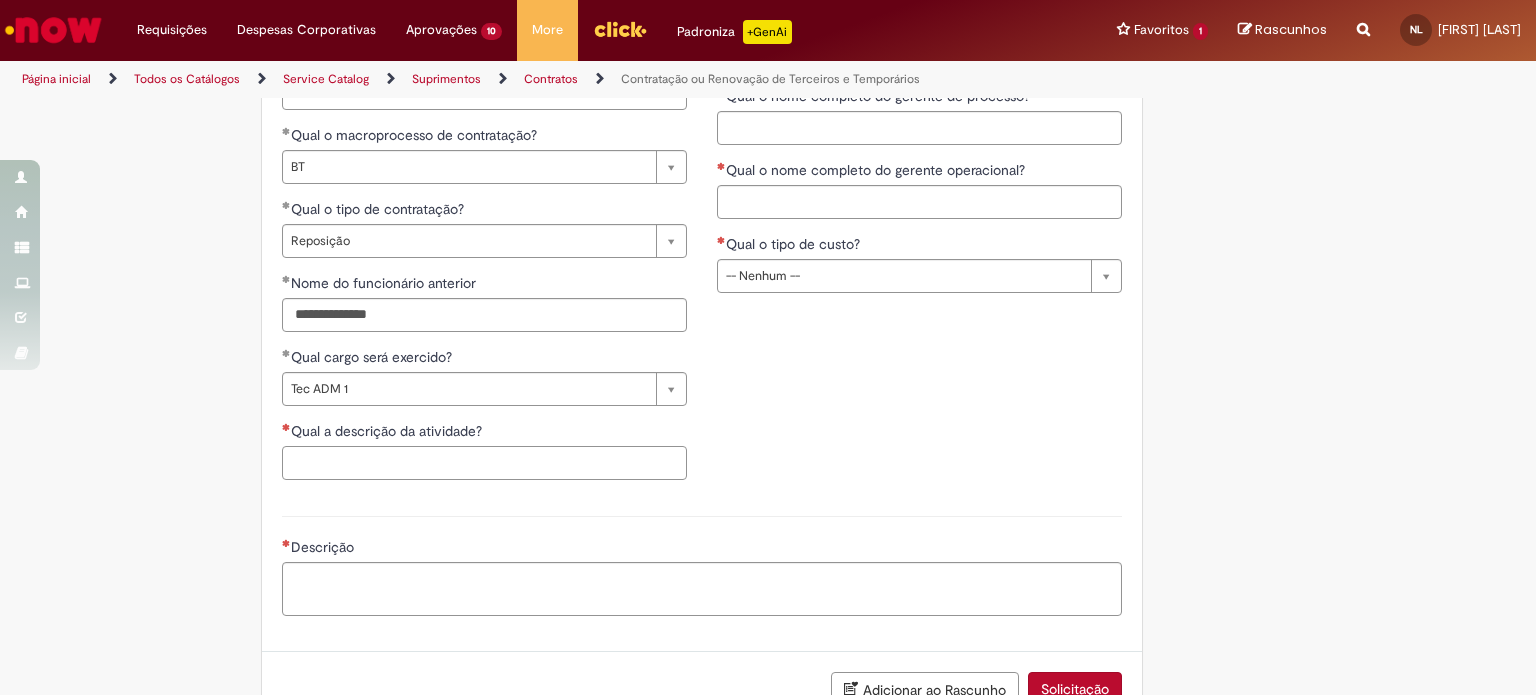 click on "Qual a descrição da atividade?" at bounding box center (484, 463) 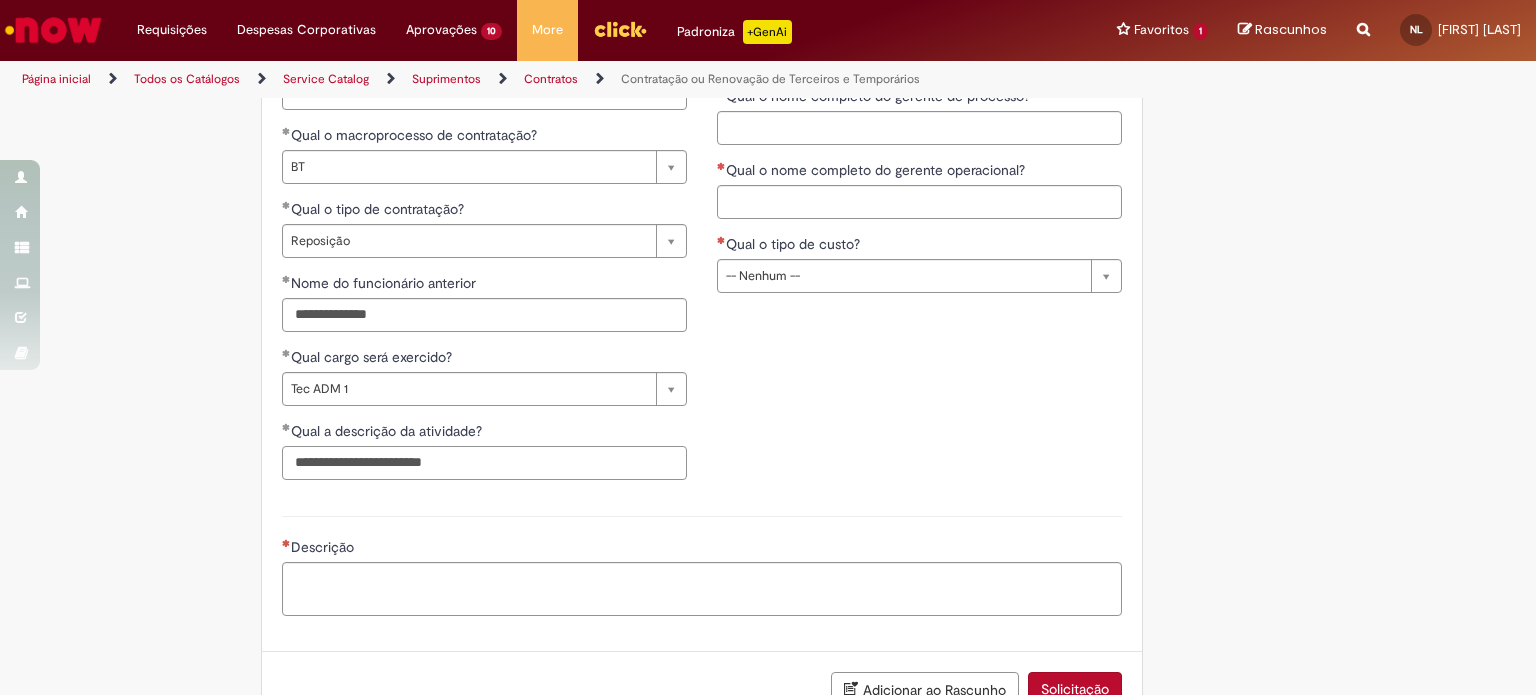 type on "**********" 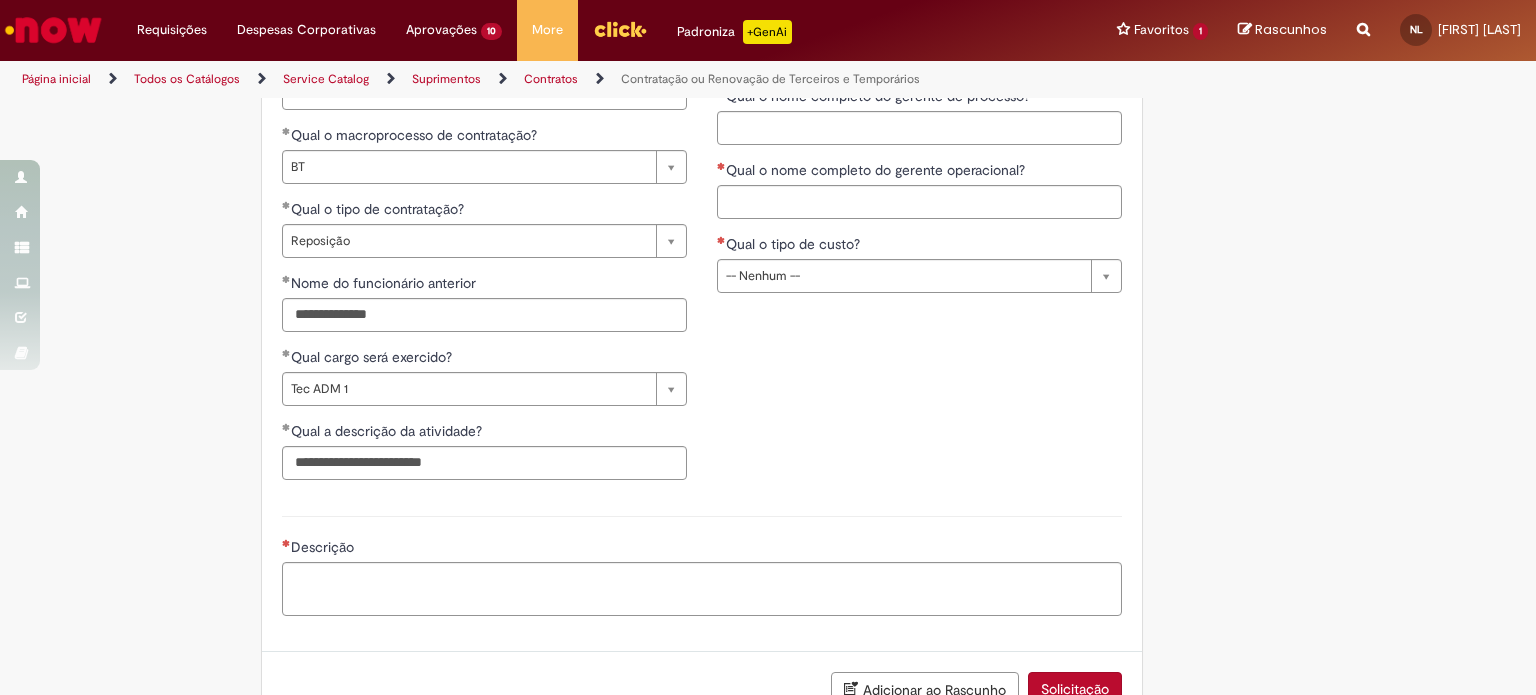 click on "**********" at bounding box center (702, 162) 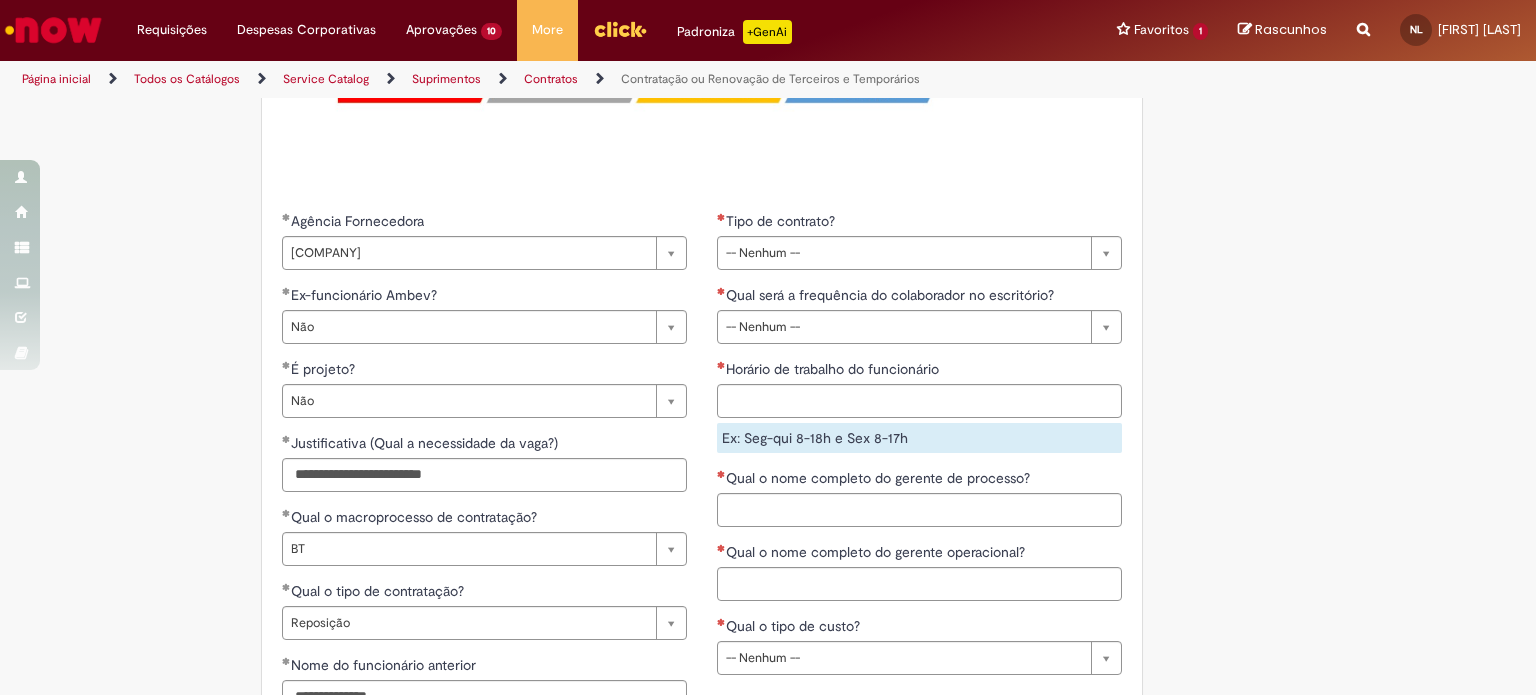 scroll, scrollTop: 1400, scrollLeft: 0, axis: vertical 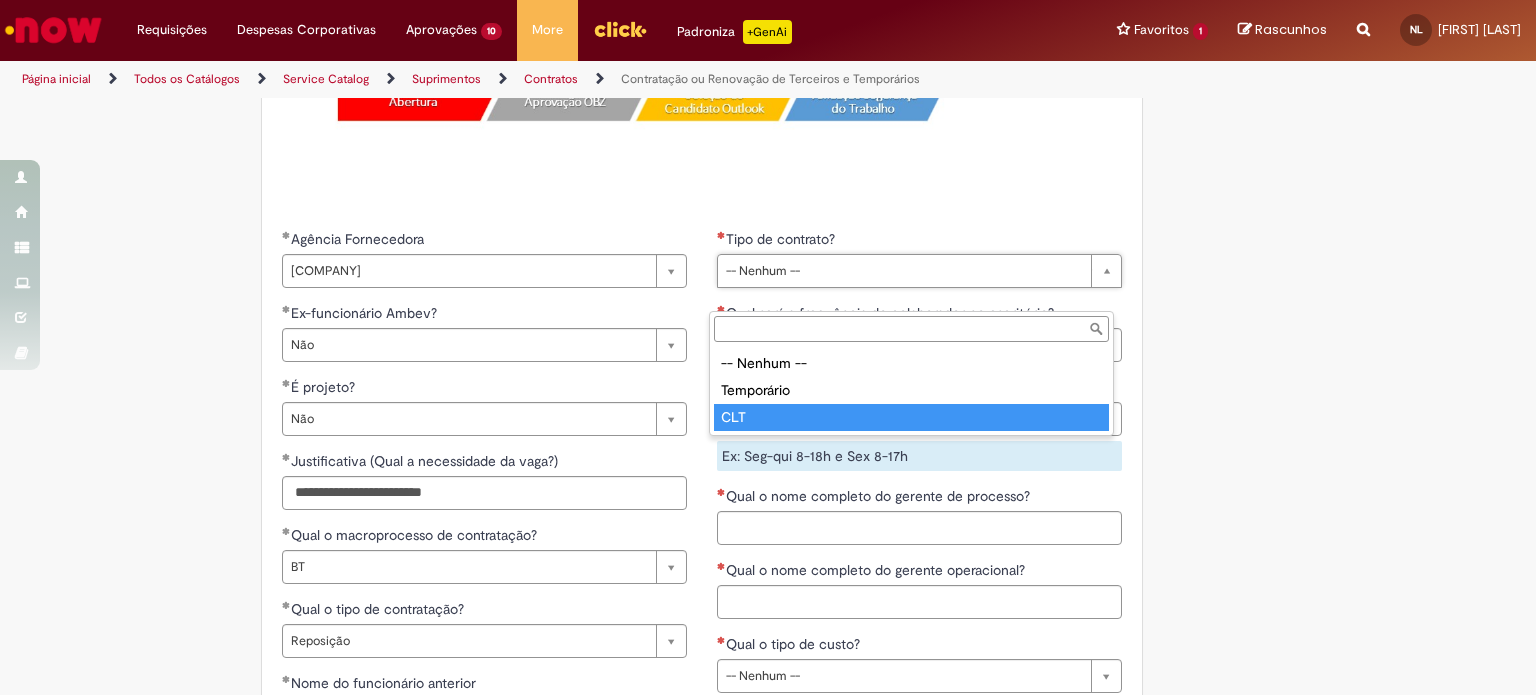 type on "***" 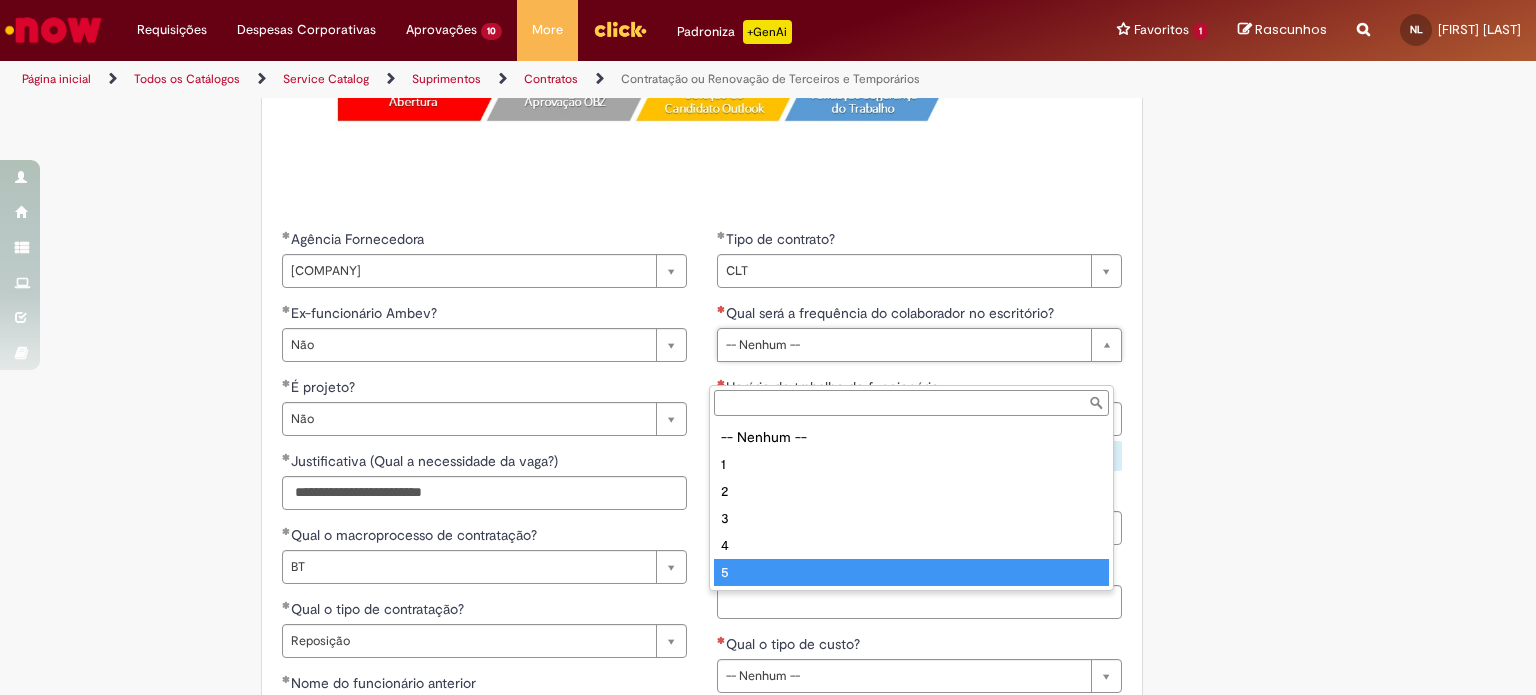 type on "*" 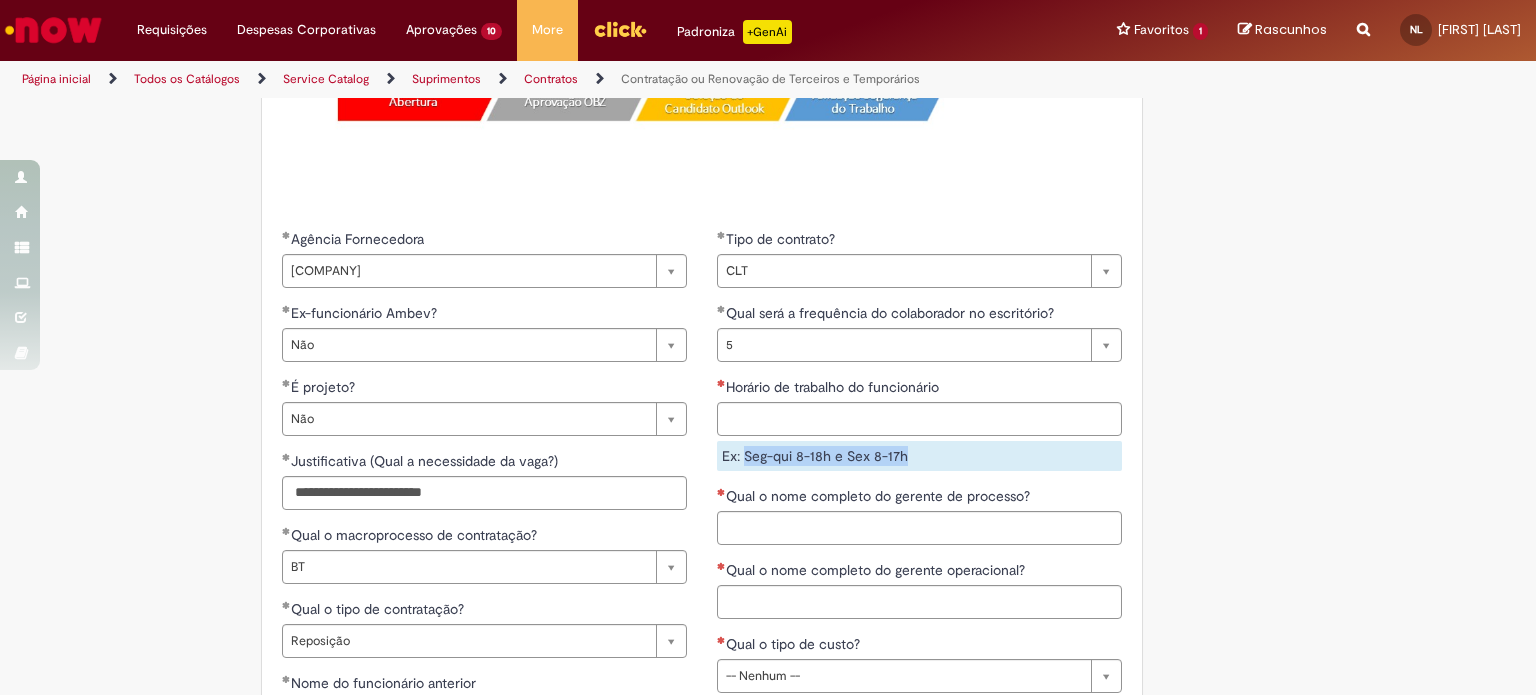 drag, startPoint x: 919, startPoint y: 486, endPoint x: 739, endPoint y: 486, distance: 180 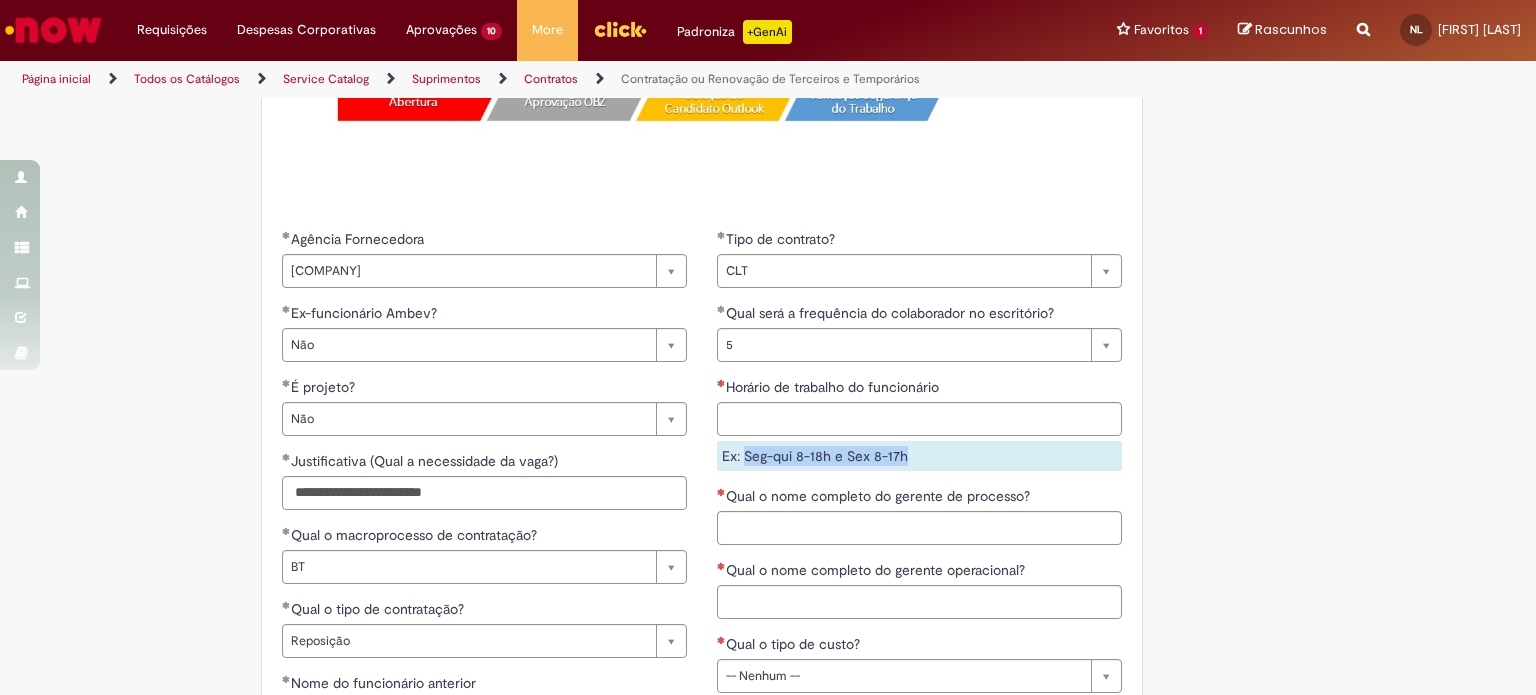 copy on "Seg-qui 8-18h e Sex 8-17h" 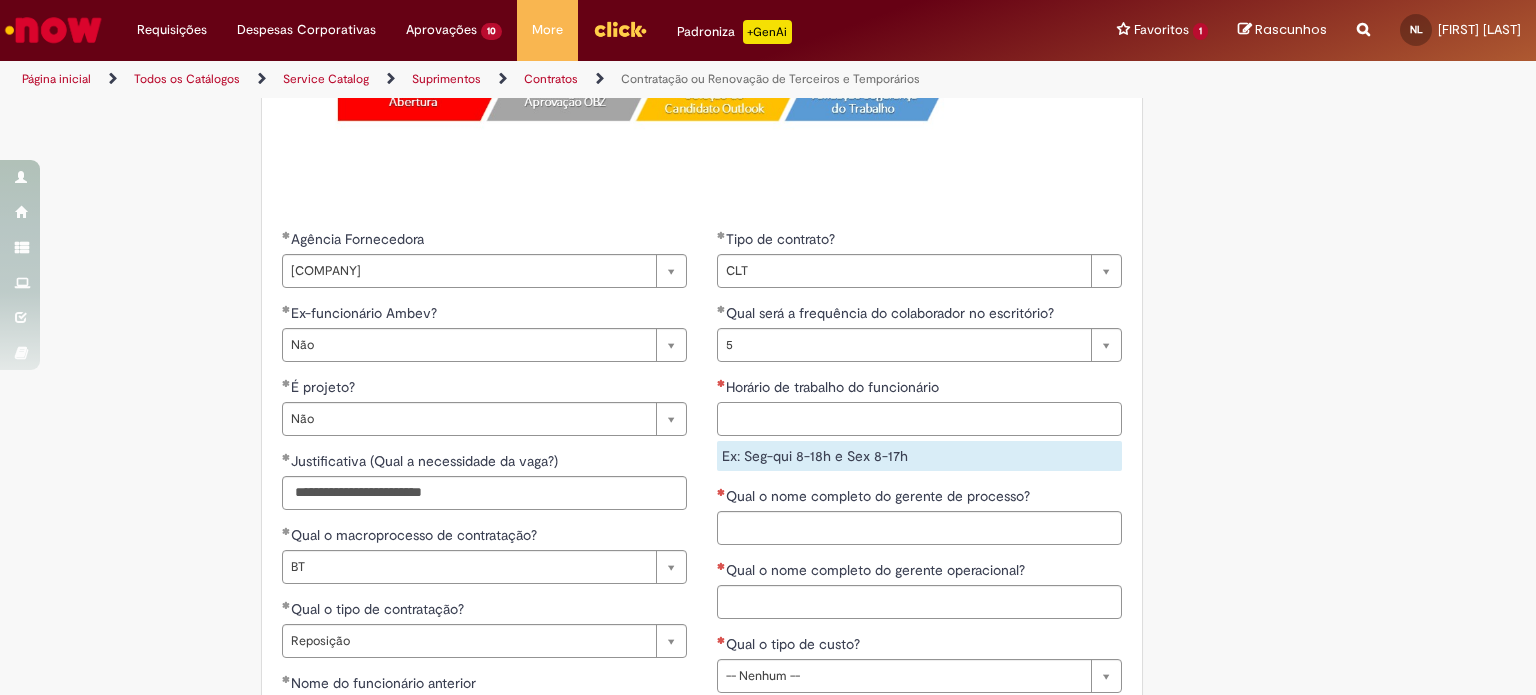 click on "Horário de trabalho do funcionário" at bounding box center (919, 419) 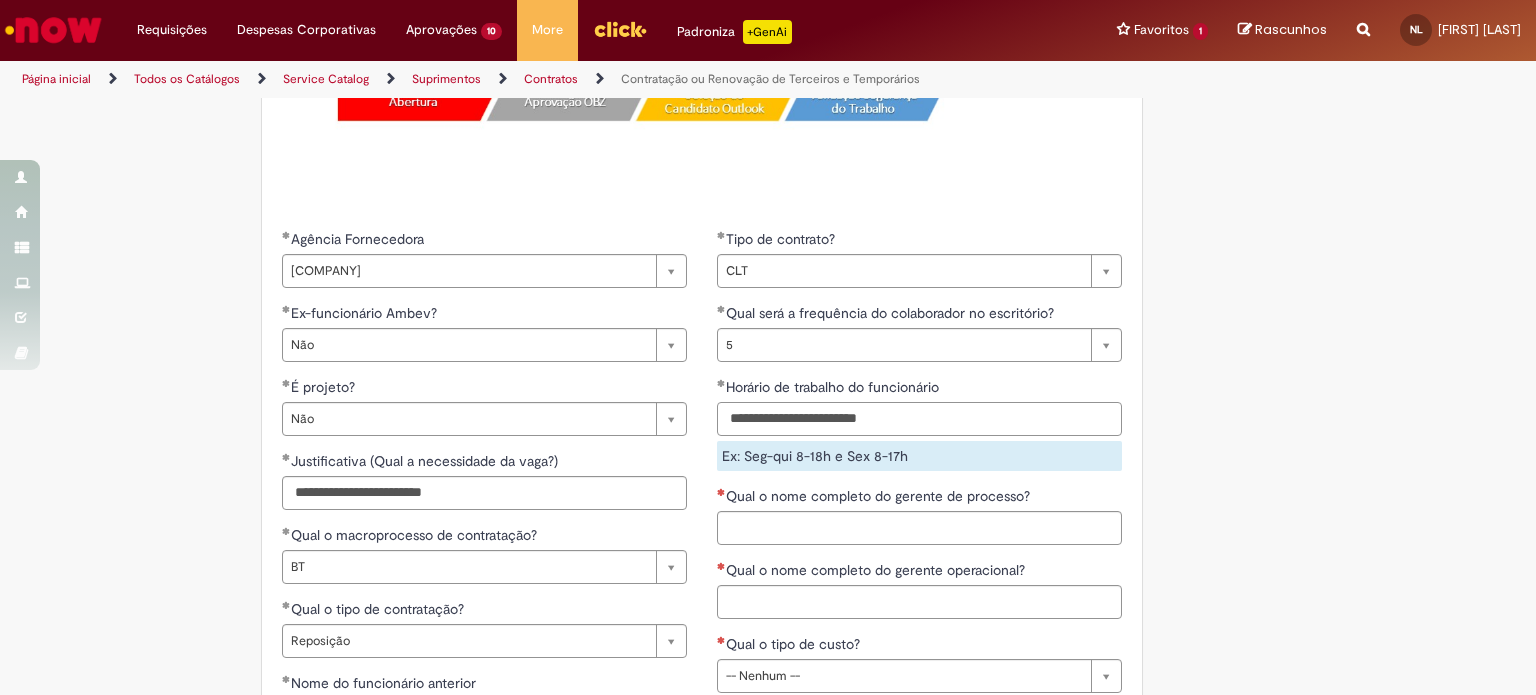 type on "**********" 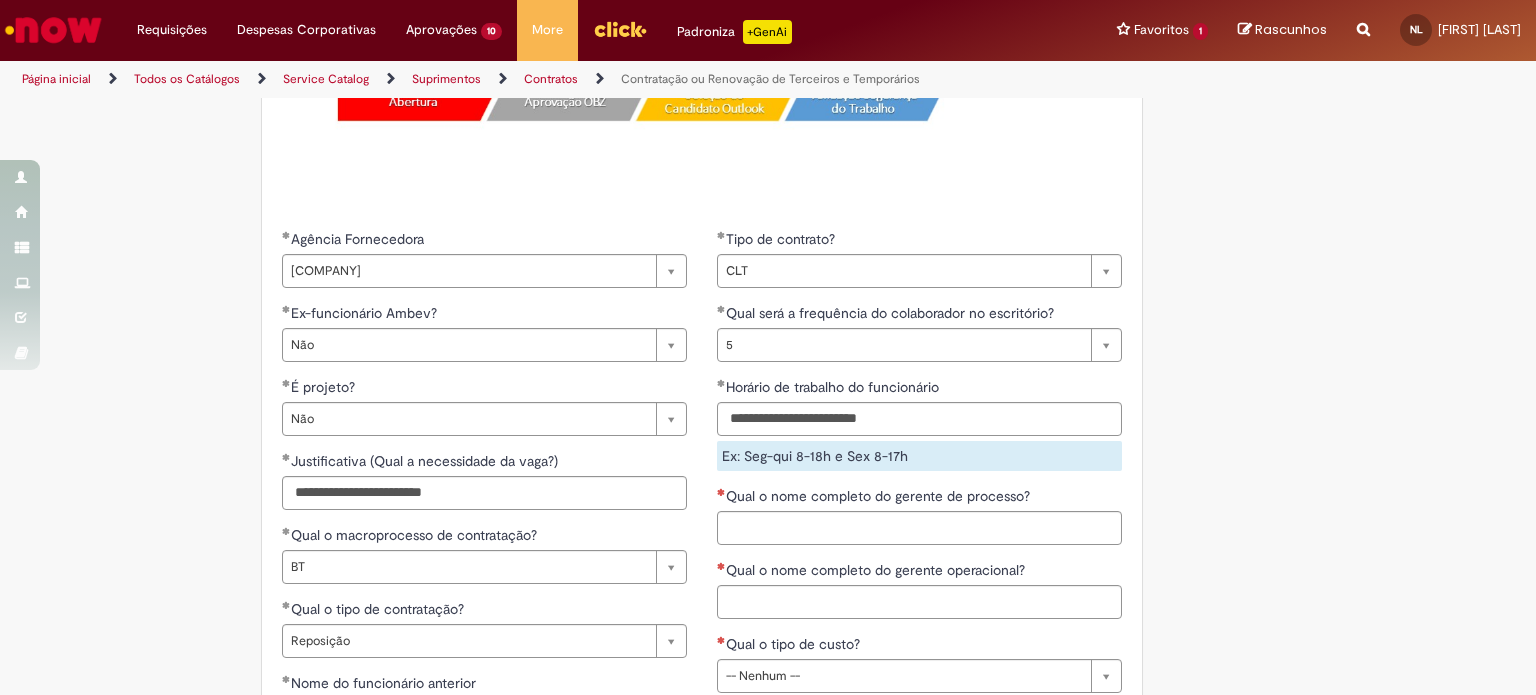 click on "Adicionar a Favoritos
Contratação ou Renovação de Terceiros e Temporários
Oferta destinada para contratar terceiros e temporários.
Oferta destinada à   contratação ou renovação de terceiros e temporários alocados no CSC.
Fluxos contemplados: Os processos abrangem os fluxos do  CSC  e  Aurora , cada um com diferentes aprovadores, automaticamente direcionados conforme a seleção do campo "Natureza da Contratação".
Opções de contratação disponíveis:
Novas Posições  (obrigatório anexar a aprovação do facilitador de OBZ do MP correspondente)
Reposição
Extensão
Após a aprovação interna pela Ambev, inicia-se a fase de contratação, na qual  o gestor assume a responsabilidade de conduzir o processo junto à agência  (Maior RH ou Robert Half), com o contato sendo realizado por e-mail.
Após a contratação
**" at bounding box center (768, -32) 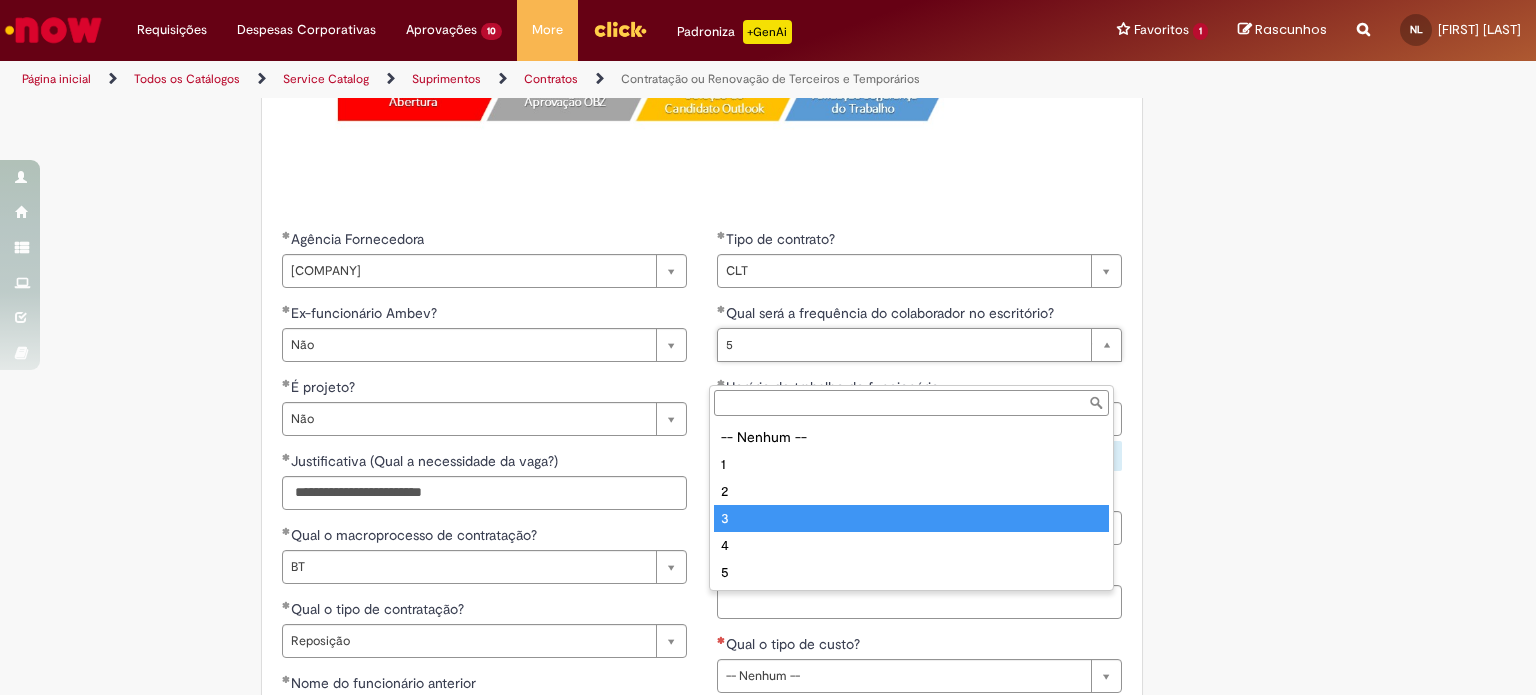 type on "*" 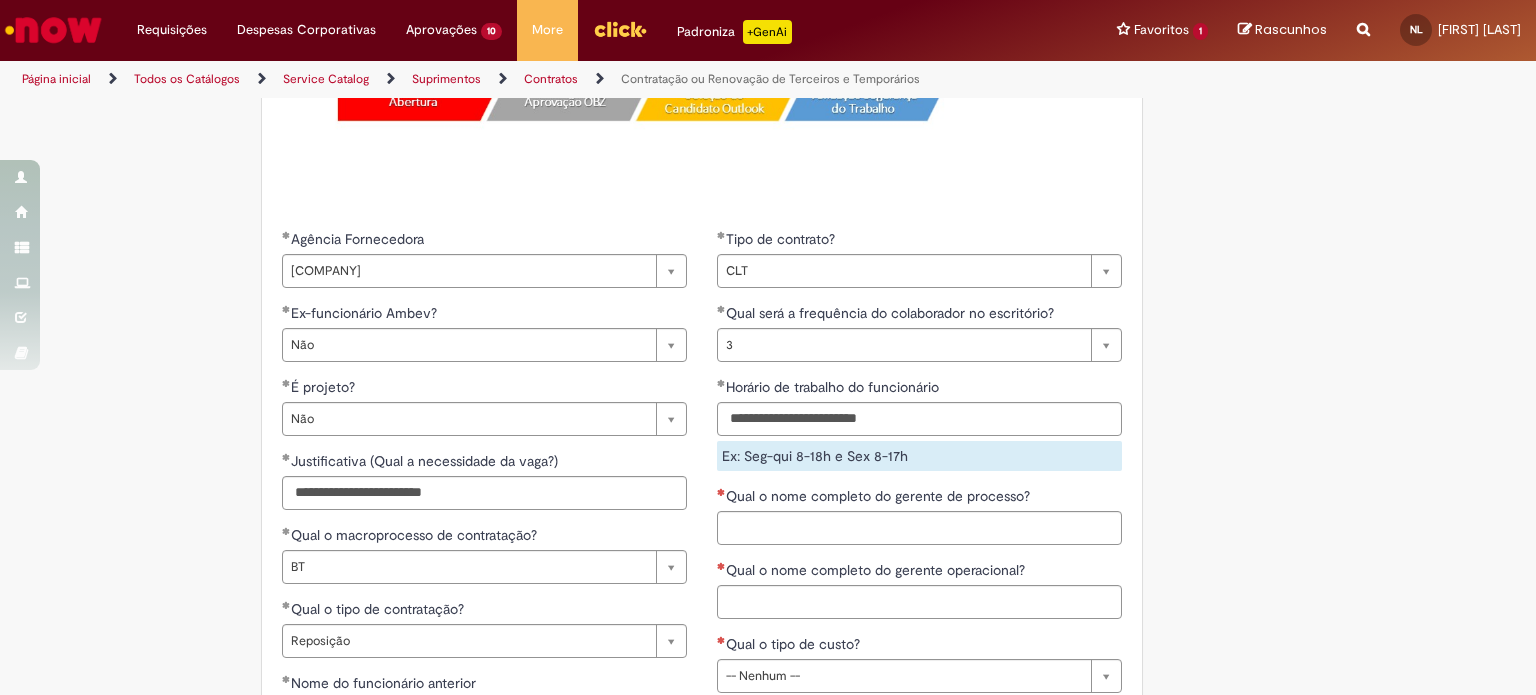 click on "Adicionar a Favoritos
Contratação ou Renovação de Terceiros e Temporários
Oferta destinada para contratar terceiros e temporários.
Oferta destinada à   contratação ou renovação de terceiros e temporários alocados no CSC.
Fluxos contemplados: Os processos abrangem os fluxos do  CSC  e  Aurora , cada um com diferentes aprovadores, automaticamente direcionados conforme a seleção do campo "Natureza da Contratação".
Opções de contratação disponíveis:
Novas Posições  (obrigatório anexar a aprovação do facilitador de OBZ do MP correspondente)
Reposição
Extensão
Após a aprovação interna pela Ambev, inicia-se a fase de contratação, na qual  o gestor assume a responsabilidade de conduzir o processo junto à agência  (Maior RH ou Robert Half), com o contato sendo realizado por e-mail.
Após a contratação
**" at bounding box center (768, -32) 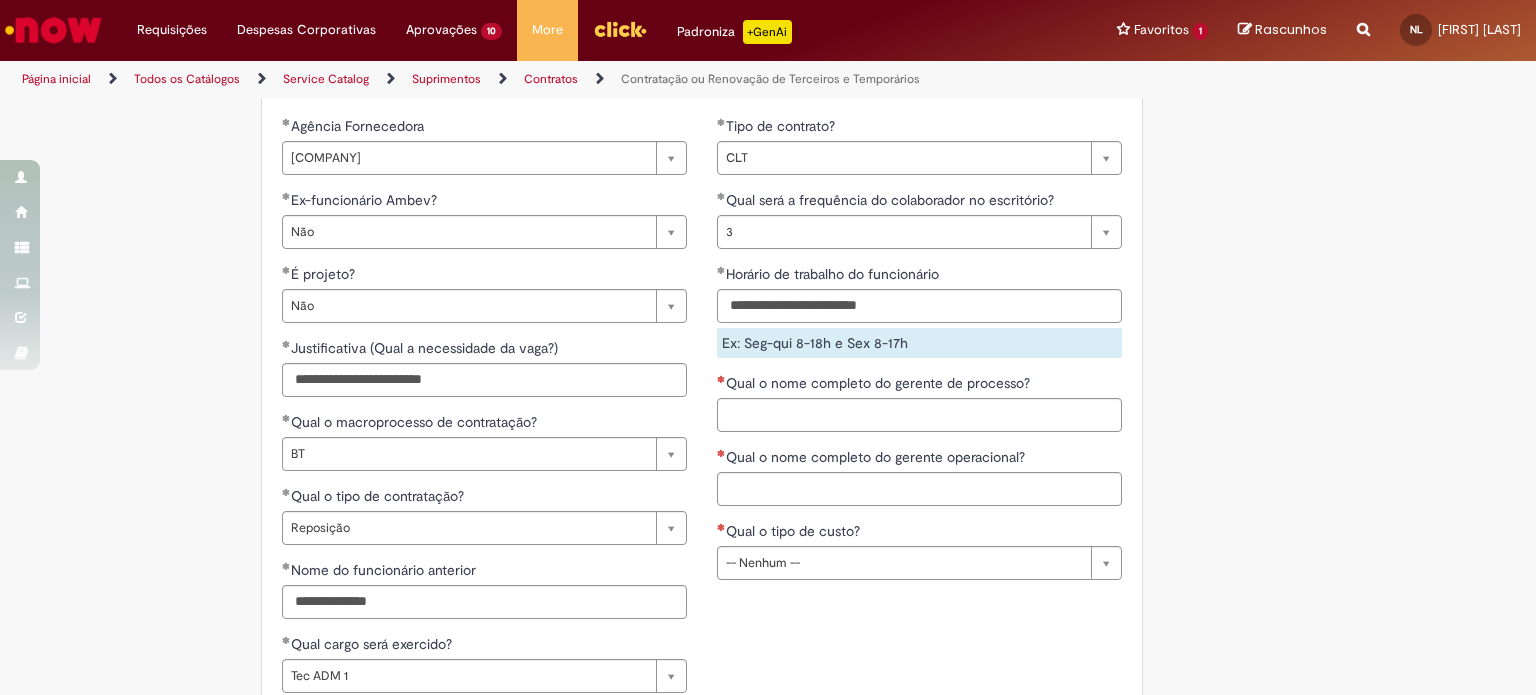 scroll, scrollTop: 1600, scrollLeft: 0, axis: vertical 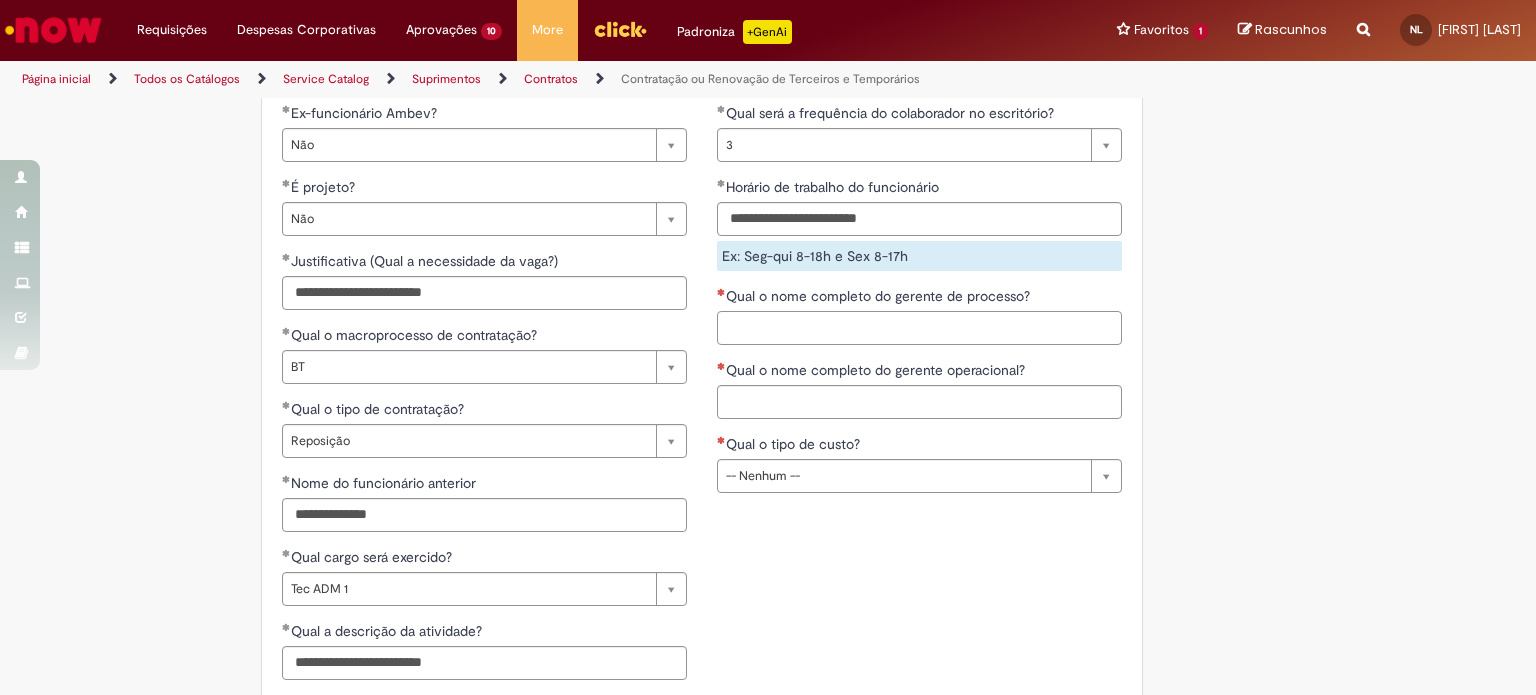click on "Qual o nome completo do gerente de processo?" at bounding box center (919, 328) 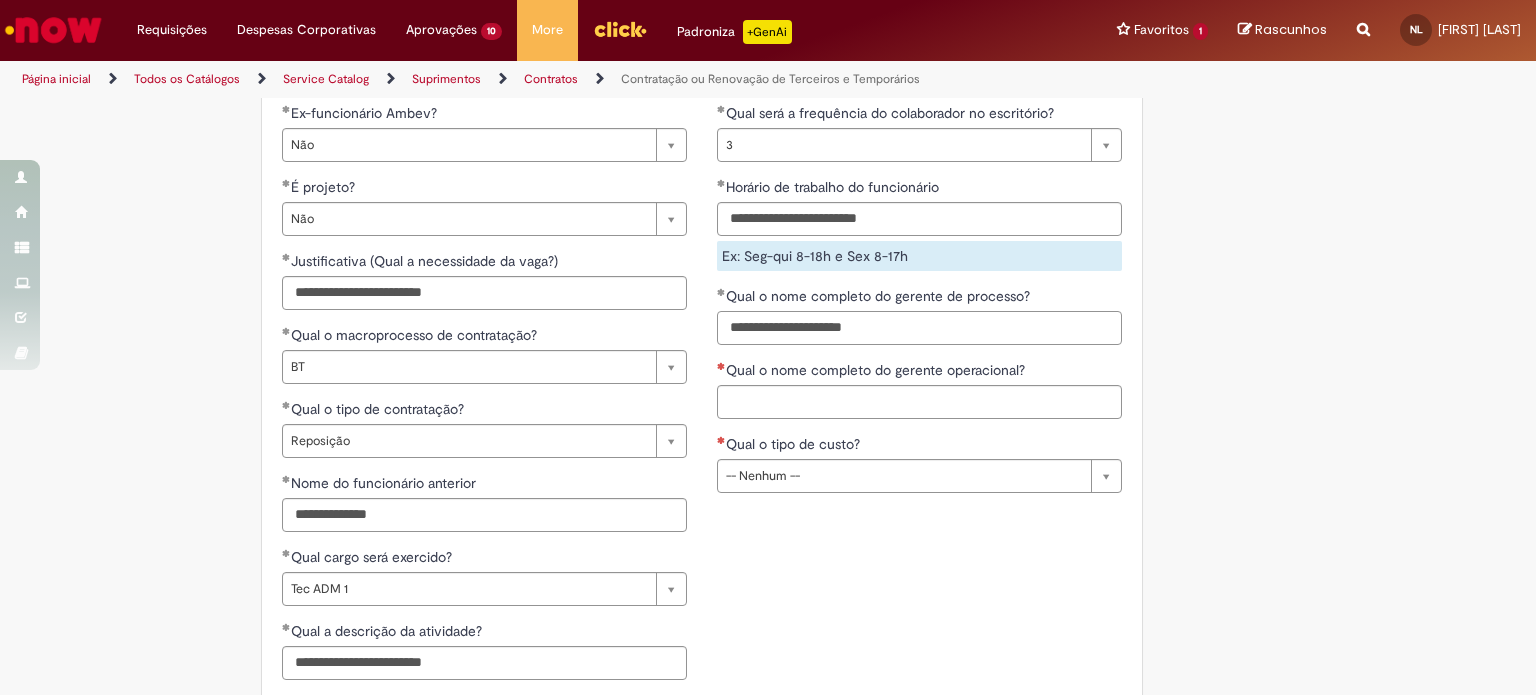 type on "**********" 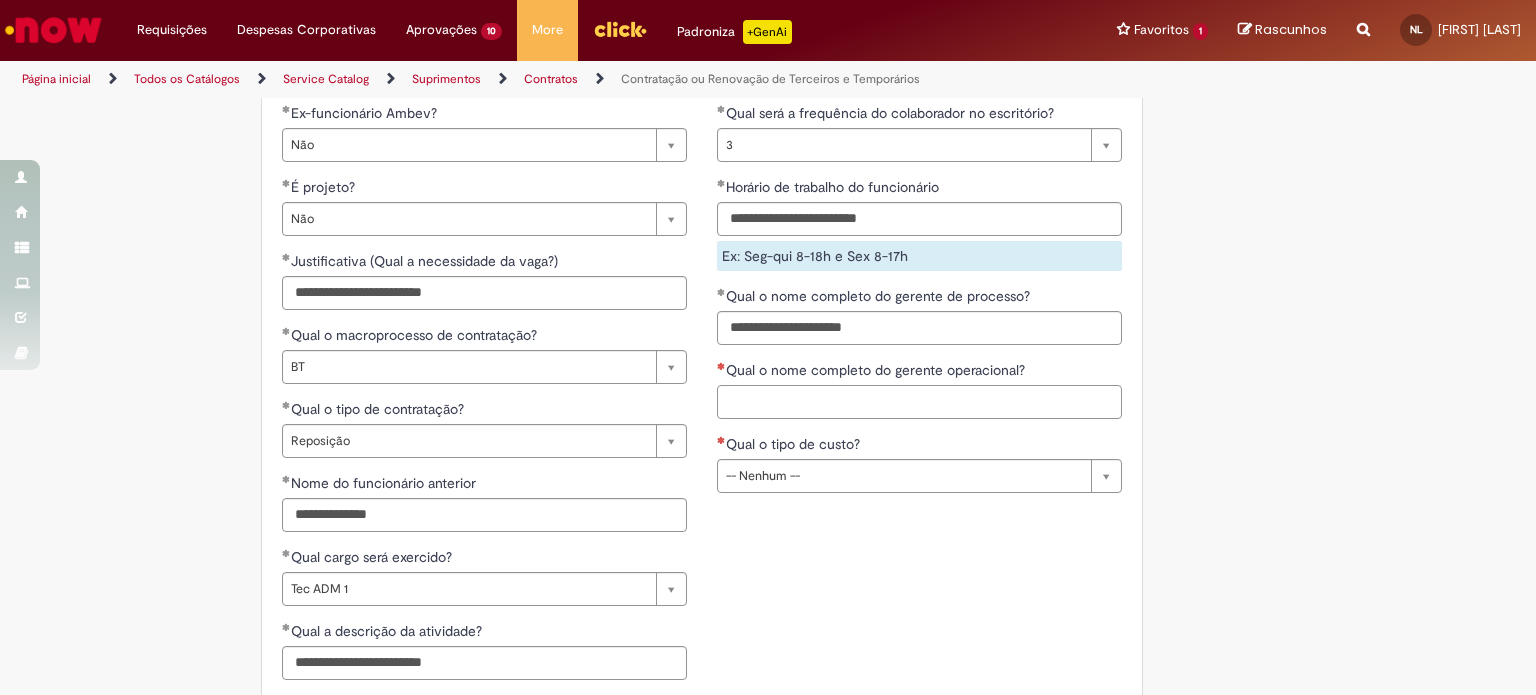 click on "Qual o nome completo do gerente operacional?" at bounding box center (919, 402) 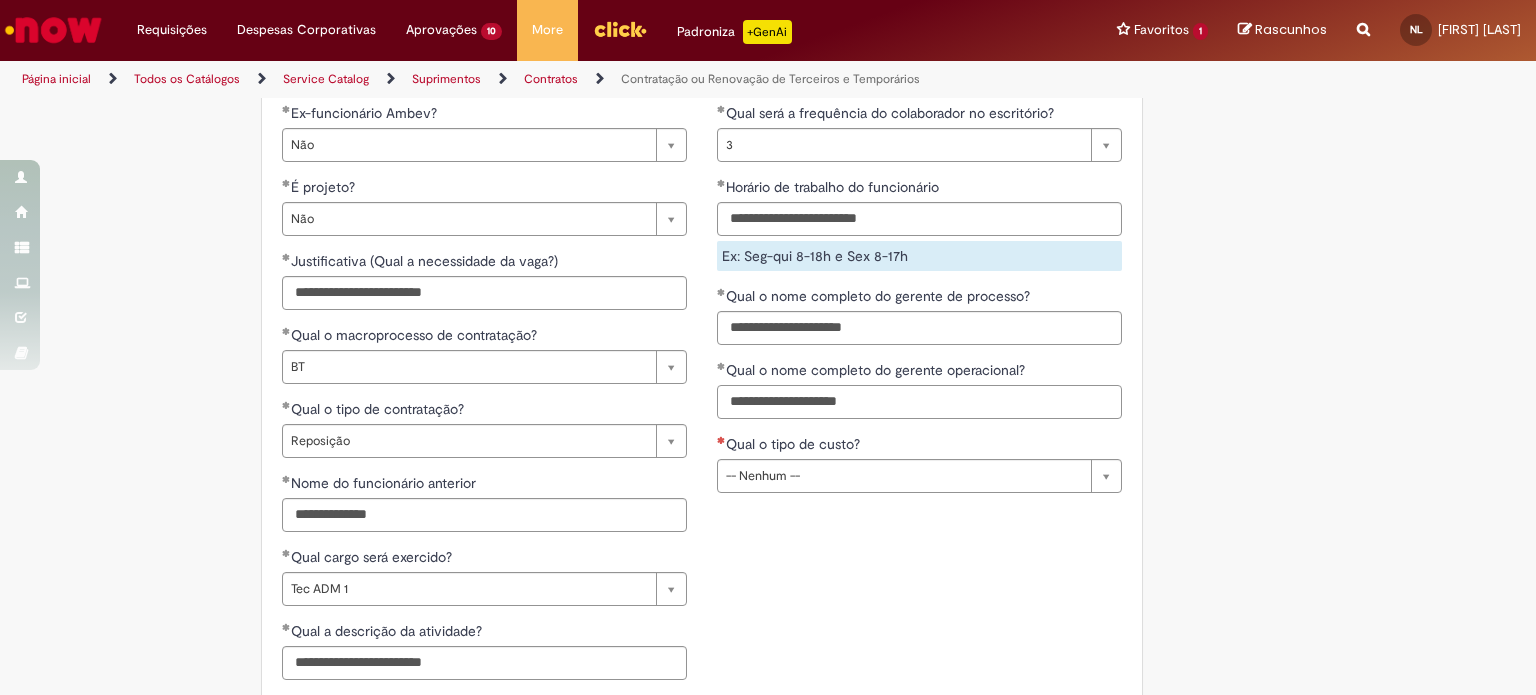 type on "**********" 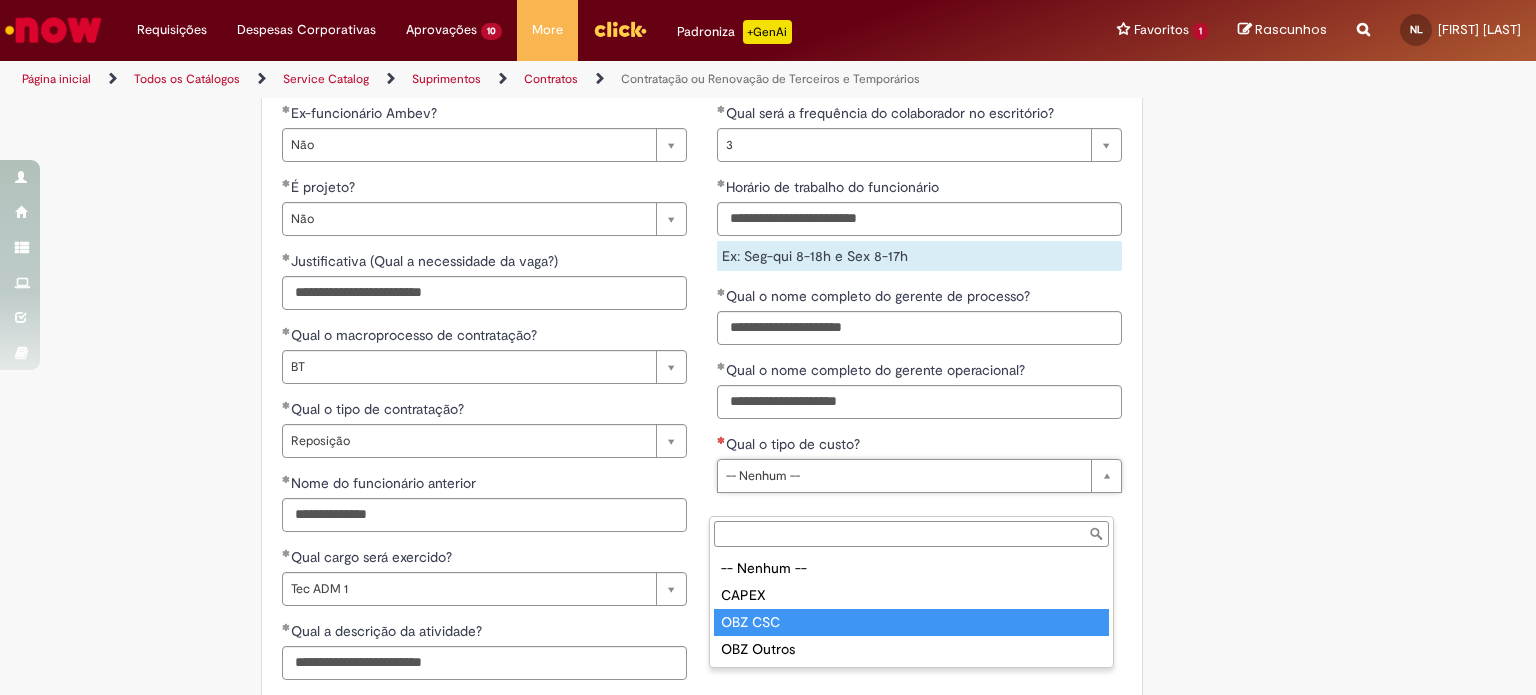type on "*******" 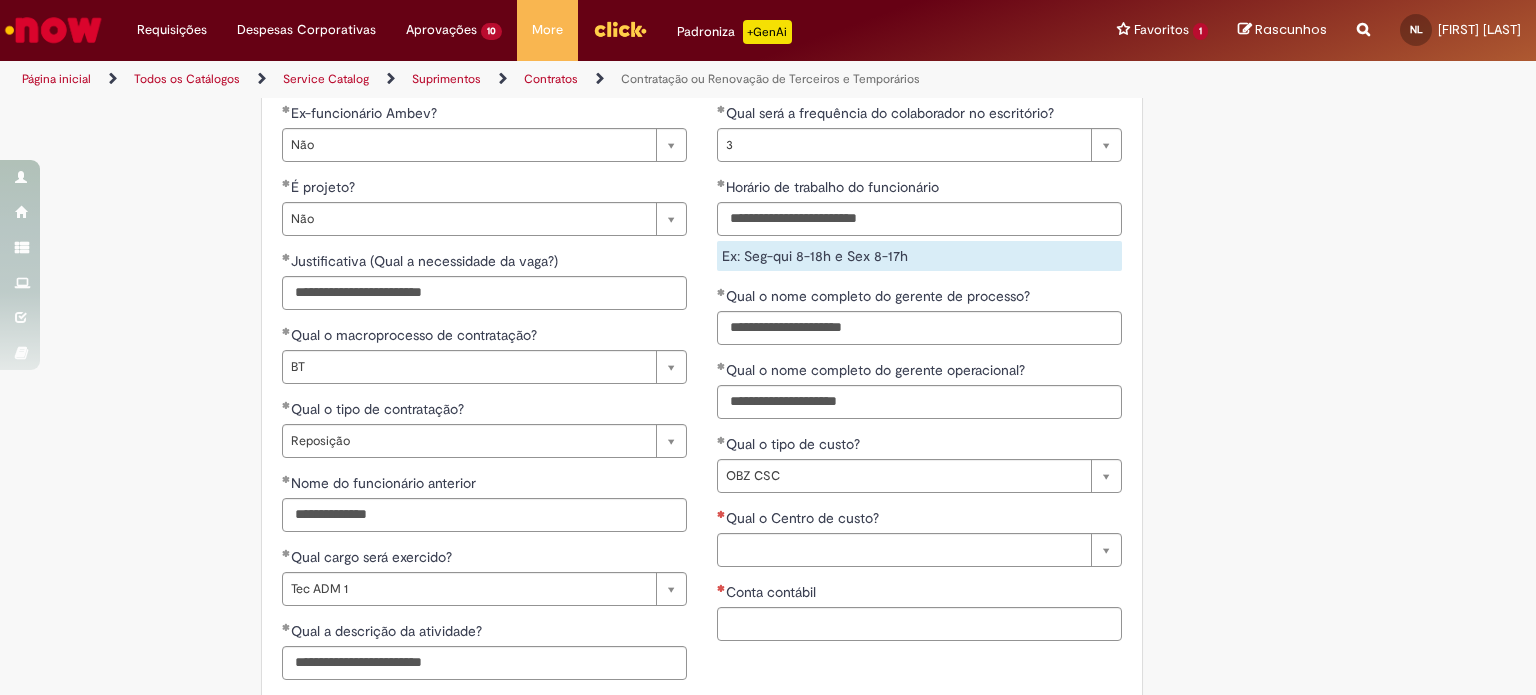 click on "Adicionar a Favoritos
Contratação ou Renovação de Terceiros e Temporários
Oferta destinada para contratar terceiros e temporários.
Oferta destinada à   contratação ou renovação de terceiros e temporários alocados no CSC.
Fluxos contemplados: Os processos abrangem os fluxos do  CSC  e  Aurora , cada um com diferentes aprovadores, automaticamente direcionados conforme a seleção do campo "Natureza da Contratação".
Opções de contratação disponíveis:
Novas Posições  (obrigatório anexar a aprovação do facilitador de OBZ do MP correspondente)
Reposição
Extensão
Após a aprovação interna pela Ambev, inicia-se a fase de contratação, na qual  o gestor assume a responsabilidade de conduzir o processo junto à agência  (Maior RH ou Robert Half), com o contato sendo realizado por e-mail.
Após a contratação
**" at bounding box center (768, -232) 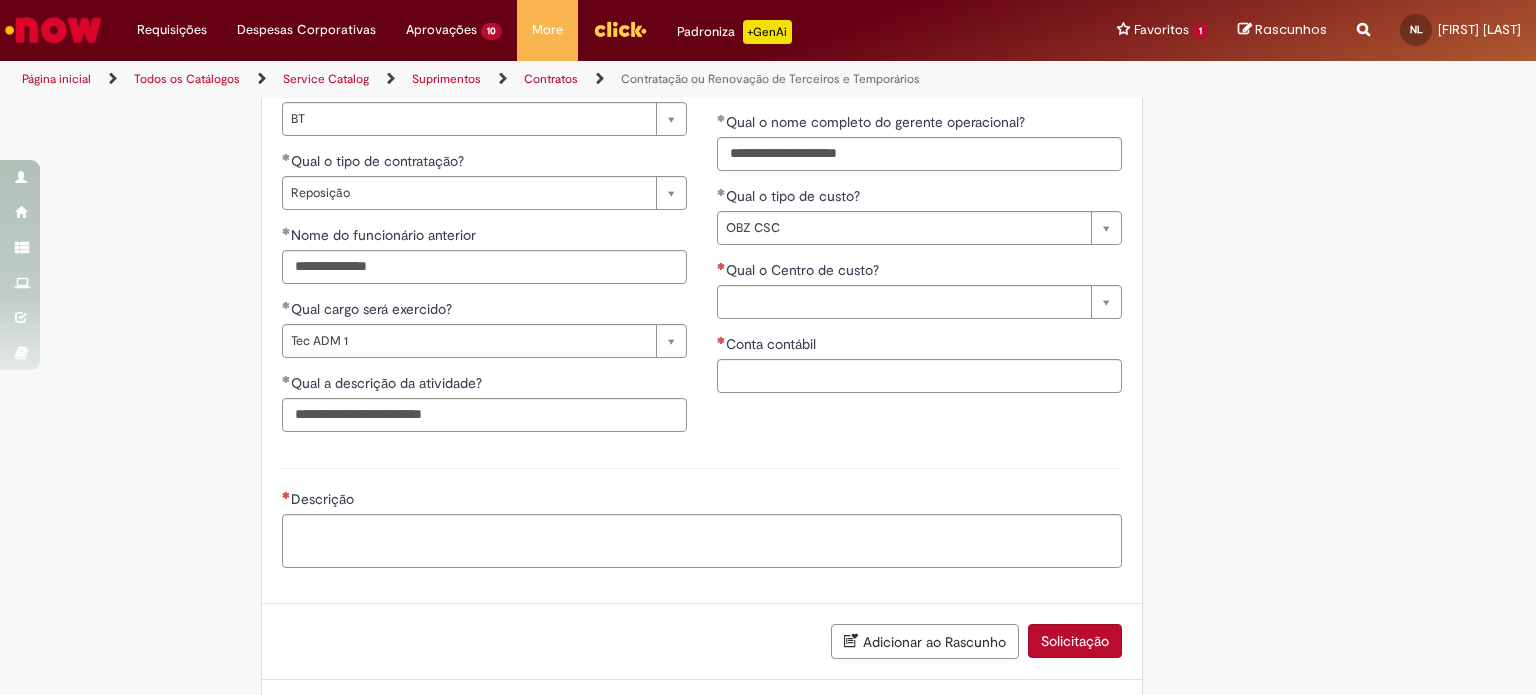scroll, scrollTop: 1800, scrollLeft: 0, axis: vertical 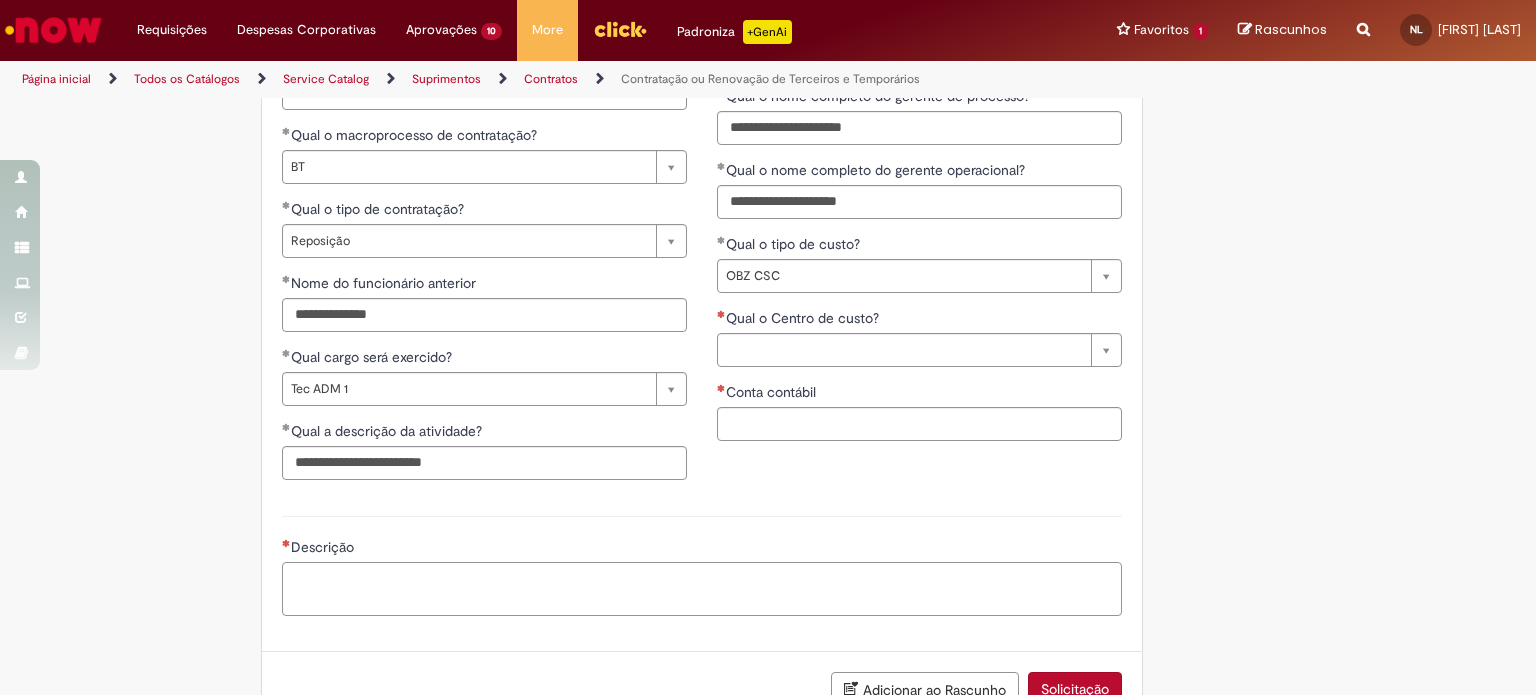 click on "Descrição" at bounding box center (702, 589) 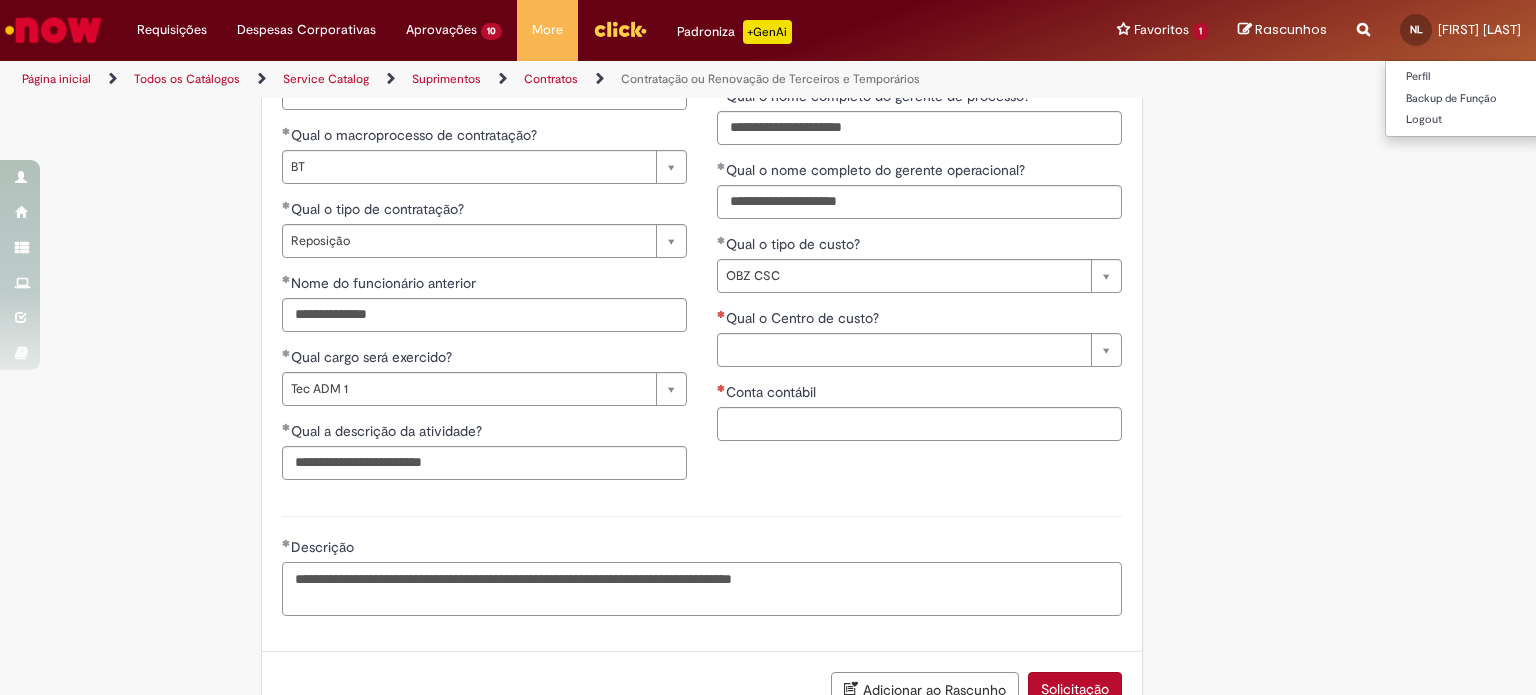 type on "**********" 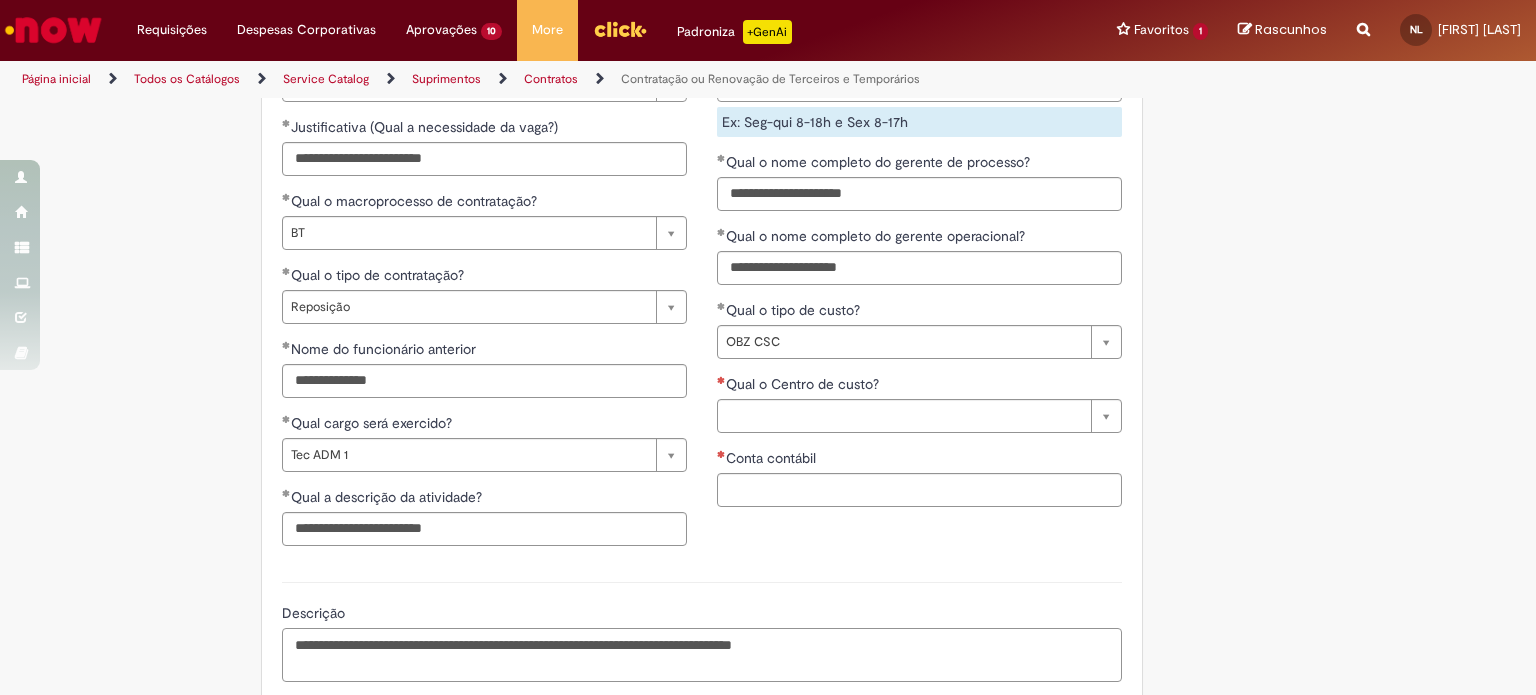 scroll, scrollTop: 1700, scrollLeft: 0, axis: vertical 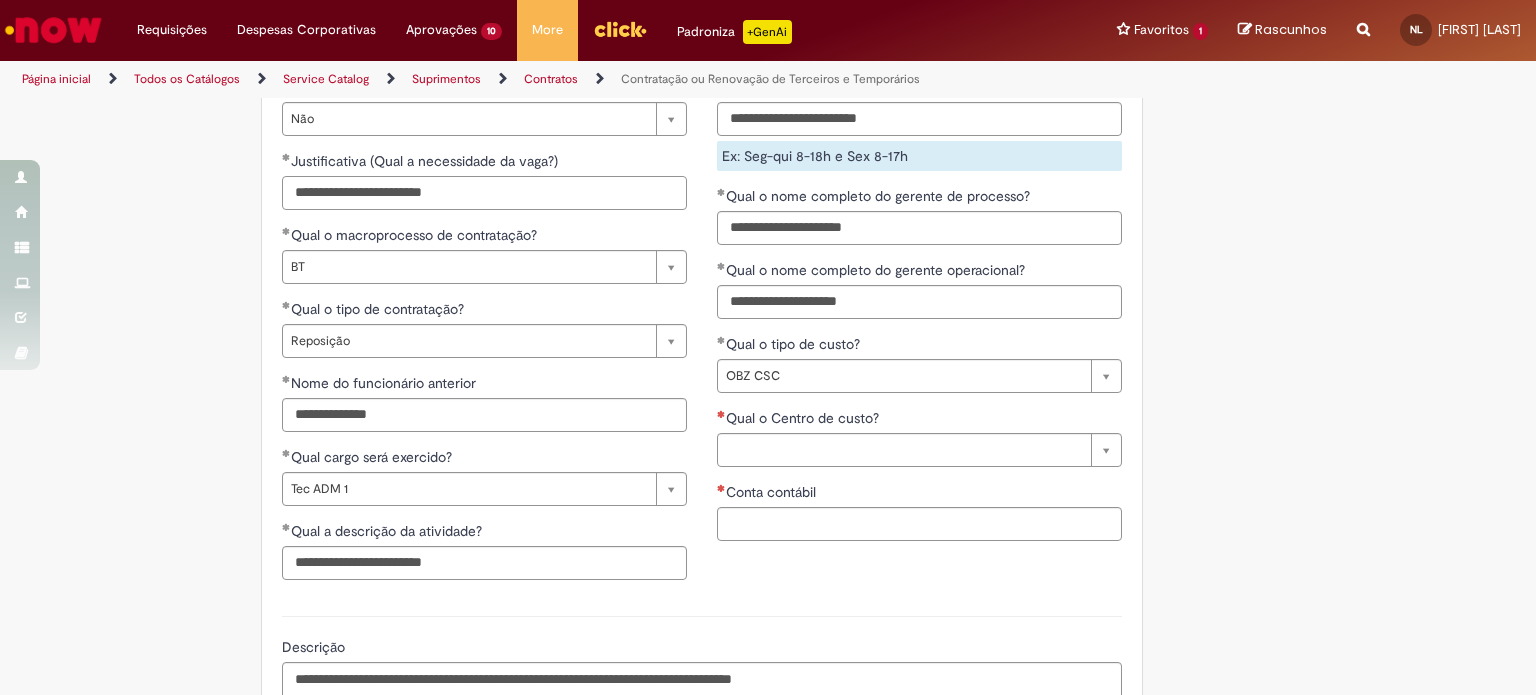 drag, startPoint x: 548, startPoint y: 222, endPoint x: 221, endPoint y: 221, distance: 327.00153 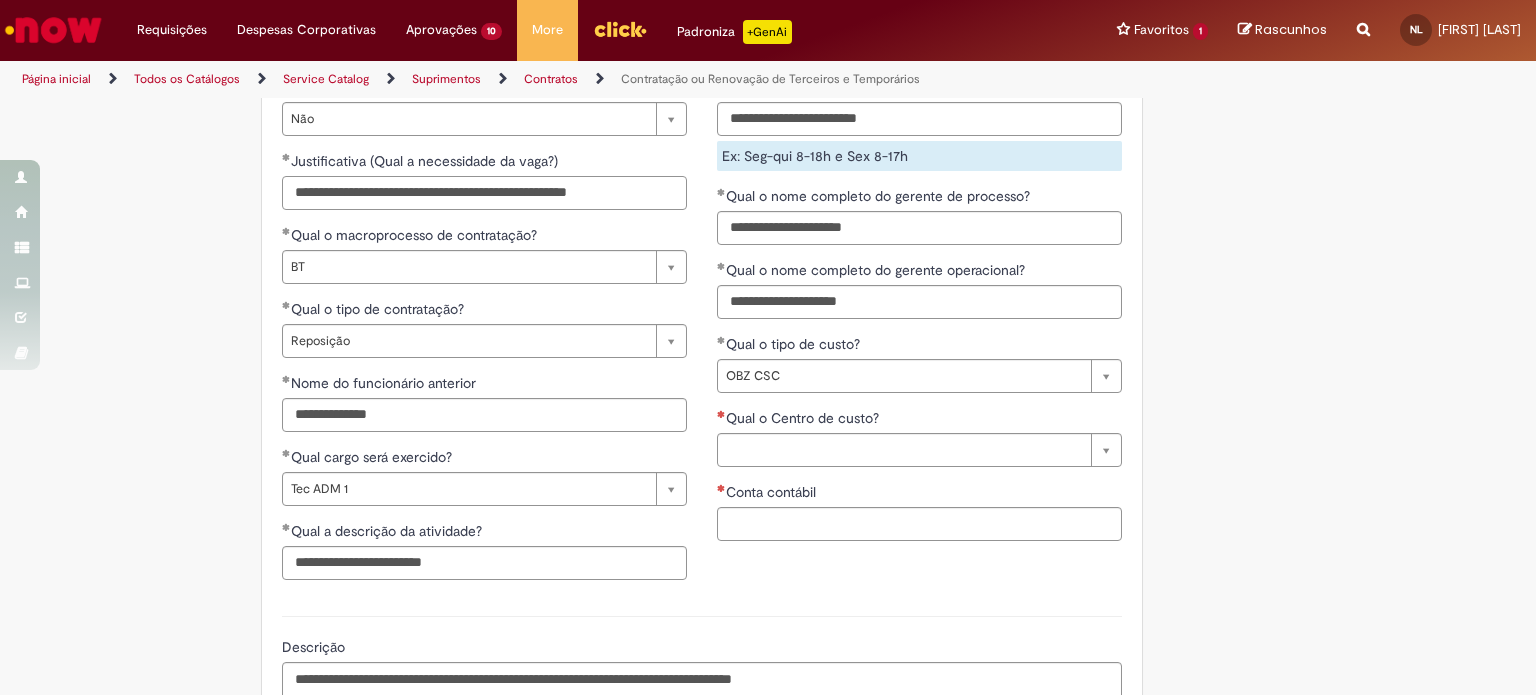 drag, startPoint x: 461, startPoint y: 222, endPoint x: 660, endPoint y: 229, distance: 199.12308 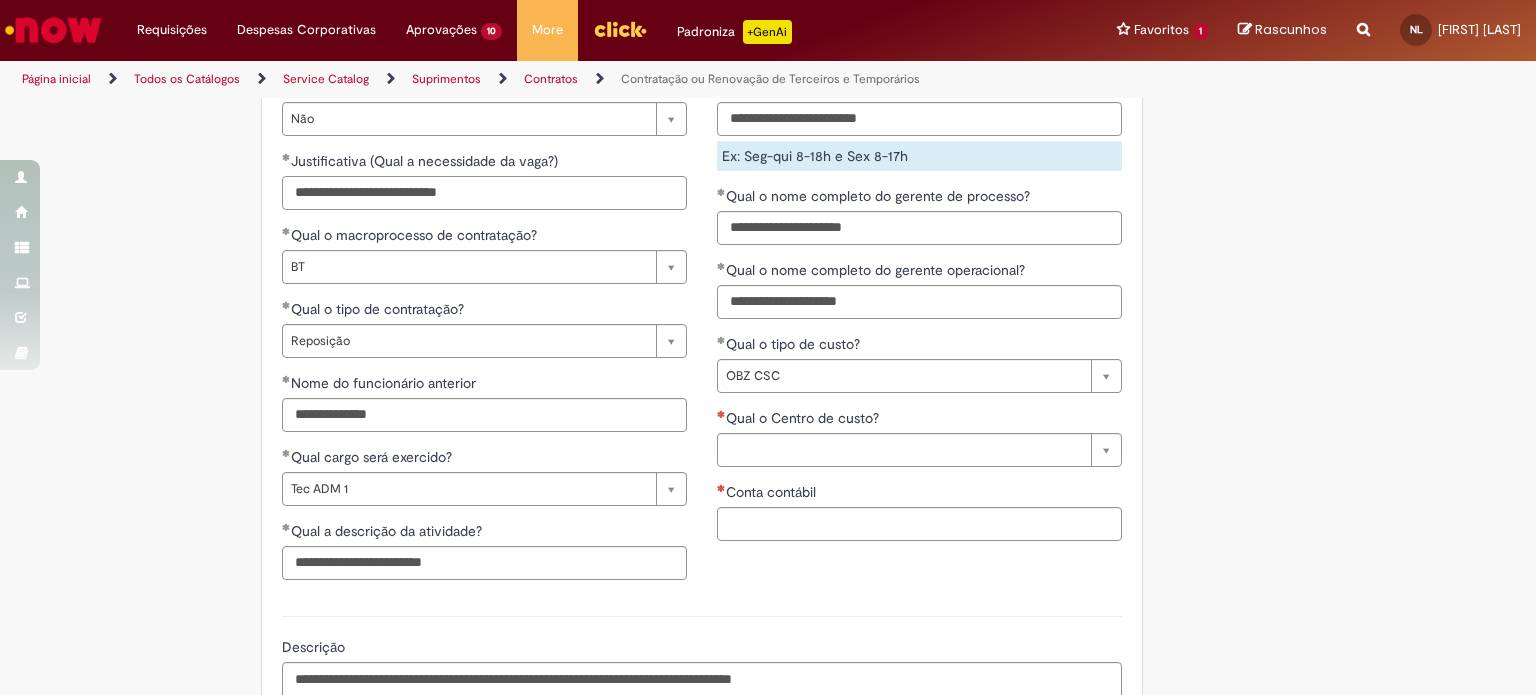 type on "**********" 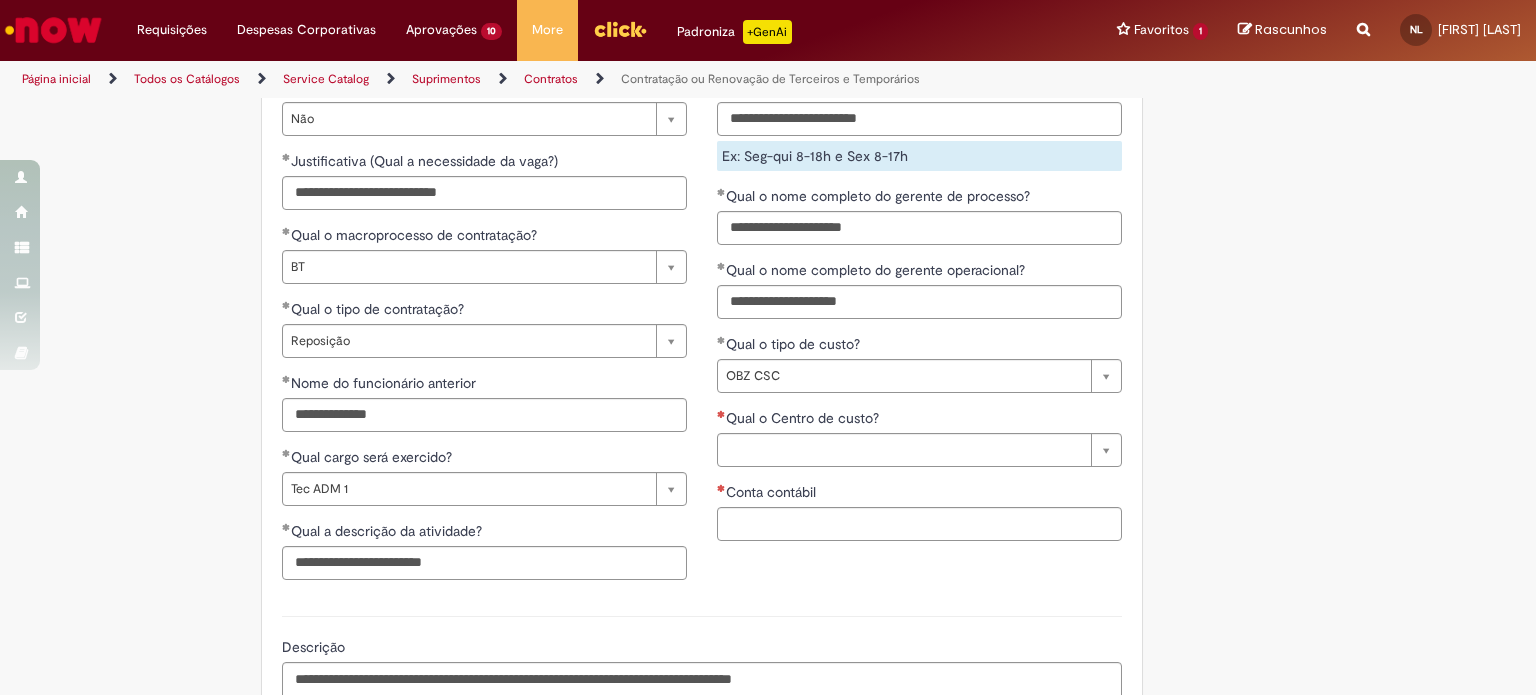click on "Adicionar a Favoritos
Contratação ou Renovação de Terceiros e Temporários
Oferta destinada para contratar terceiros e temporários.
Oferta destinada à   contratação ou renovação de terceiros e temporários alocados no CSC.
Fluxos contemplados: Os processos abrangem os fluxos do  CSC  e  Aurora , cada um com diferentes aprovadores, automaticamente direcionados conforme a seleção do campo "Natureza da Contratação".
Opções de contratação disponíveis:
Novas Posições  (obrigatório anexar a aprovação do facilitador de OBZ do MP correspondente)
Reposição
Extensão
Após a aprovação interna pela Ambev, inicia-se a fase de contratação, na qual  o gestor assume a responsabilidade de conduzir o processo junto à agência  (Maior RH ou Robert Half), com o contato sendo realizado por e-mail.
Após a contratação
**" at bounding box center (768, -332) 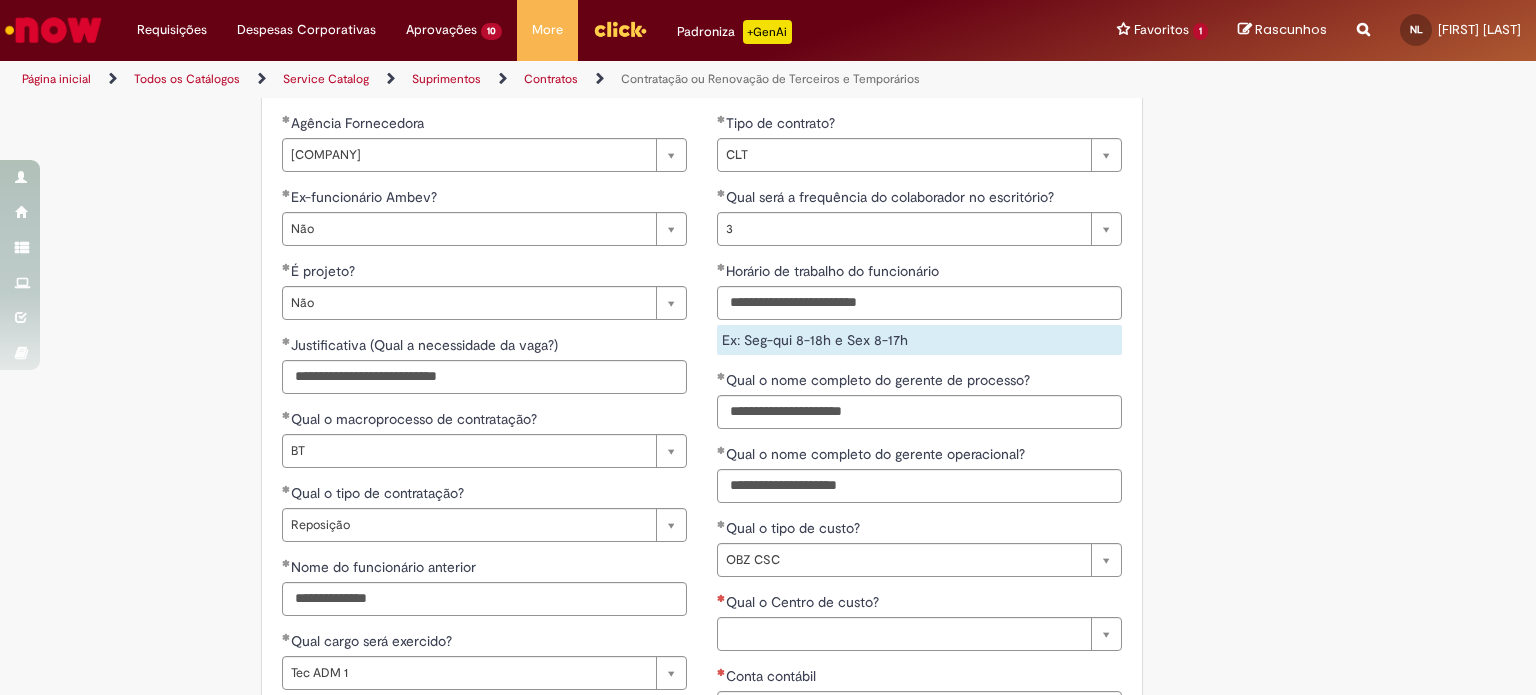 scroll, scrollTop: 1400, scrollLeft: 0, axis: vertical 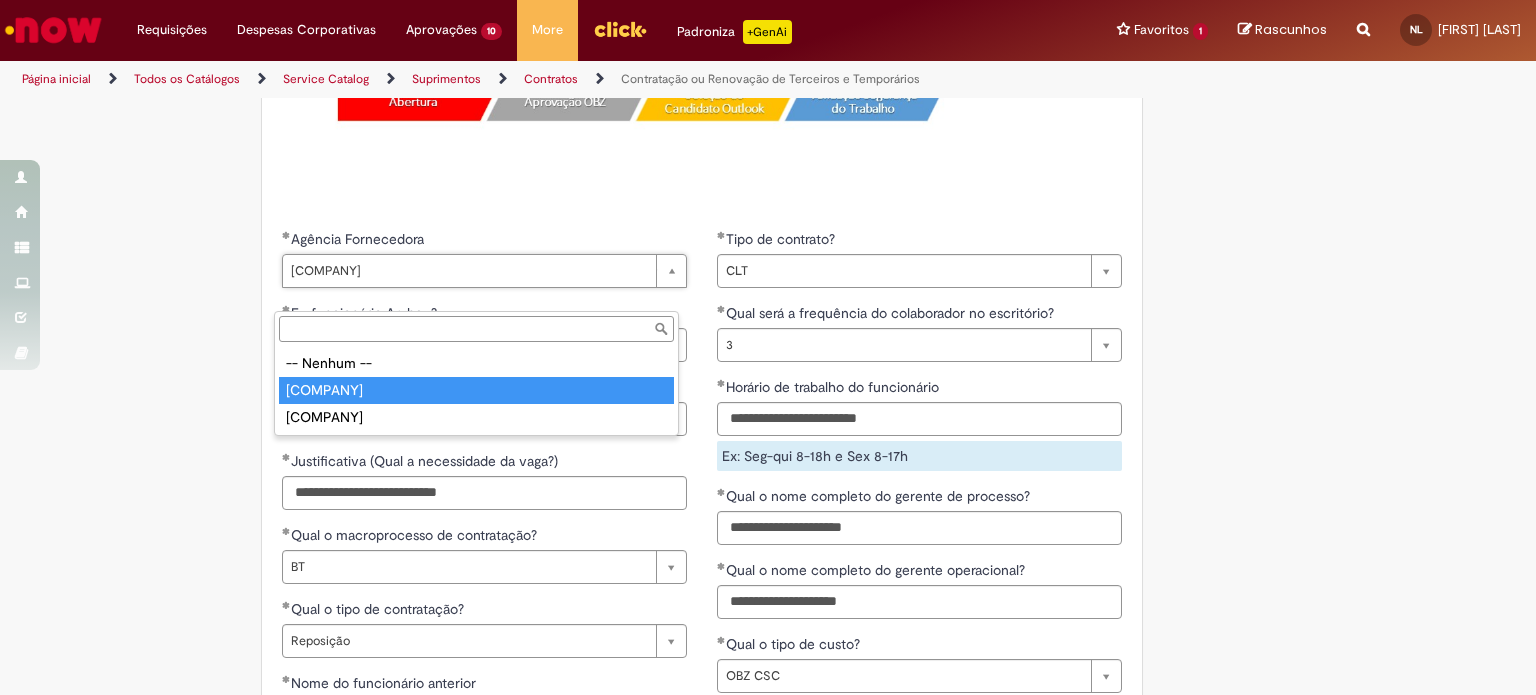 type on "******" 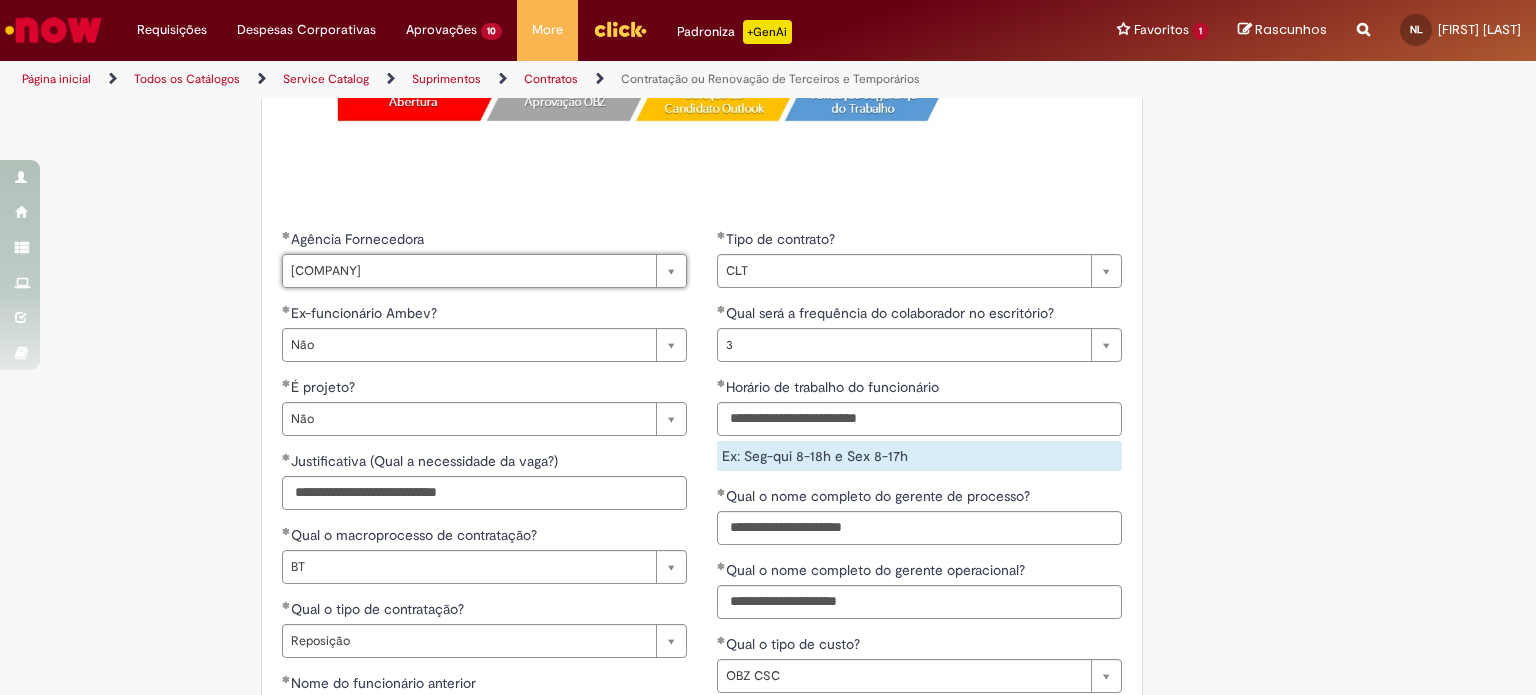 scroll, scrollTop: 0, scrollLeft: 42, axis: horizontal 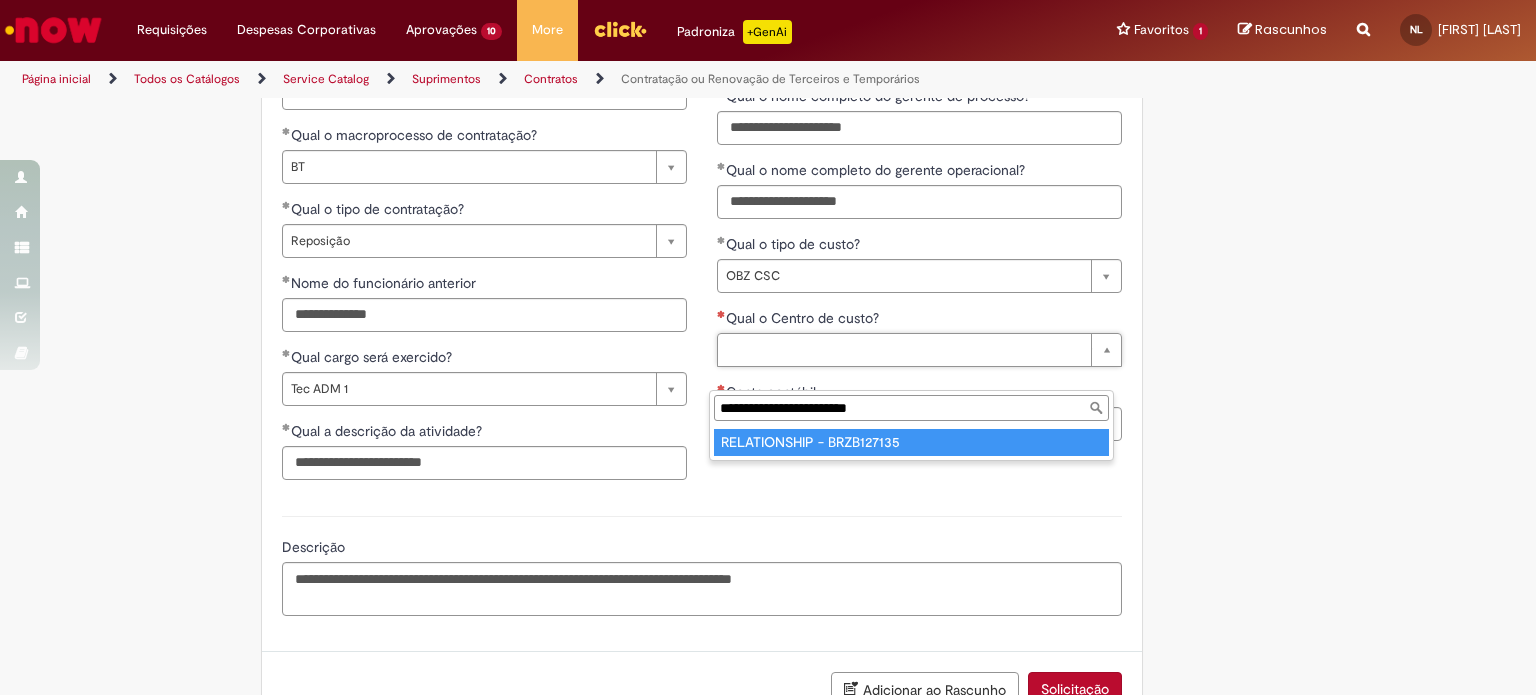 type on "**********" 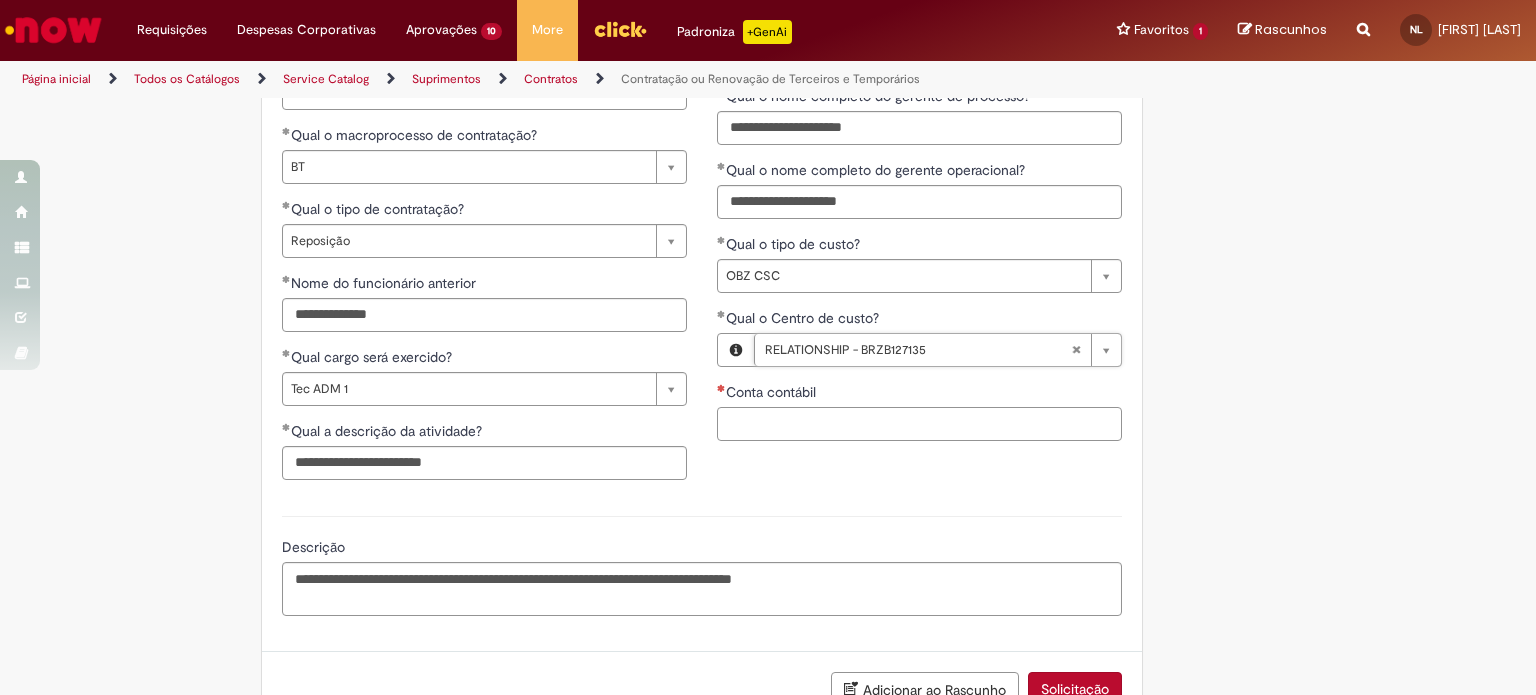 click on "Conta contábil" at bounding box center (919, 424) 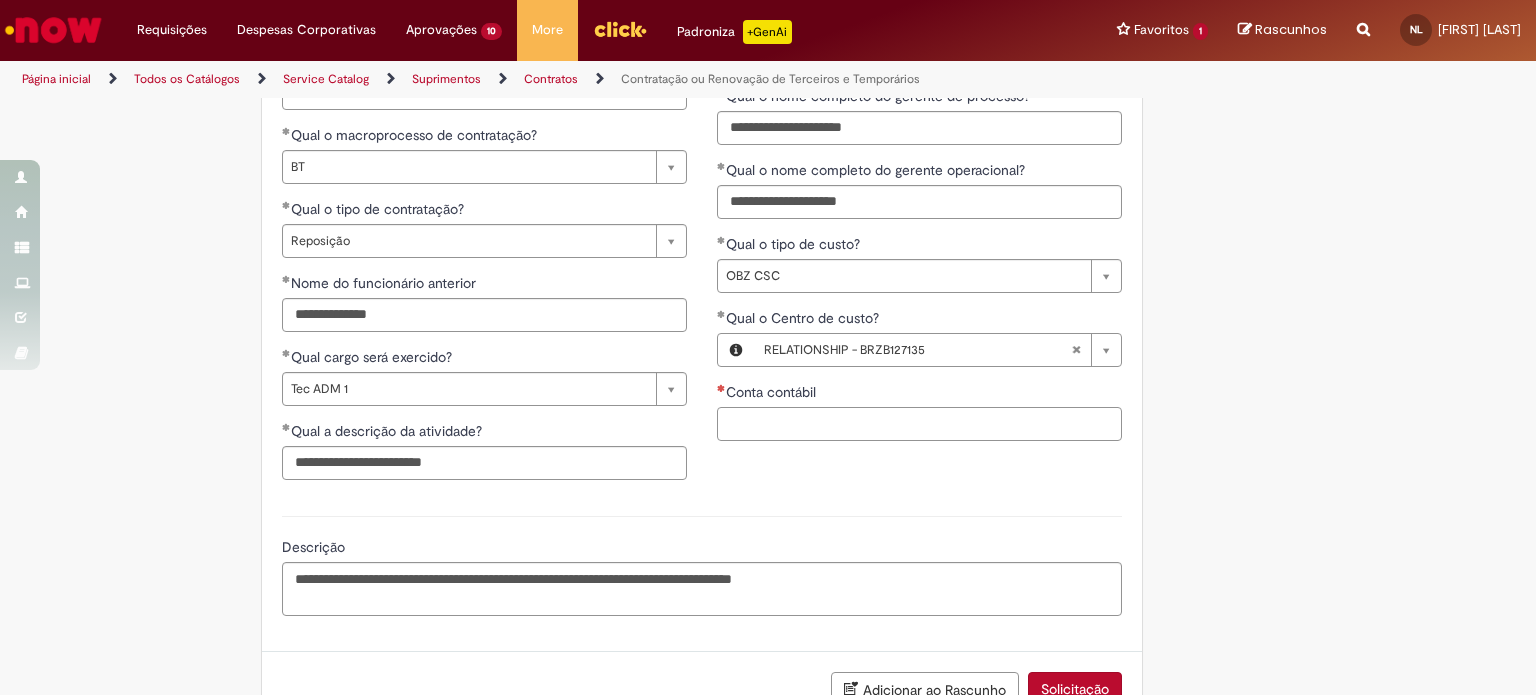 paste on "*******" 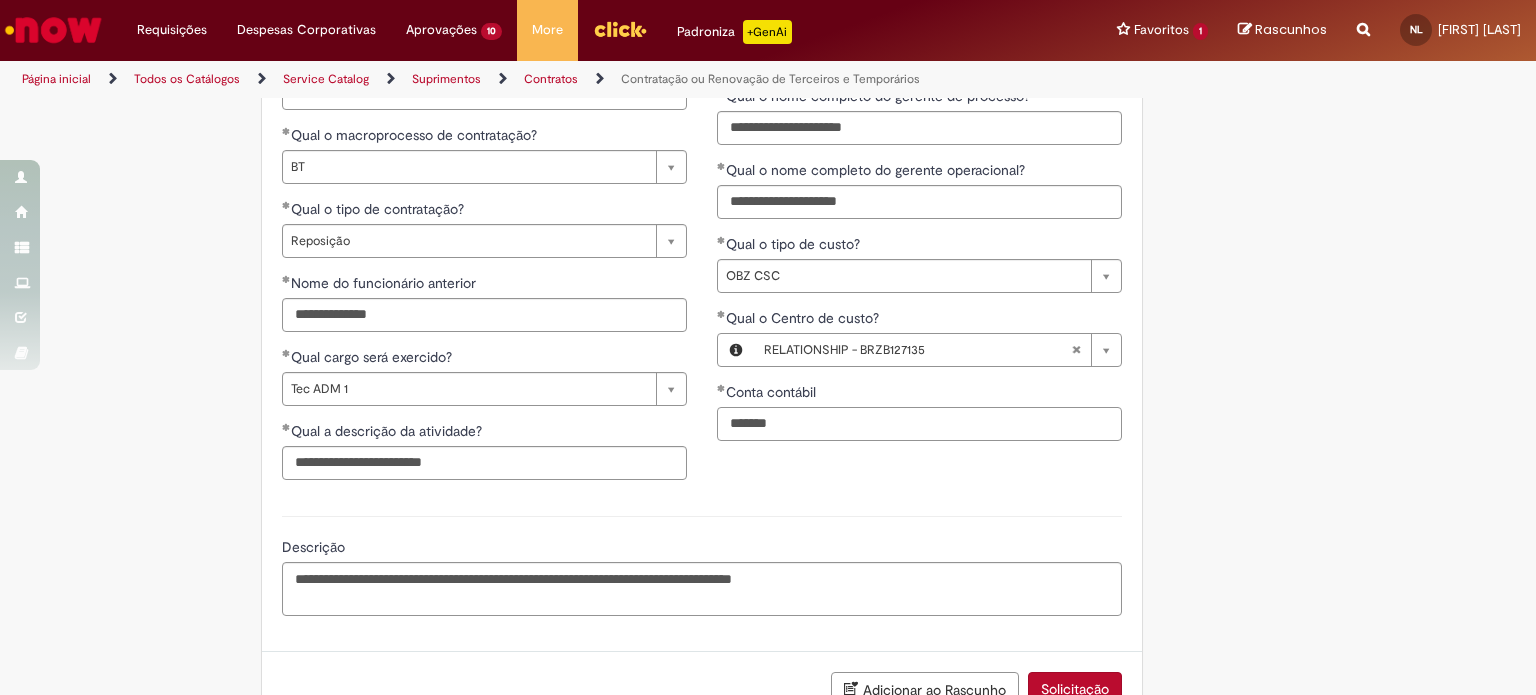 type on "*******" 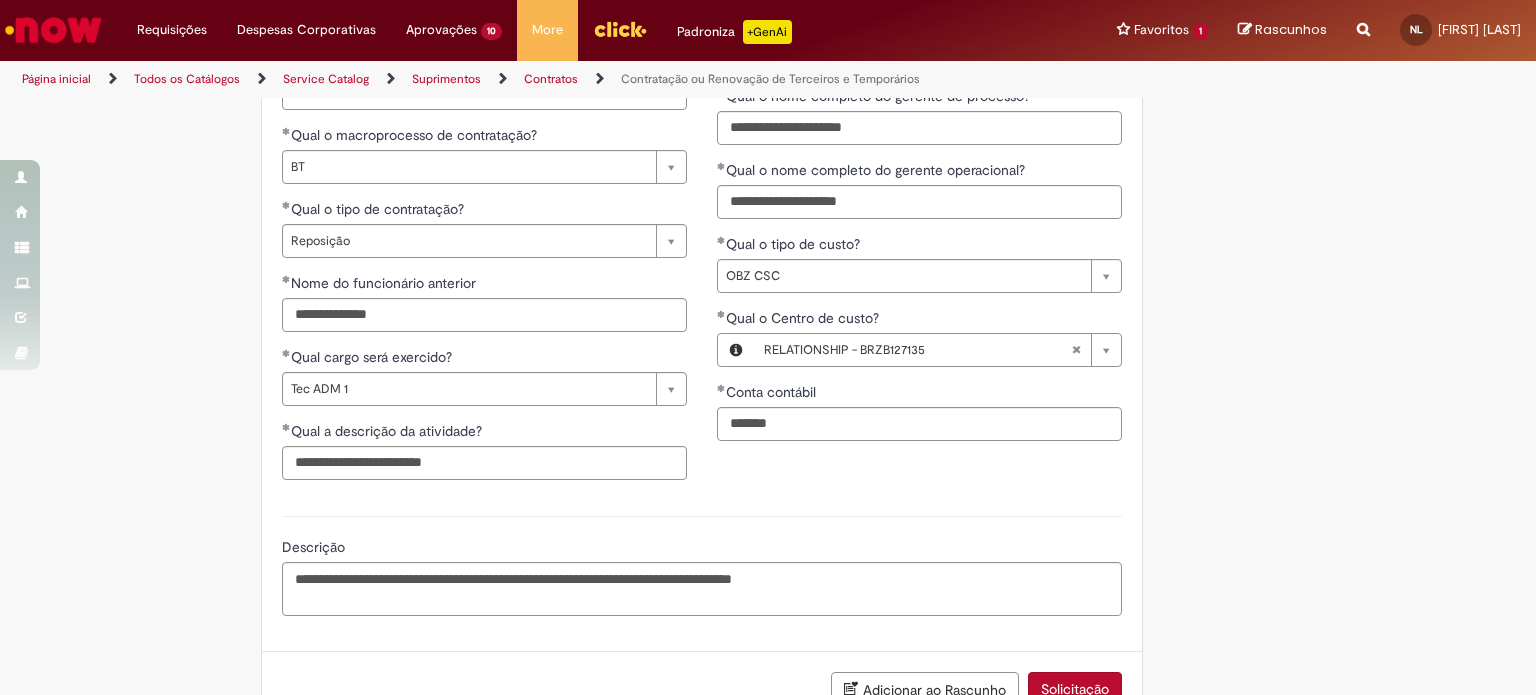 click on "Adicionar a Favoritos
Contratação ou Renovação de Terceiros e Temporários
Oferta destinada para contratar terceiros e temporários.
Oferta destinada à   contratação ou renovação de terceiros e temporários alocados no CSC.
Fluxos contemplados: Os processos abrangem os fluxos do  CSC  e  Aurora , cada um com diferentes aprovadores, automaticamente direcionados conforme a seleção do campo "Natureza da Contratação".
Opções de contratação disponíveis:
Novas Posições  (obrigatório anexar a aprovação do facilitador de OBZ do MP correspondente)
Reposição
Extensão
Após a aprovação interna pela Ambev, inicia-se a fase de contratação, na qual  o gestor assume a responsabilidade de conduzir o processo junto à agência  (Maior RH ou Robert Half), com o contato sendo realizado por e-mail.
Após a contratação
**" at bounding box center [768, -432] 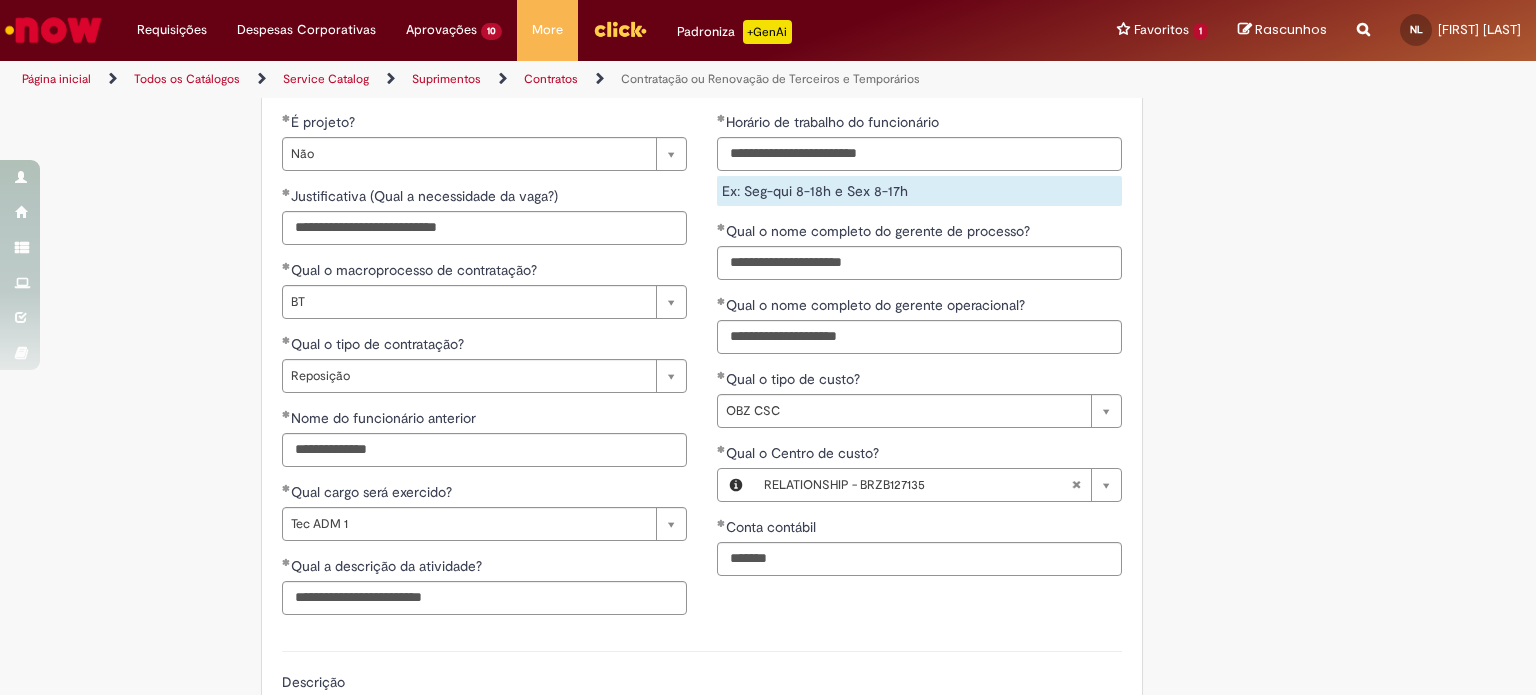 scroll, scrollTop: 1700, scrollLeft: 0, axis: vertical 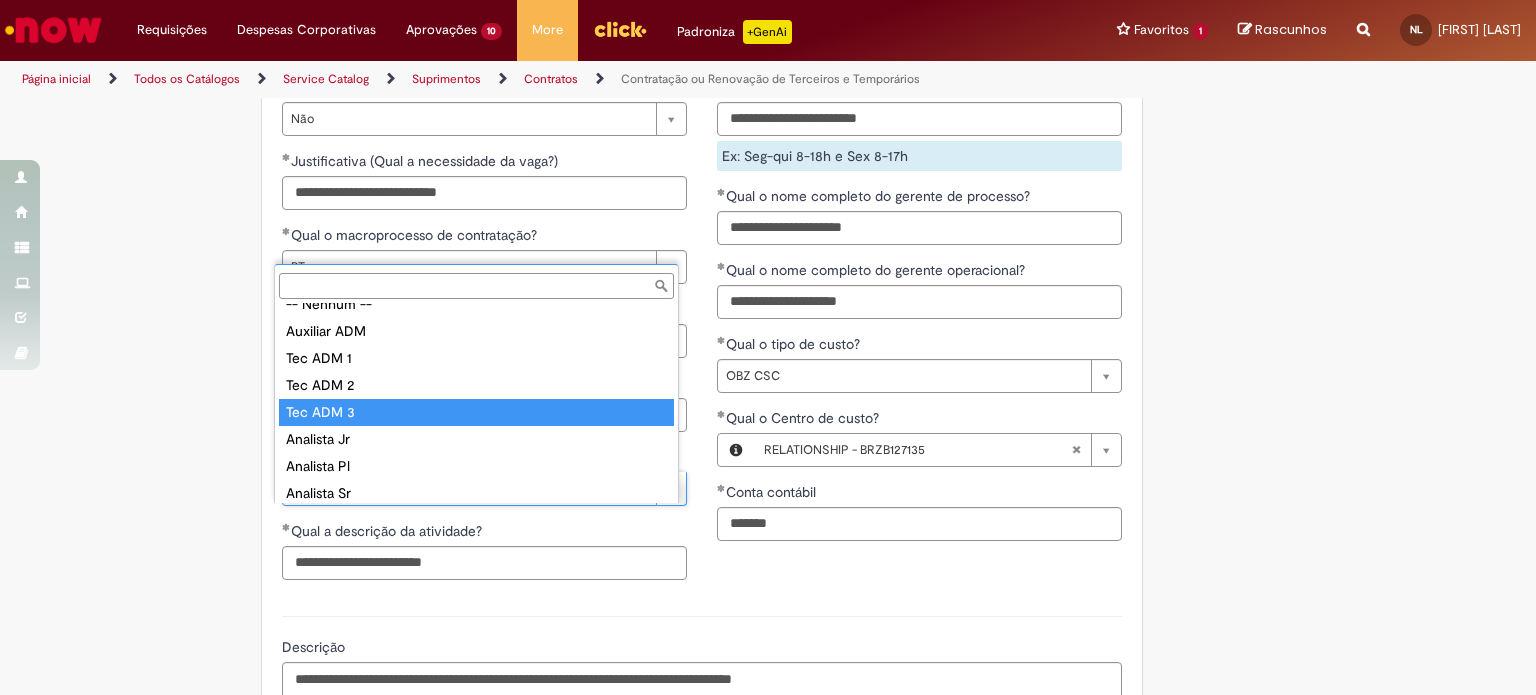 type on "*********" 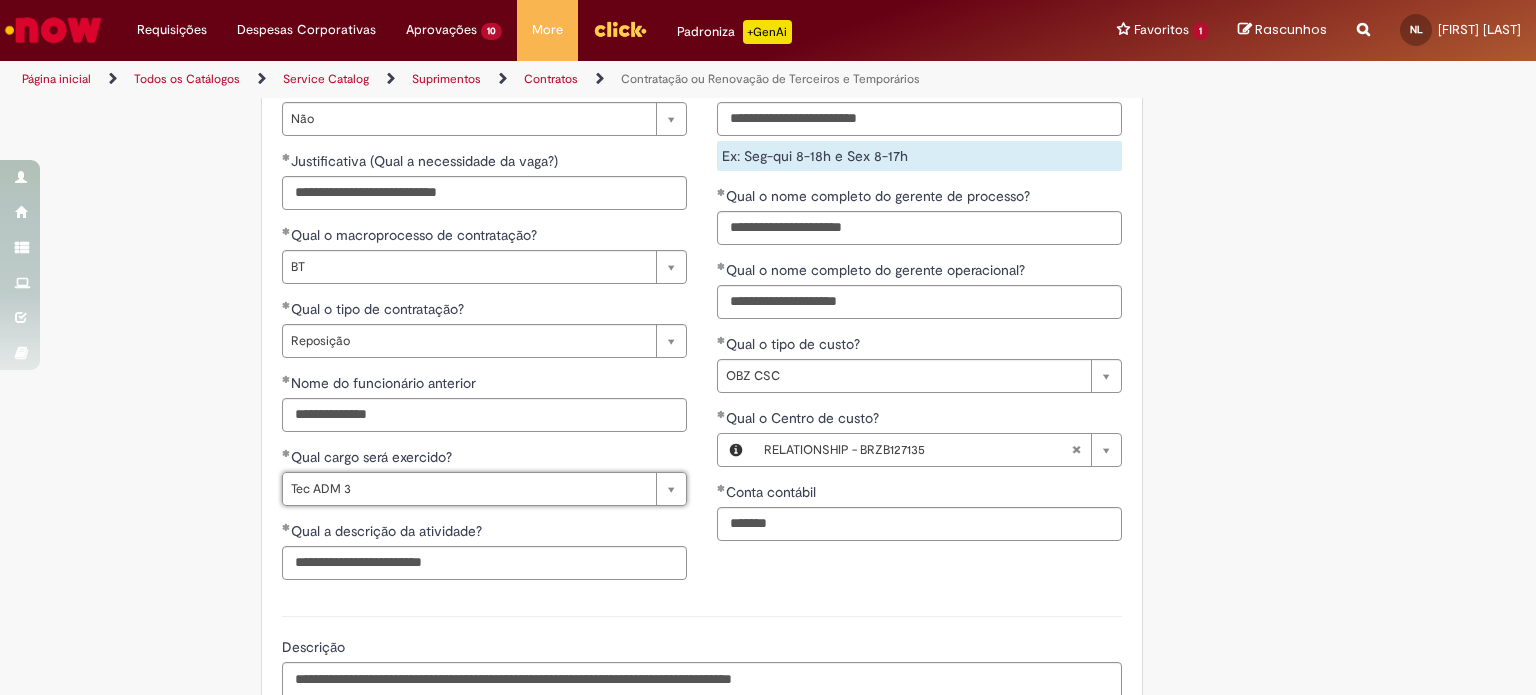 scroll, scrollTop: 0, scrollLeft: 63, axis: horizontal 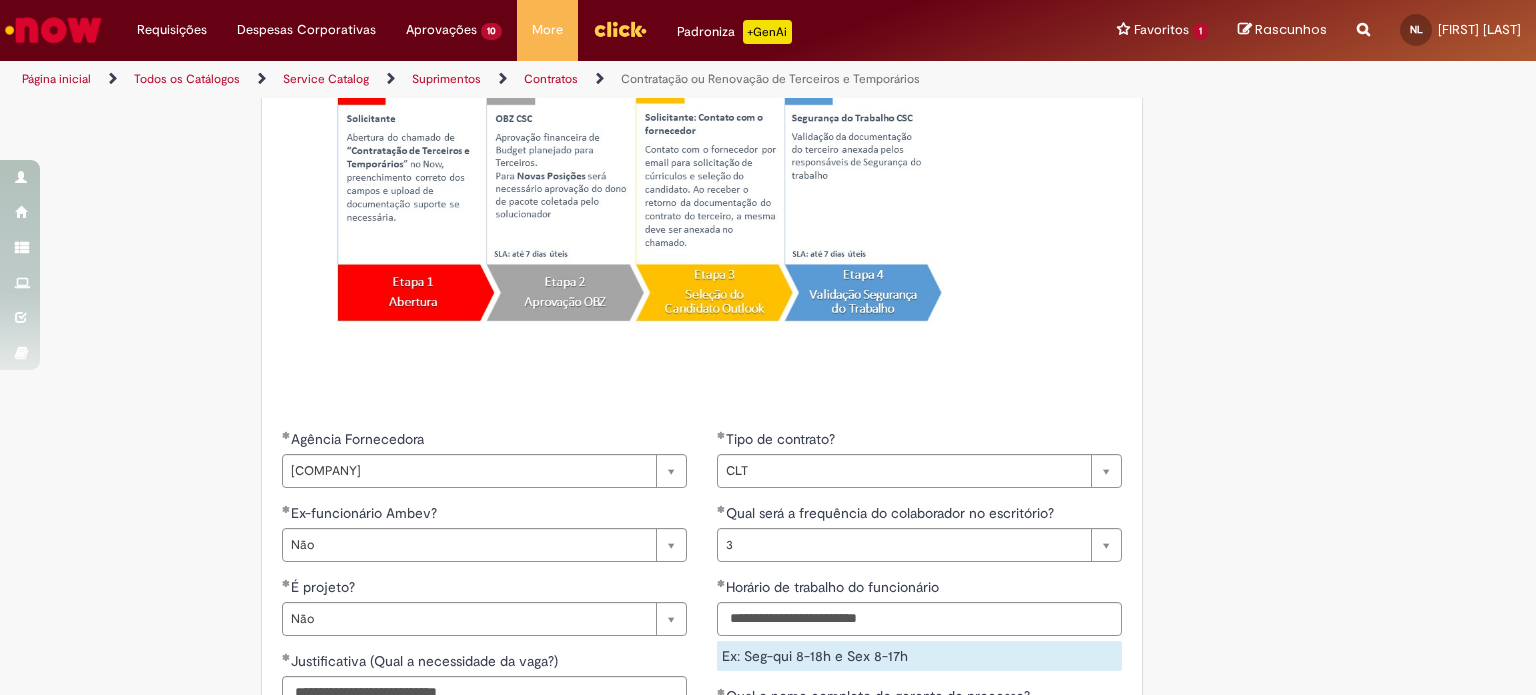 click on "Adicionar a Favoritos
Contratação ou Renovação de Terceiros e Temporários
Oferta destinada para contratar terceiros e temporários.
Oferta destinada à   contratação ou renovação de terceiros e temporários alocados no CSC.
Fluxos contemplados: Os processos abrangem os fluxos do  CSC  e  Aurora , cada um com diferentes aprovadores, automaticamente direcionados conforme a seleção do campo "Natureza da Contratação".
Opções de contratação disponíveis:
Novas Posições  (obrigatório anexar a aprovação do facilitador de OBZ do MP correspondente)
Reposição
Extensão
Após a aprovação interna pela Ambev, inicia-se a fase de contratação, na qual  o gestor assume a responsabilidade de conduzir o processo junto à agência  (Maior RH ou Robert Half), com o contato sendo realizado por e-mail.
Após a contratação
**" at bounding box center (768, 168) 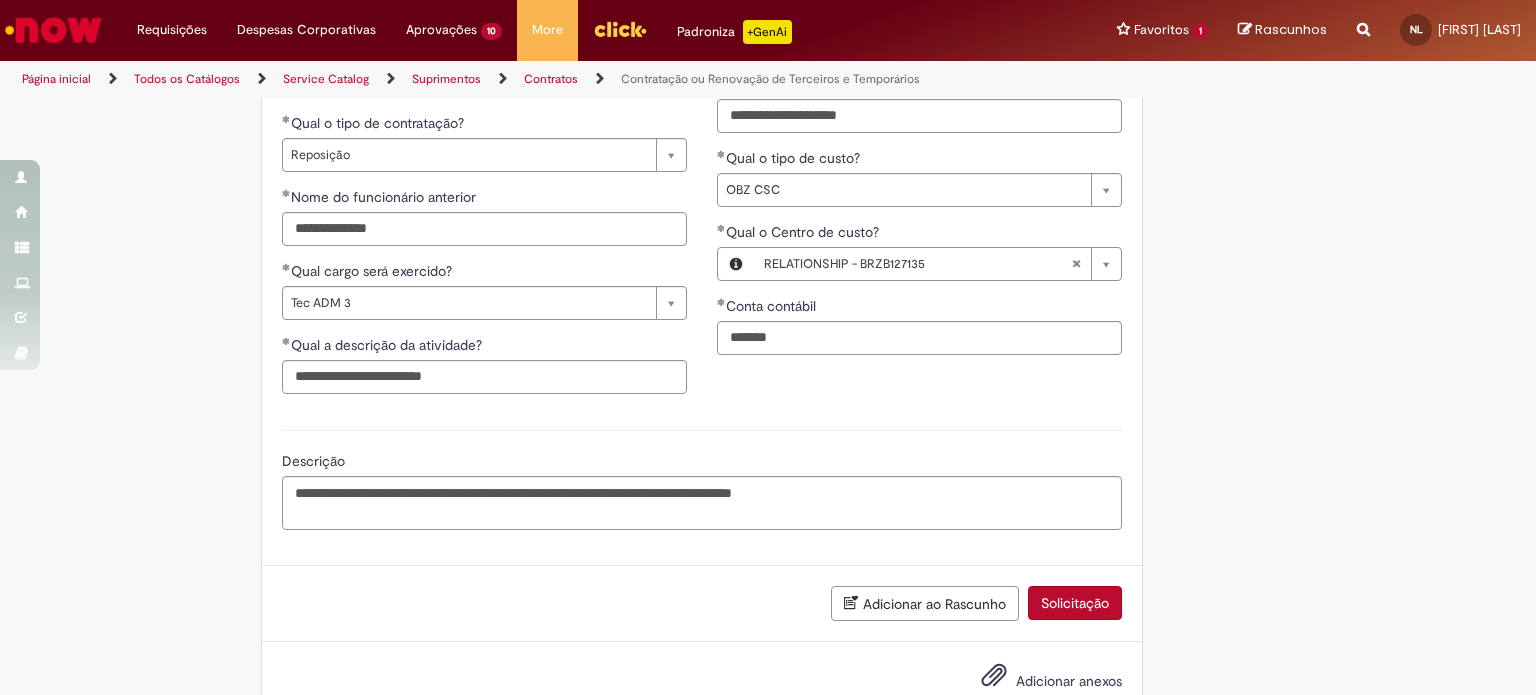 scroll, scrollTop: 1900, scrollLeft: 0, axis: vertical 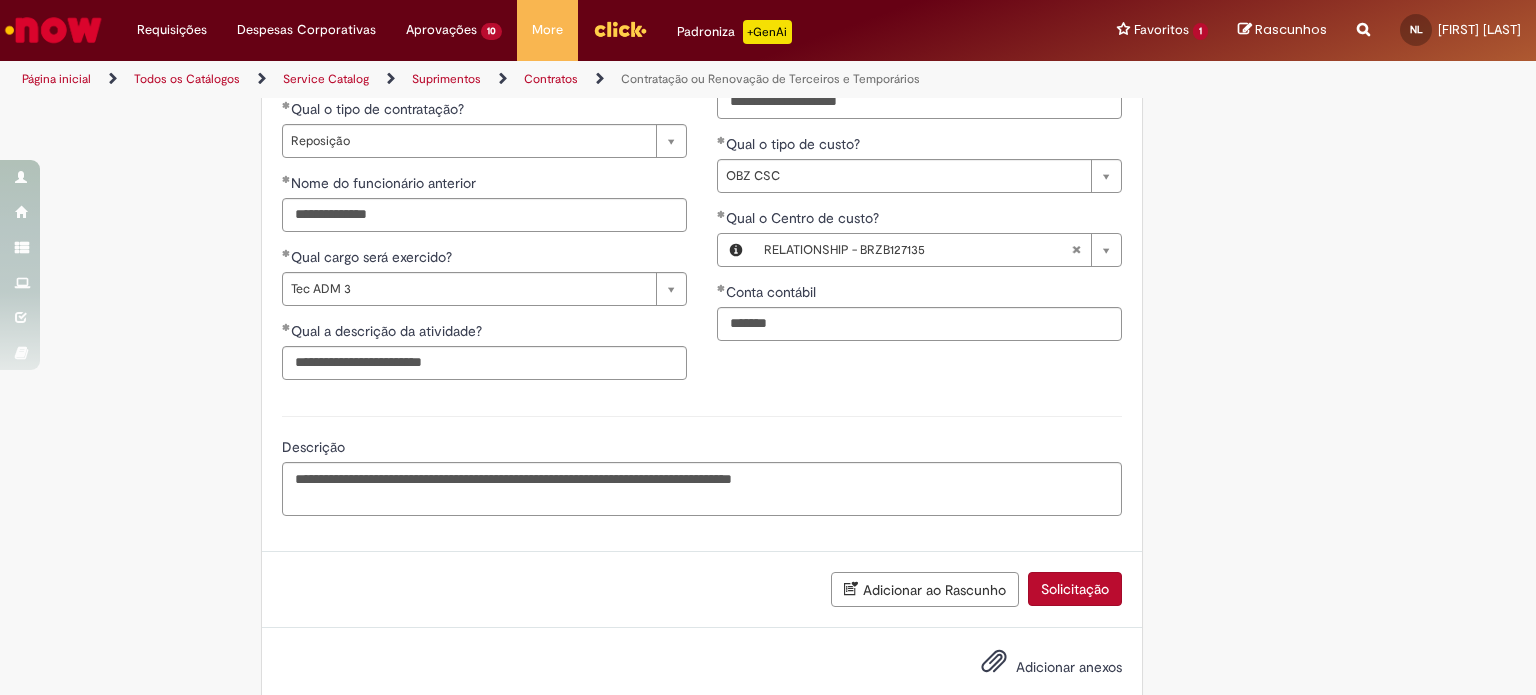 click on "Tire dúvidas com LupiAssist    +GenAI
Oi! Eu sou LupiAssist, uma Inteligência Artificial Generativa em constante aprendizado   Meu conteúdo é monitorado para trazer uma melhor experiência
Dúvidas comuns:
Só mais um instante, estou consultando nossas bases de conhecimento  e escrevendo a melhor resposta pra você!
Title
Lorem ipsum dolor sit amet    Fazer uma nova pergunta
Gerei esta resposta utilizando IA Generativa em conjunto com os nossos padrões. Em caso de divergência, os documentos oficiais prevalecerão.
Saiba mais em:
Ou ligue para:
E aí, te ajudei?
Sim, obrigado!" at bounding box center [768, -532] 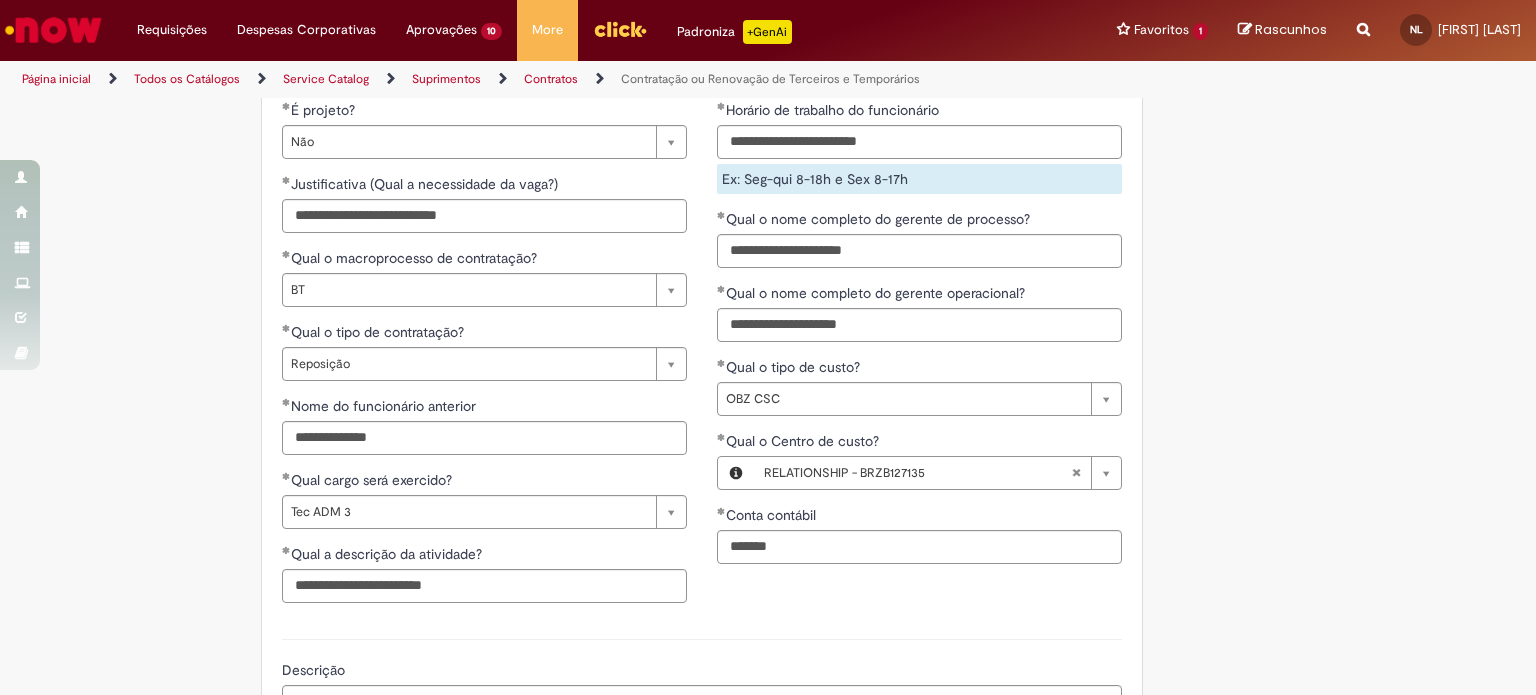scroll, scrollTop: 1684, scrollLeft: 0, axis: vertical 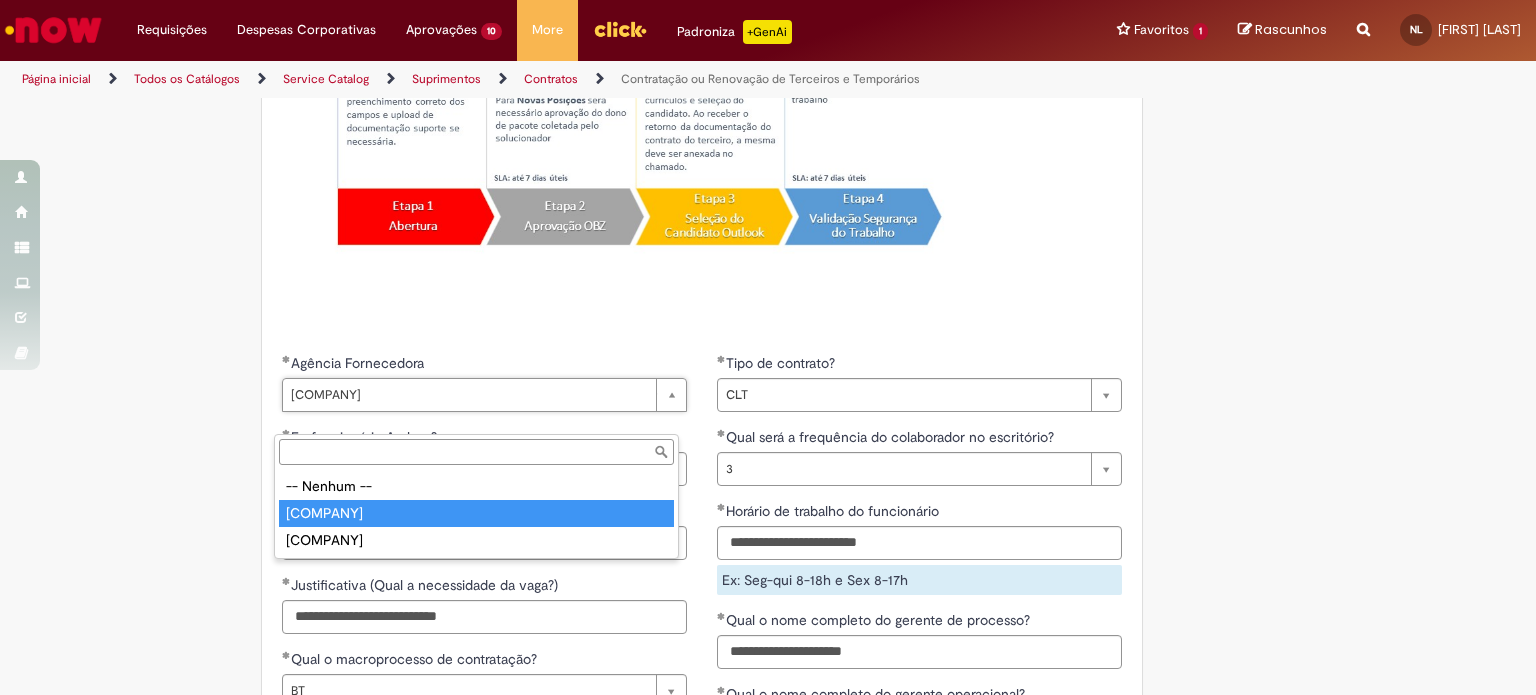 type on "******" 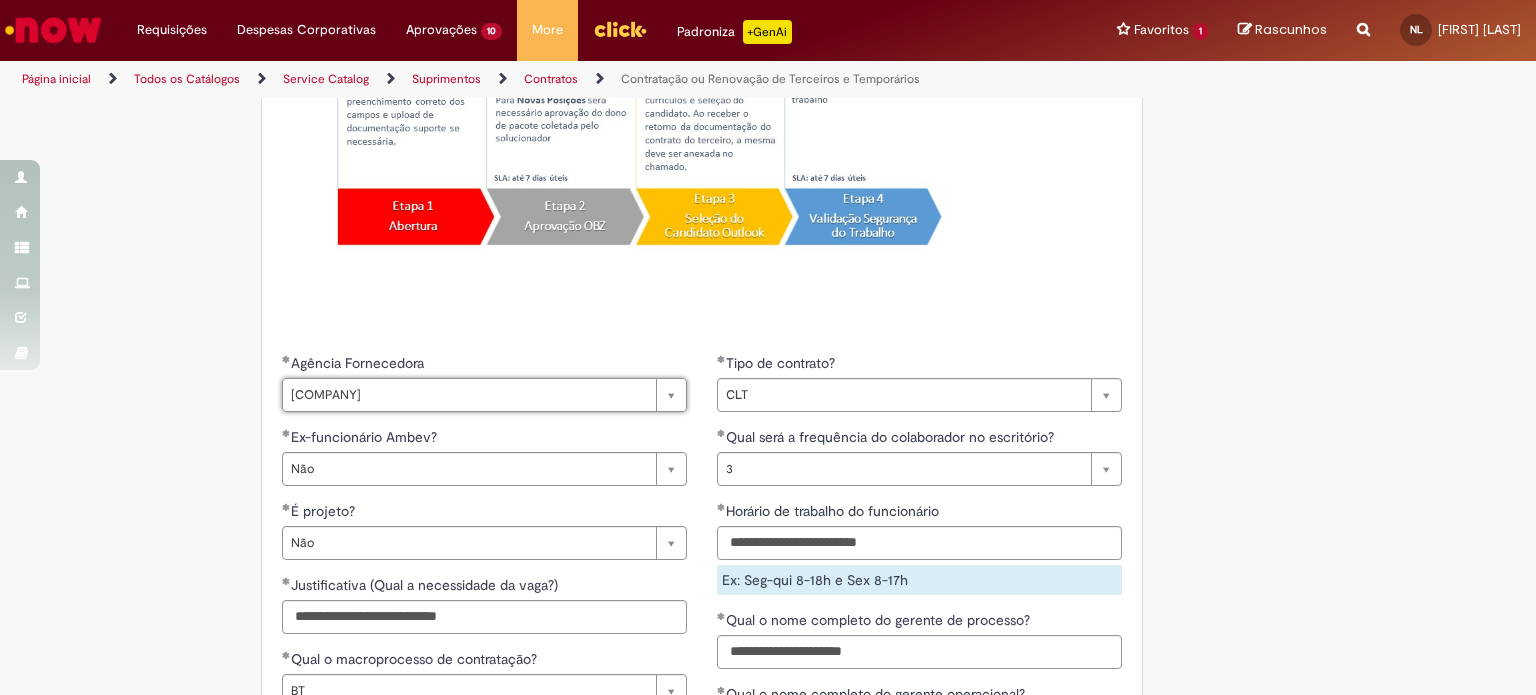 scroll, scrollTop: 0, scrollLeft: 42, axis: horizontal 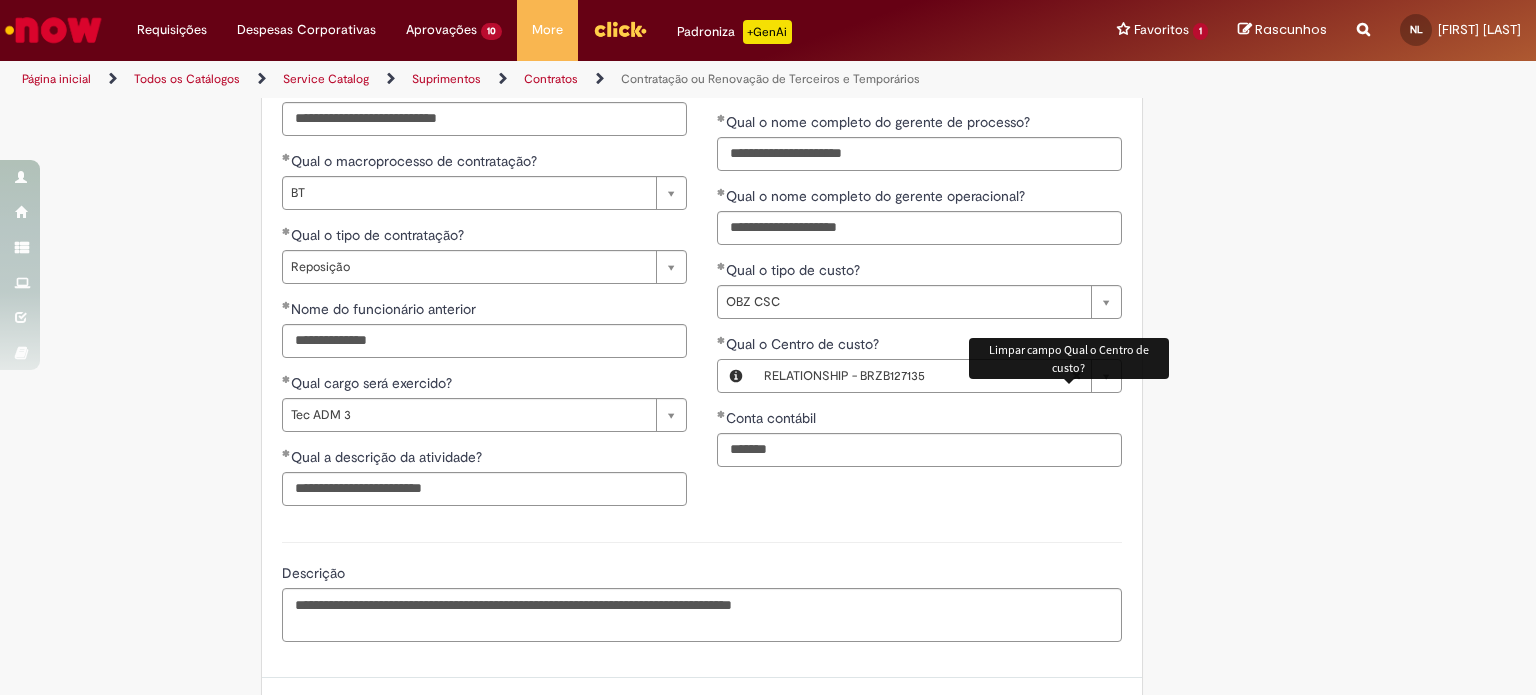 click at bounding box center (1076, 376) 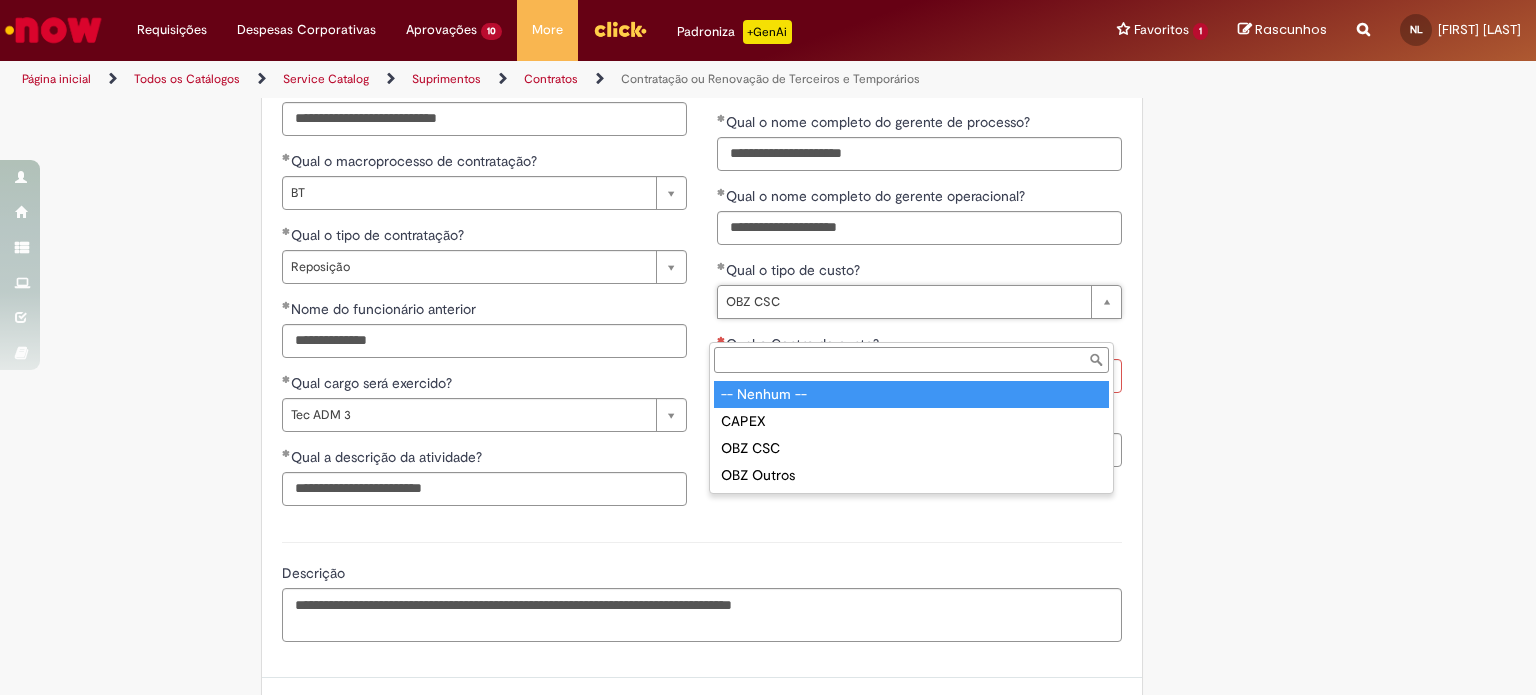 type on "*******" 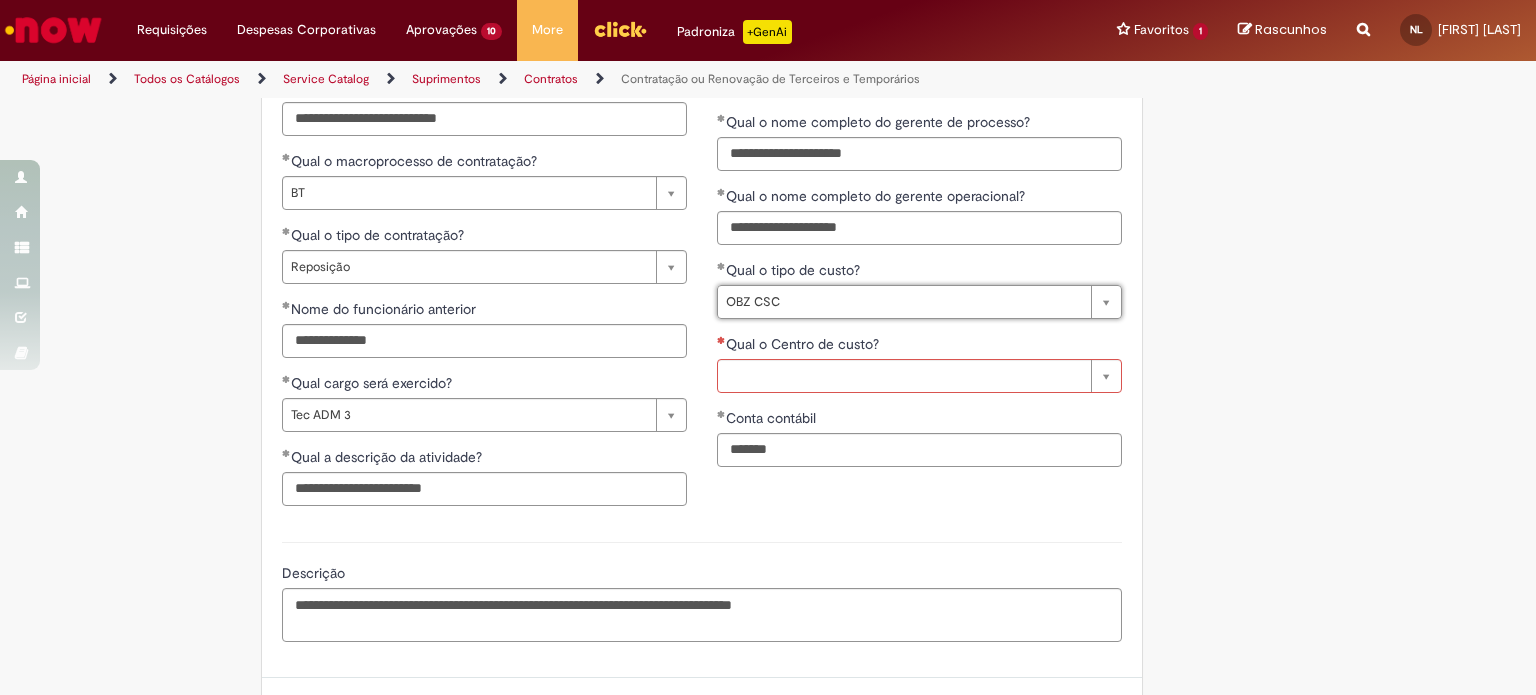 scroll, scrollTop: 0, scrollLeft: 0, axis: both 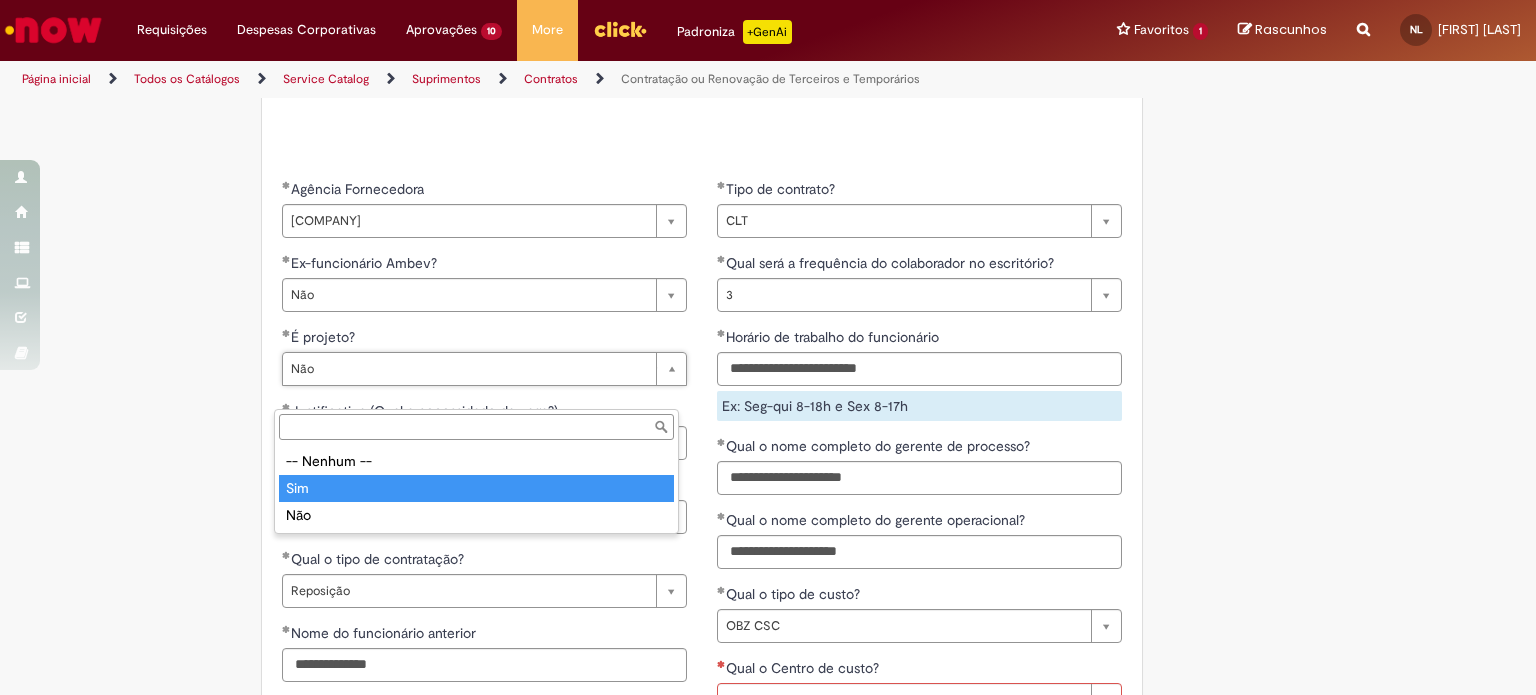 type on "***" 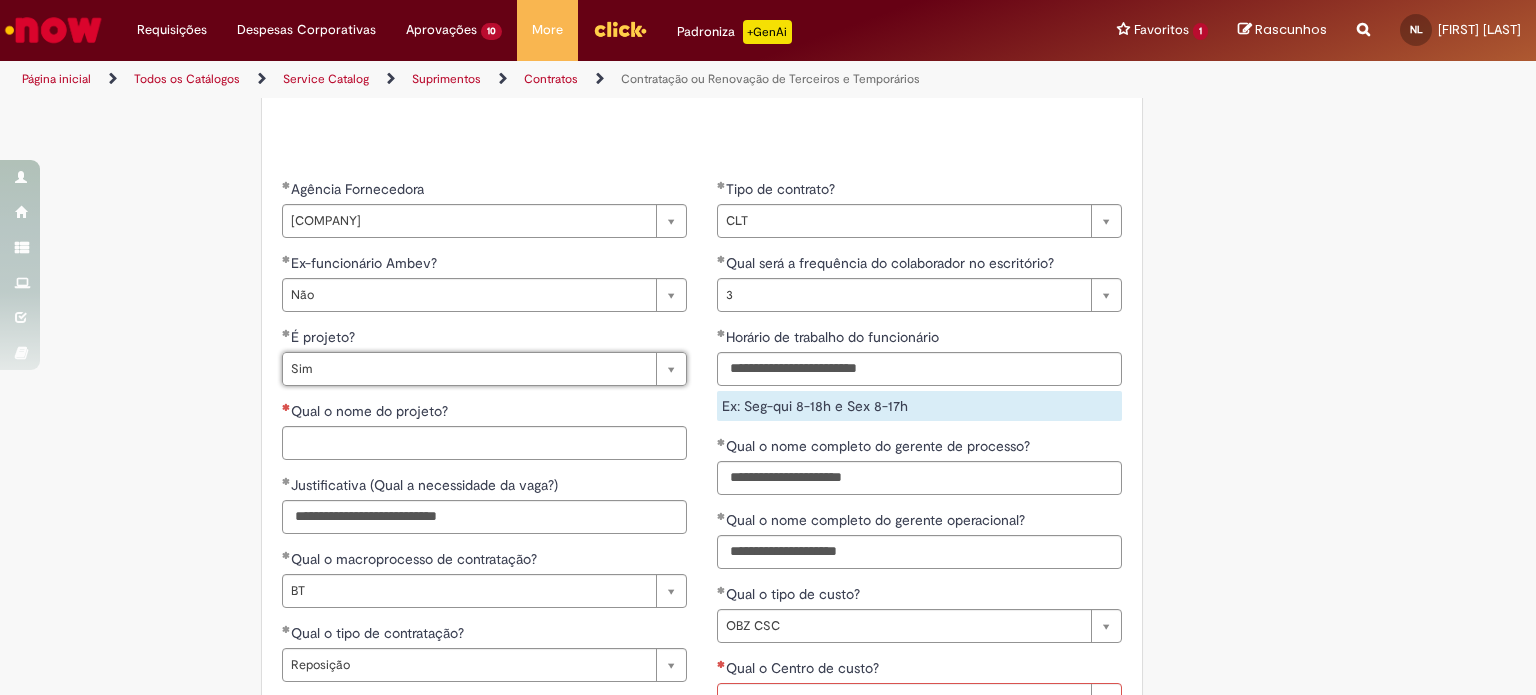 scroll, scrollTop: 0, scrollLeft: 22, axis: horizontal 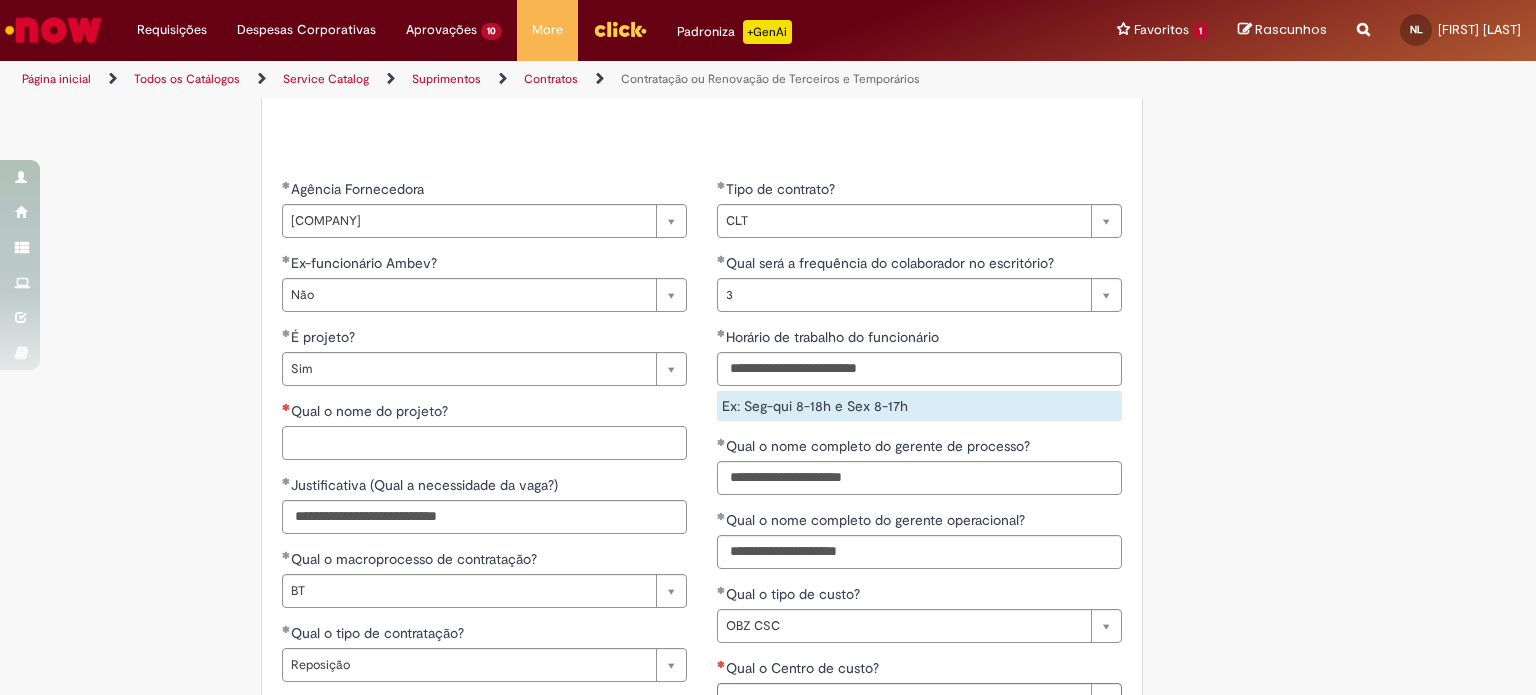 click on "Qual o nome do projeto?" at bounding box center (484, 443) 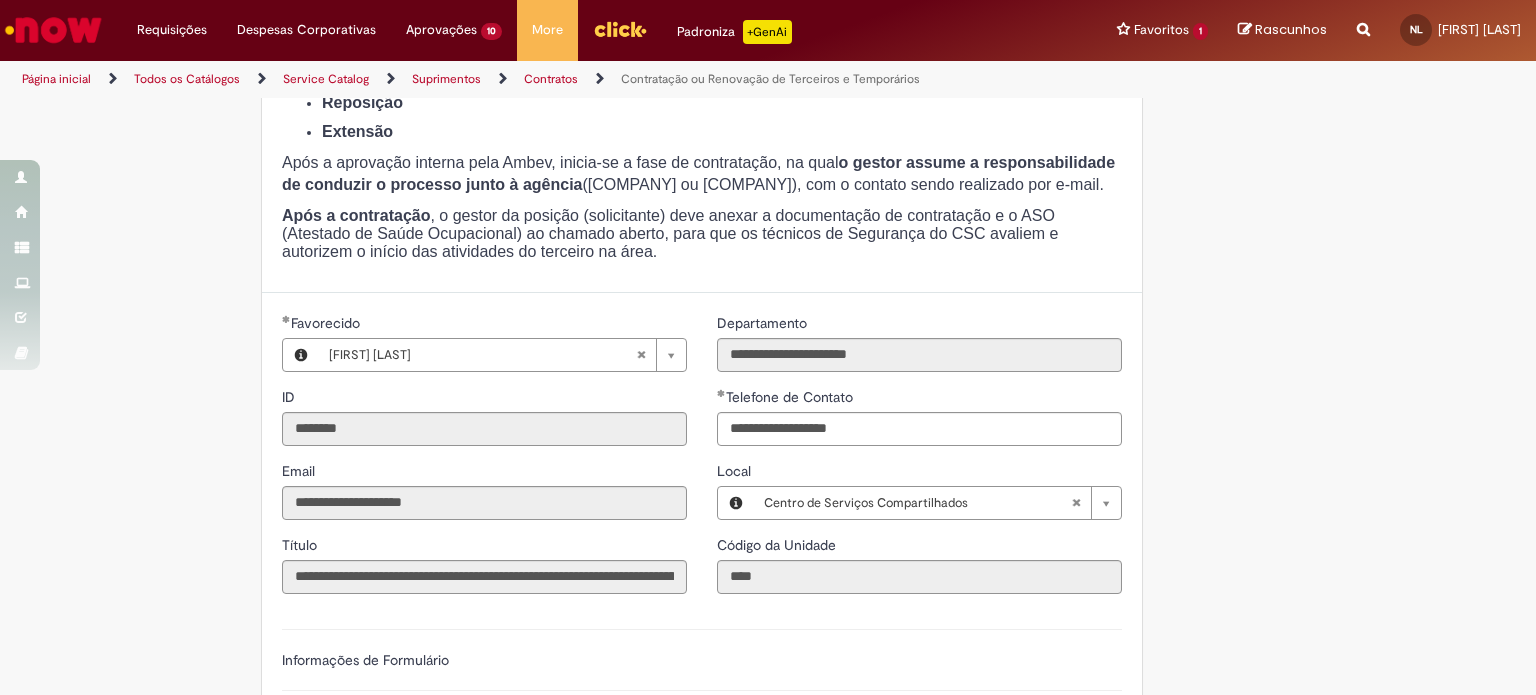 scroll, scrollTop: 216, scrollLeft: 0, axis: vertical 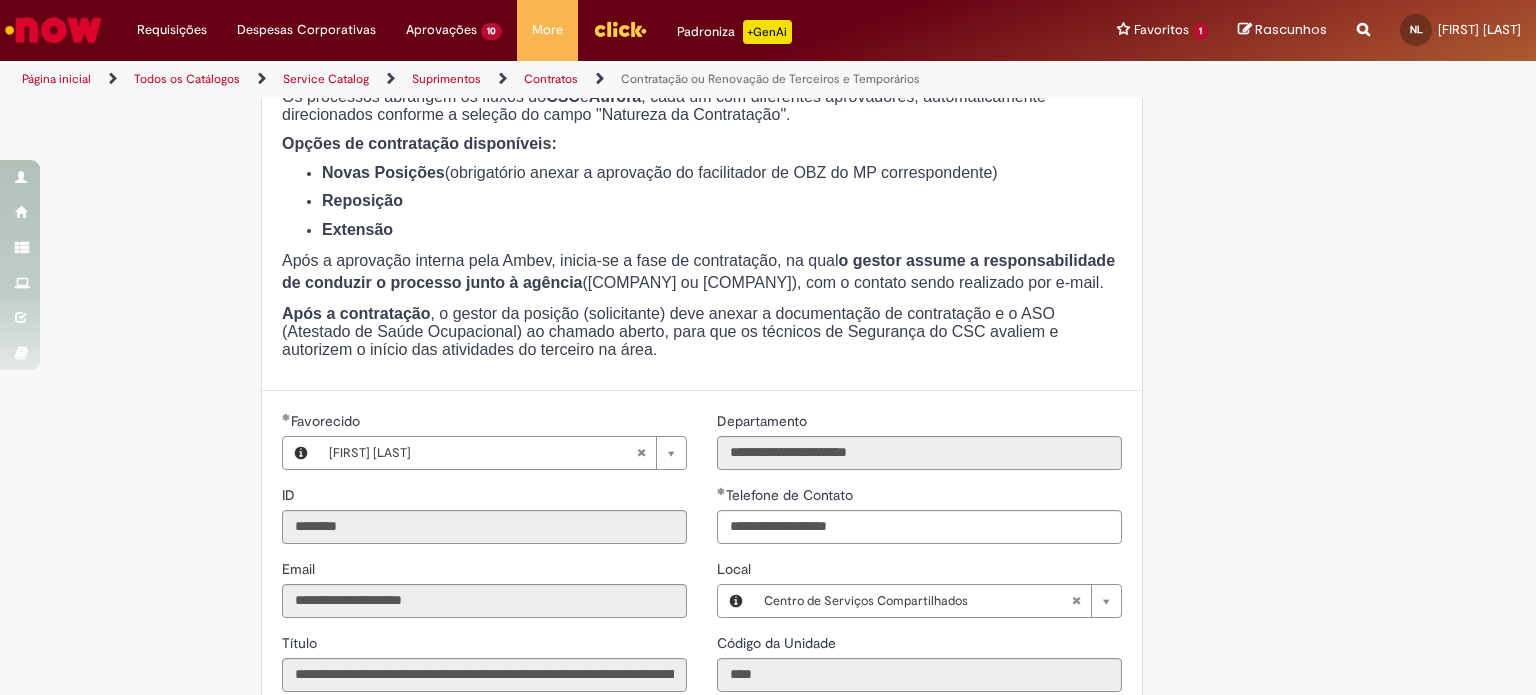click on "Contratos" at bounding box center (551, 79) 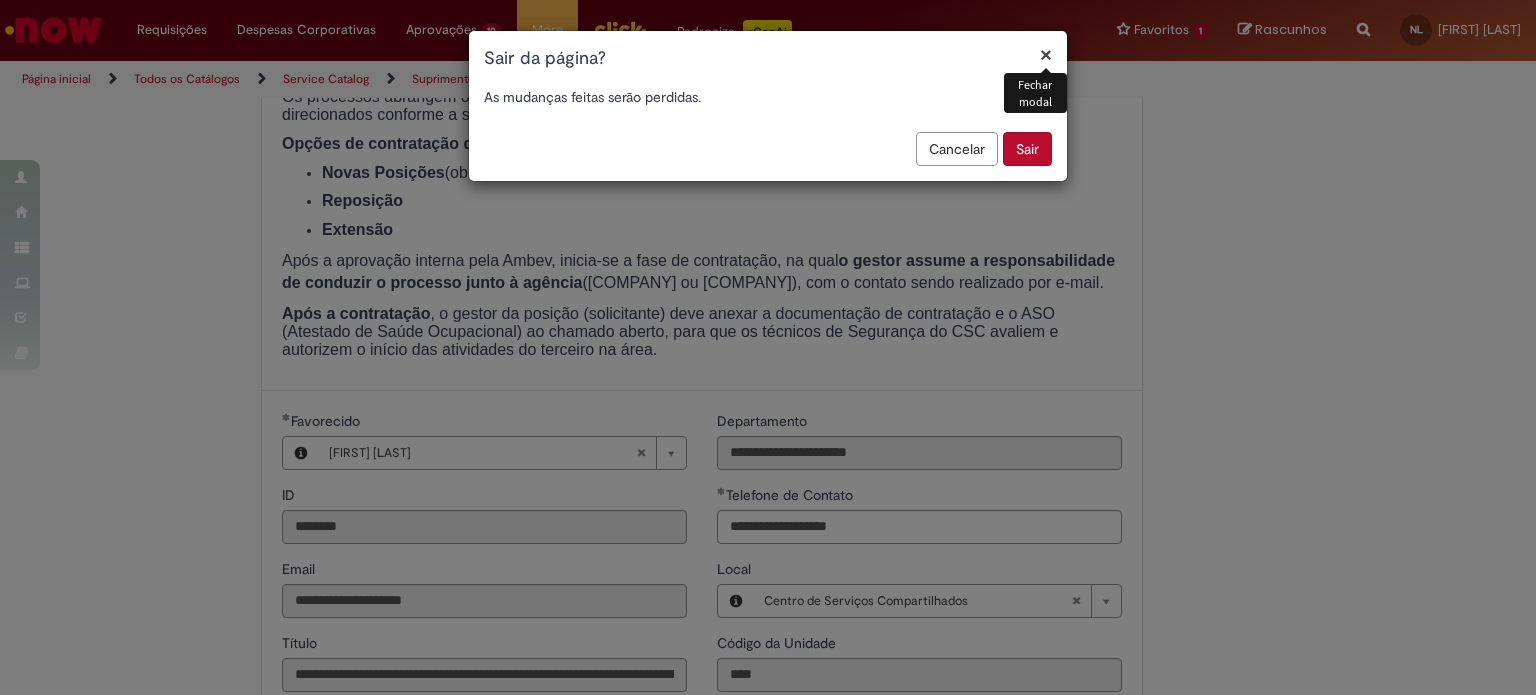 click on "Sair" at bounding box center (1027, 149) 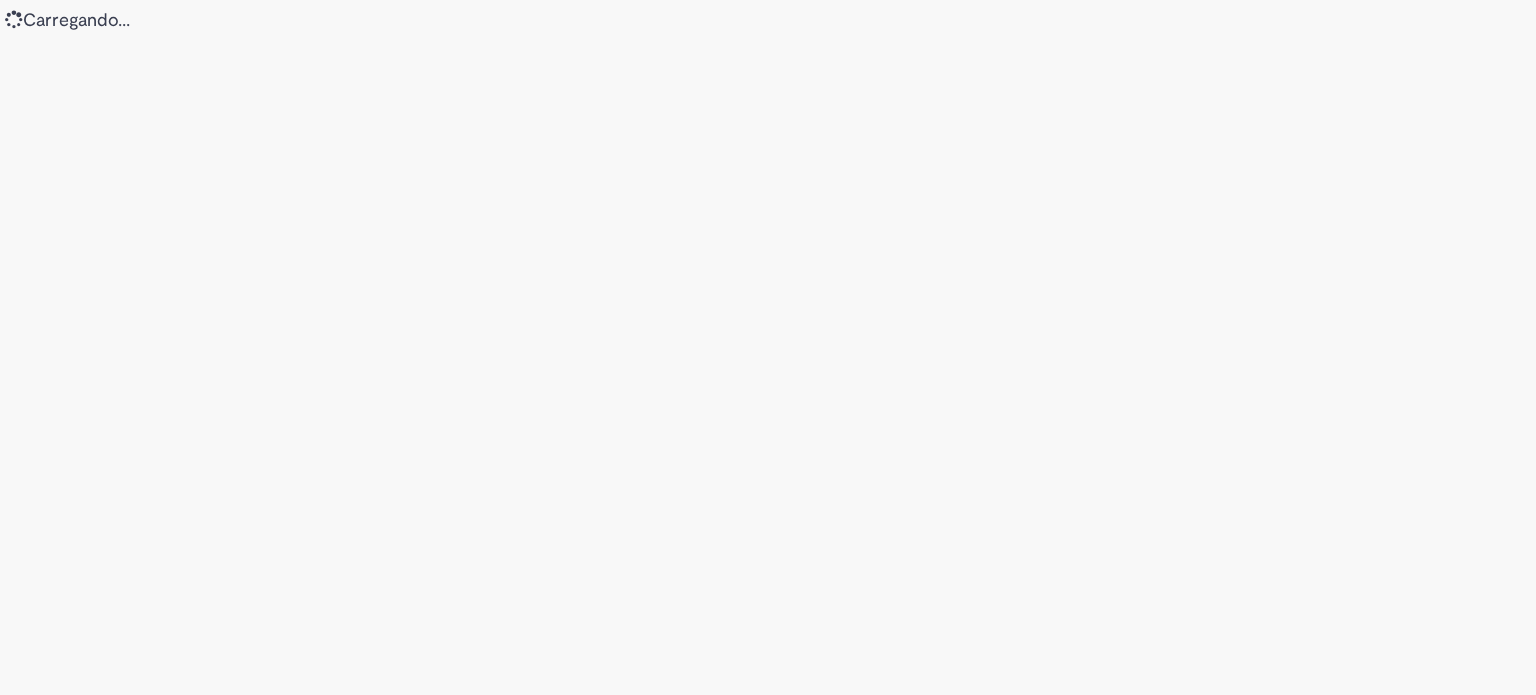 scroll, scrollTop: 0, scrollLeft: 0, axis: both 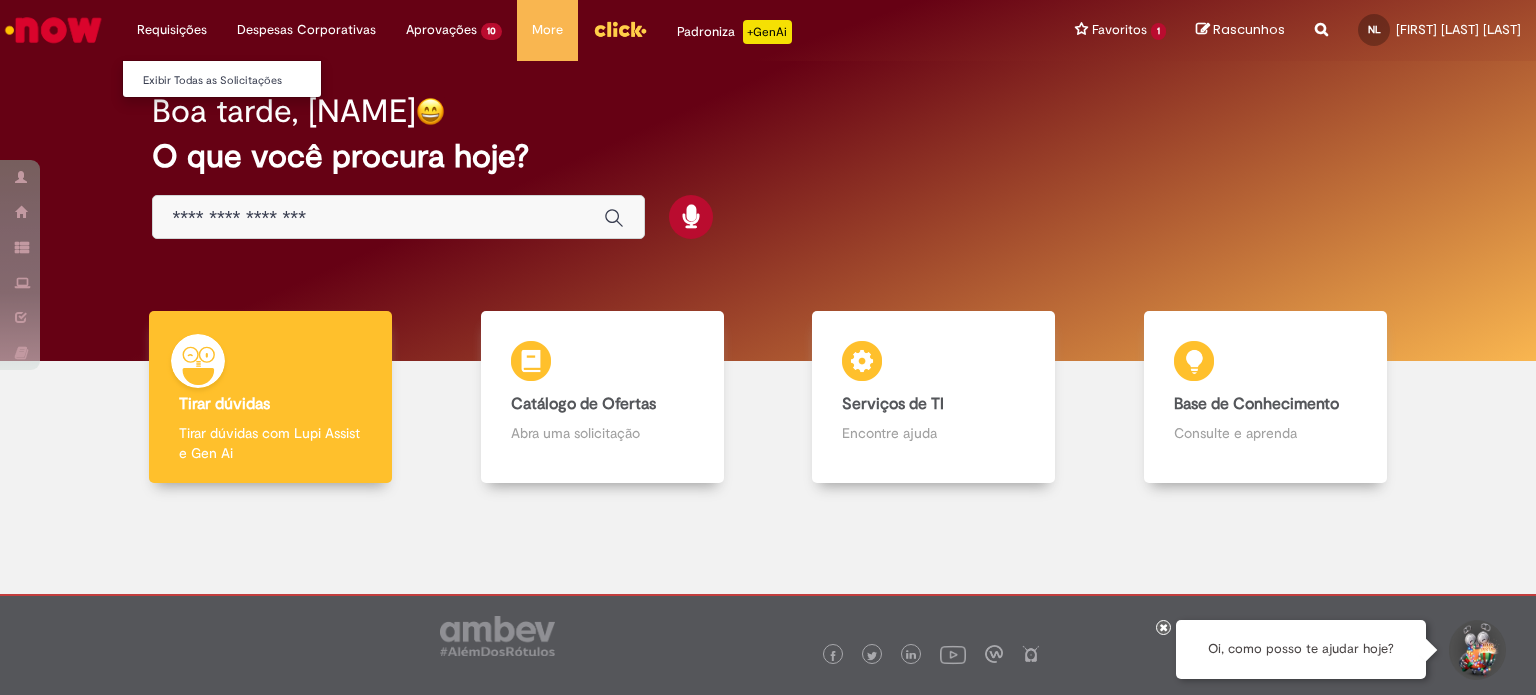 click on "Requisições
Exibir Todas as Solicitações" at bounding box center [172, 30] 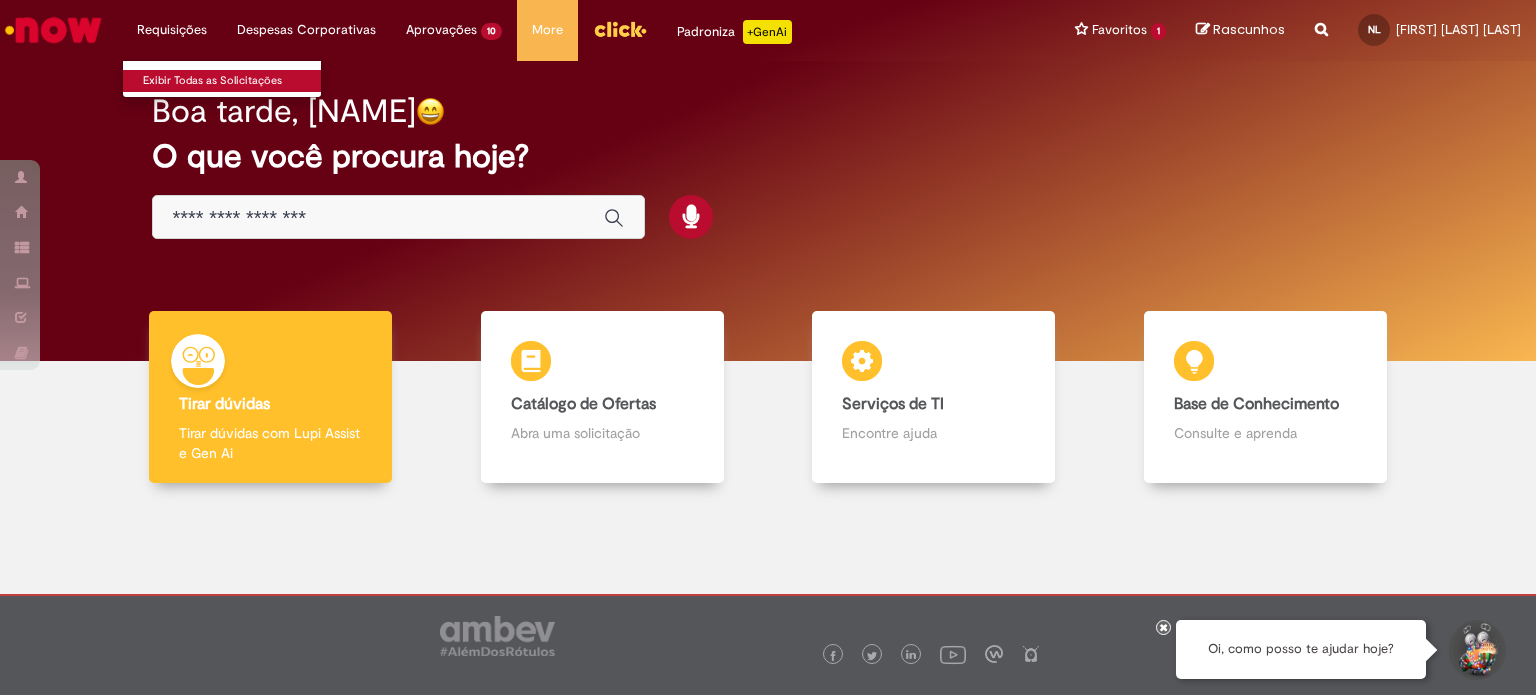 click on "Exibir Todas as Solicitações" at bounding box center [233, 81] 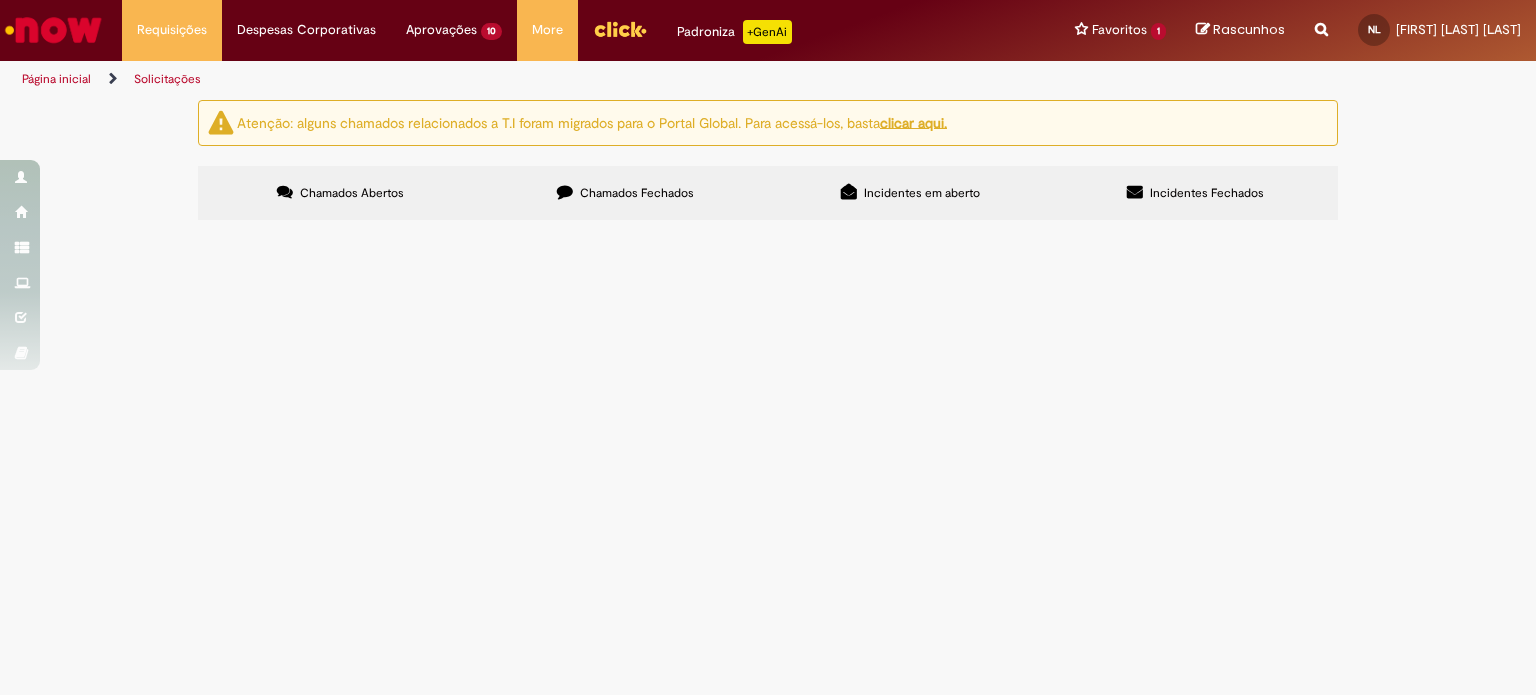 click on "Solicitações
Atenção: alguns chamados relacionados a T.I foram migrados para o Portal Global. Para acessá-los, basta  clicar aqui.
Chamados Abertos     Chamados Fechados     Incidentes em aberto     Incidentes Fechados
Itens solicitados
Exportar como PDF Exportar como Excel Exportar como CSV
Itens solicitados
Não há registros em Item solicitado  usando este filtro
Itens solicitados
Exportar como PDF Exportar como Excel Exportar como CSV
Itens solicitados
Número
Oferta" at bounding box center (768, 397) 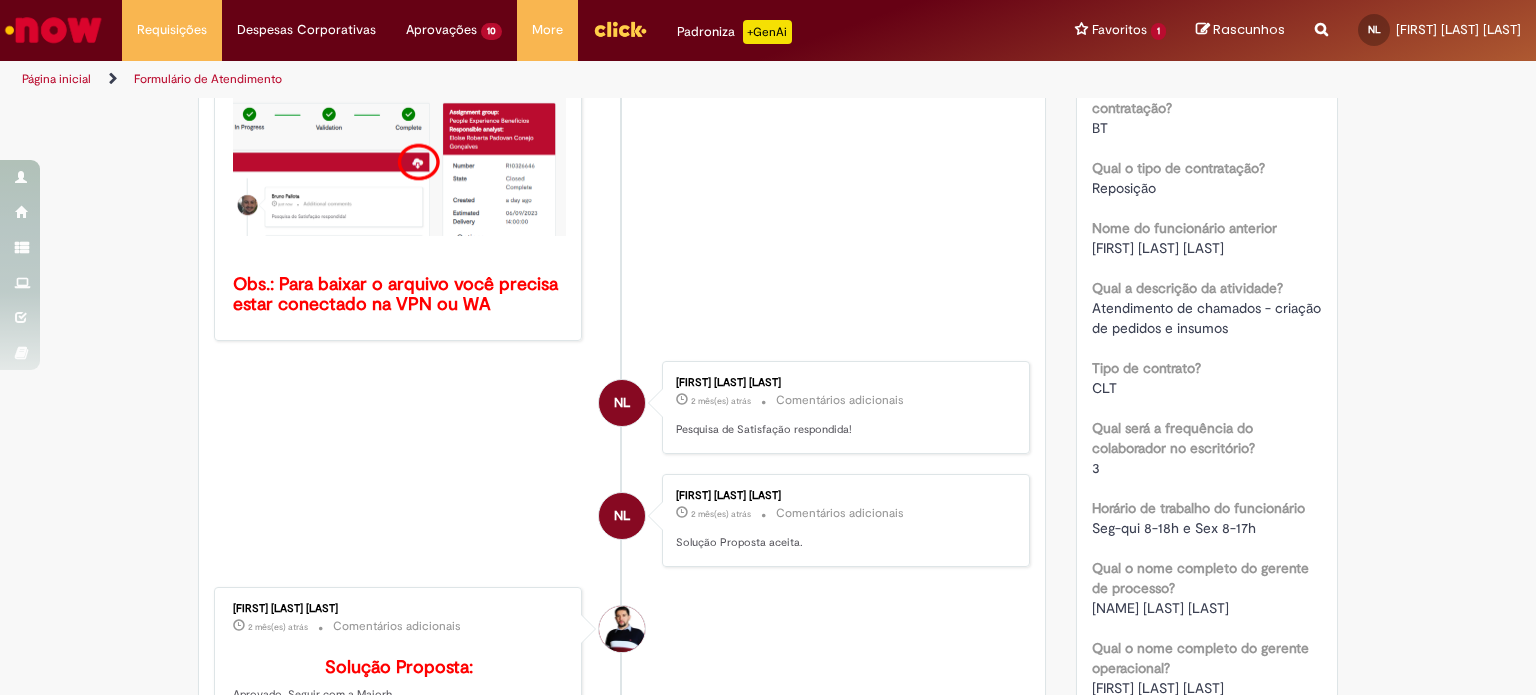 scroll, scrollTop: 1094, scrollLeft: 0, axis: vertical 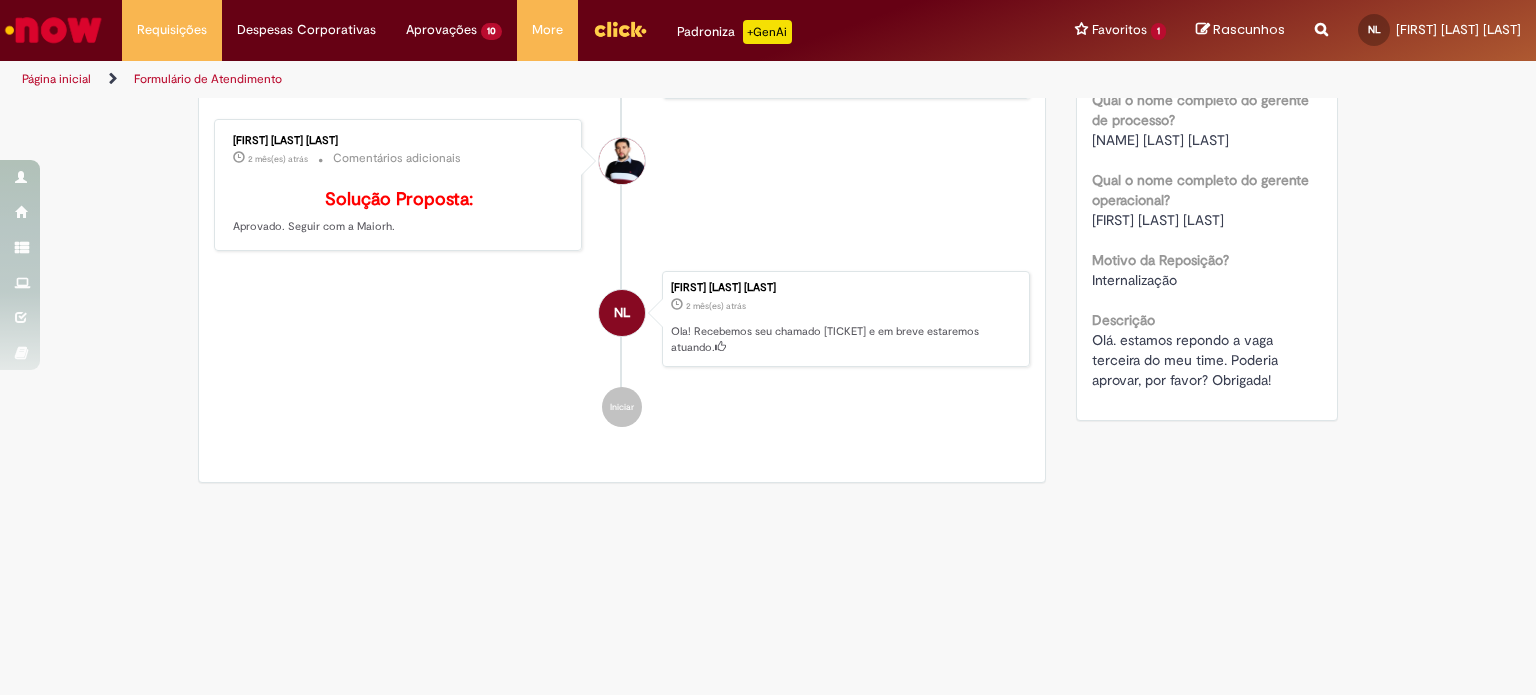 click on "Verificar Código de Barras
Aguardando Aprovação
Aguardando atendimento
Em andamento
Validação
Concluído
Contratação ou Renovação de Terceiros e Temporários
Enviar
S
Sistema
[TIME] atrás [TIME]     Comentários adicionais
Prezado, usuário. Obs.: Para baixar o arquivo você precisa estar conectado na VPN ou WA" at bounding box center (622, -238) 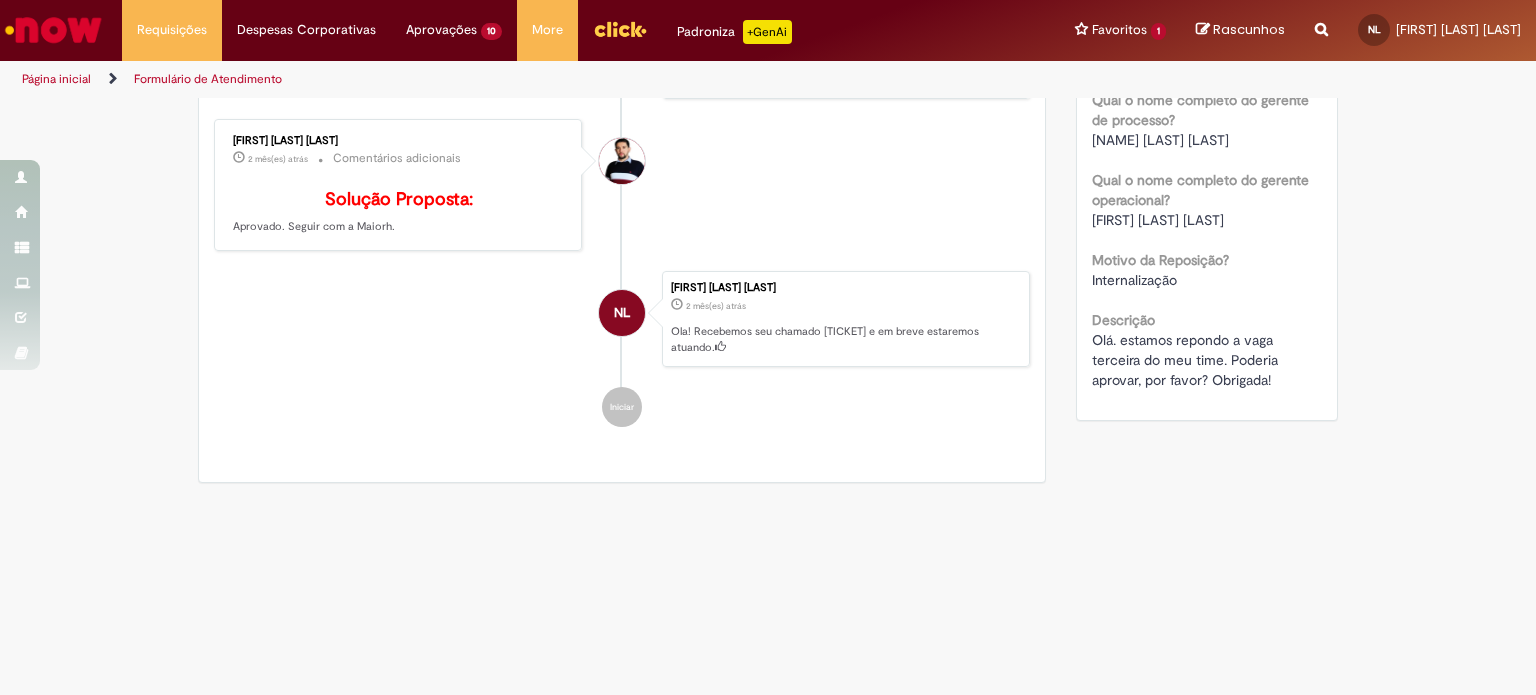 click on "Verificar Código de Barras
Aguardando Aprovação
Aguardando atendimento
Em andamento
Validação
Concluído
Contratação ou Renovação de Terceiros e Temporários
Enviar
S
Sistema
[TIME] atrás [TIME]     Comentários adicionais
Prezado, usuário. Obs.: Para baixar o arquivo você precisa estar conectado na VPN ou WA" at bounding box center [768, -238] 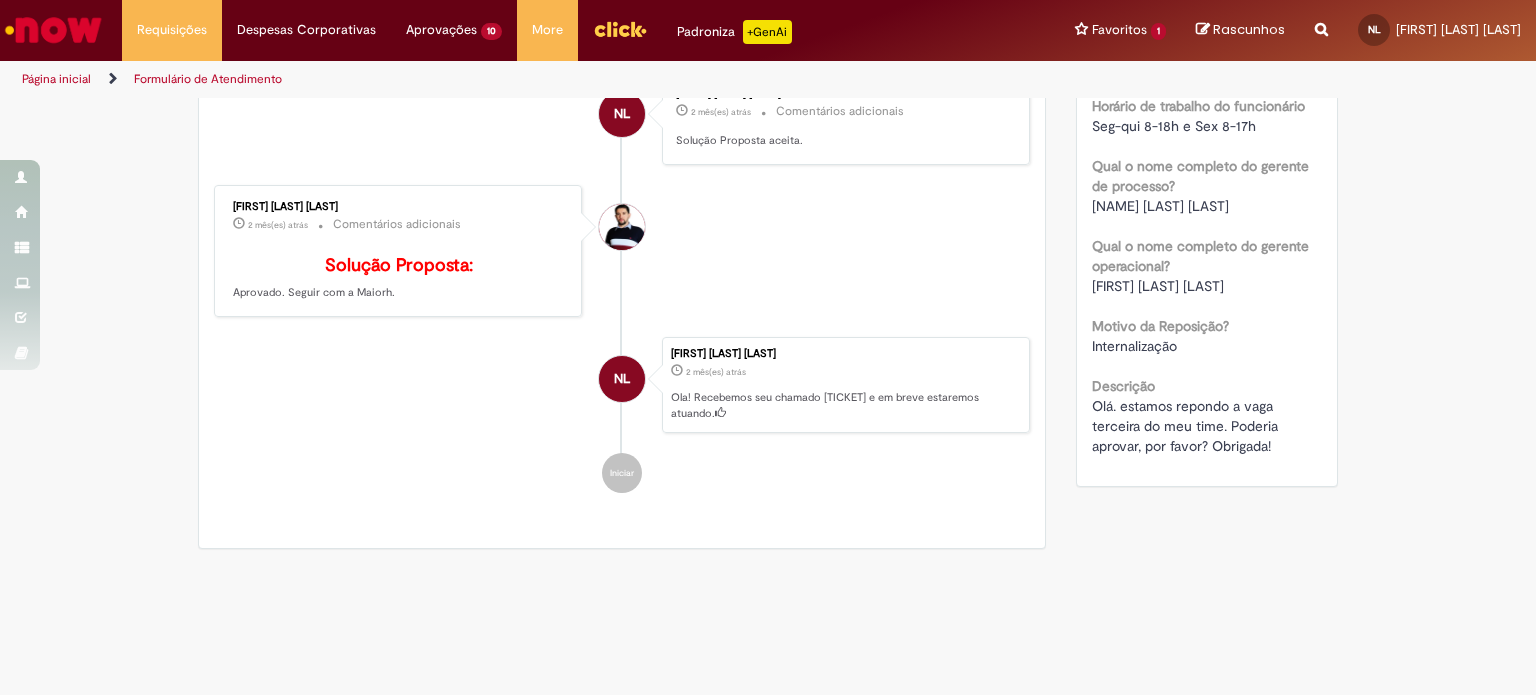 scroll, scrollTop: 894, scrollLeft: 0, axis: vertical 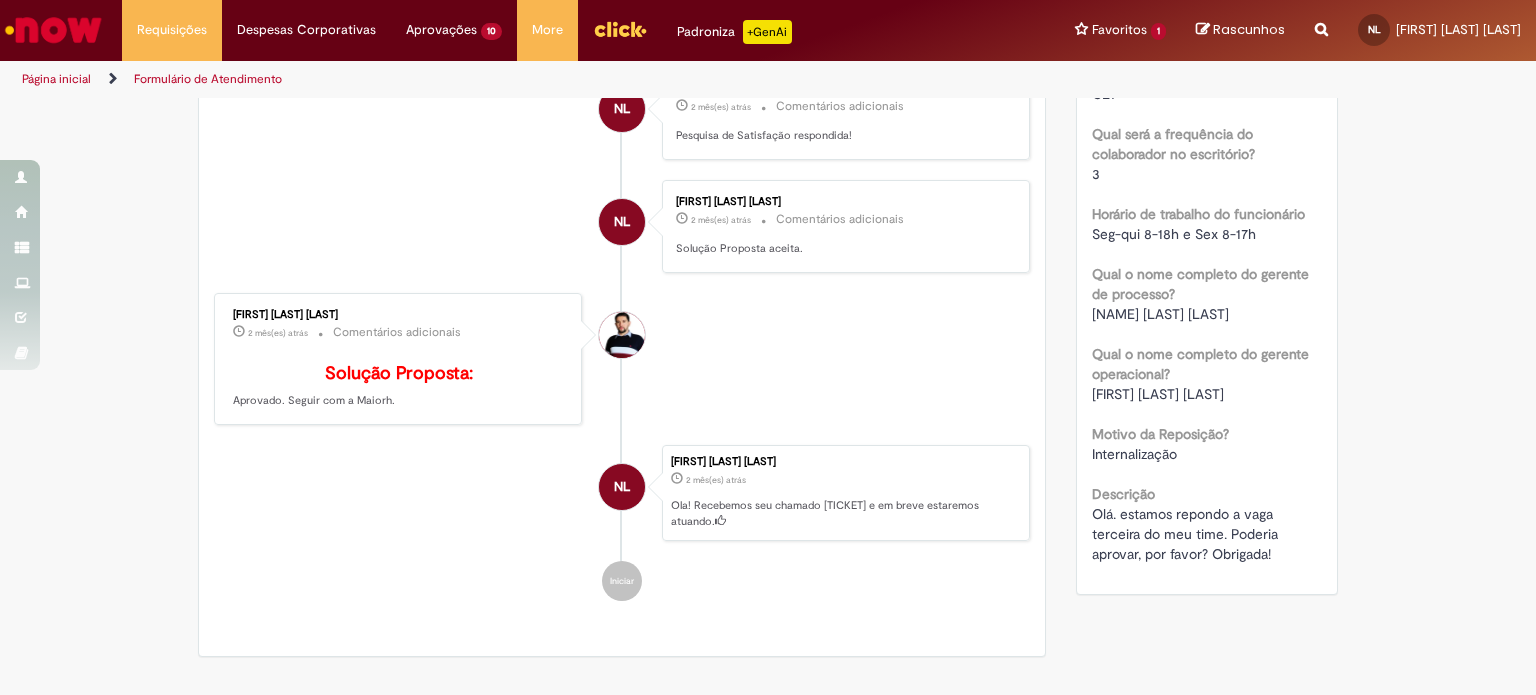 click on "Verificar Código de Barras
Aguardando Aprovação
Aguardando atendimento
Em andamento
Validação
Concluído
Contratação ou Renovação de Terceiros e Temporários
Enviar
S
Sistema
[TIME] atrás [TIME]     Comentários adicionais
Prezado, usuário. Obs.: Para baixar o arquivo você precisa estar conectado na VPN ou WA" at bounding box center [768, -64] 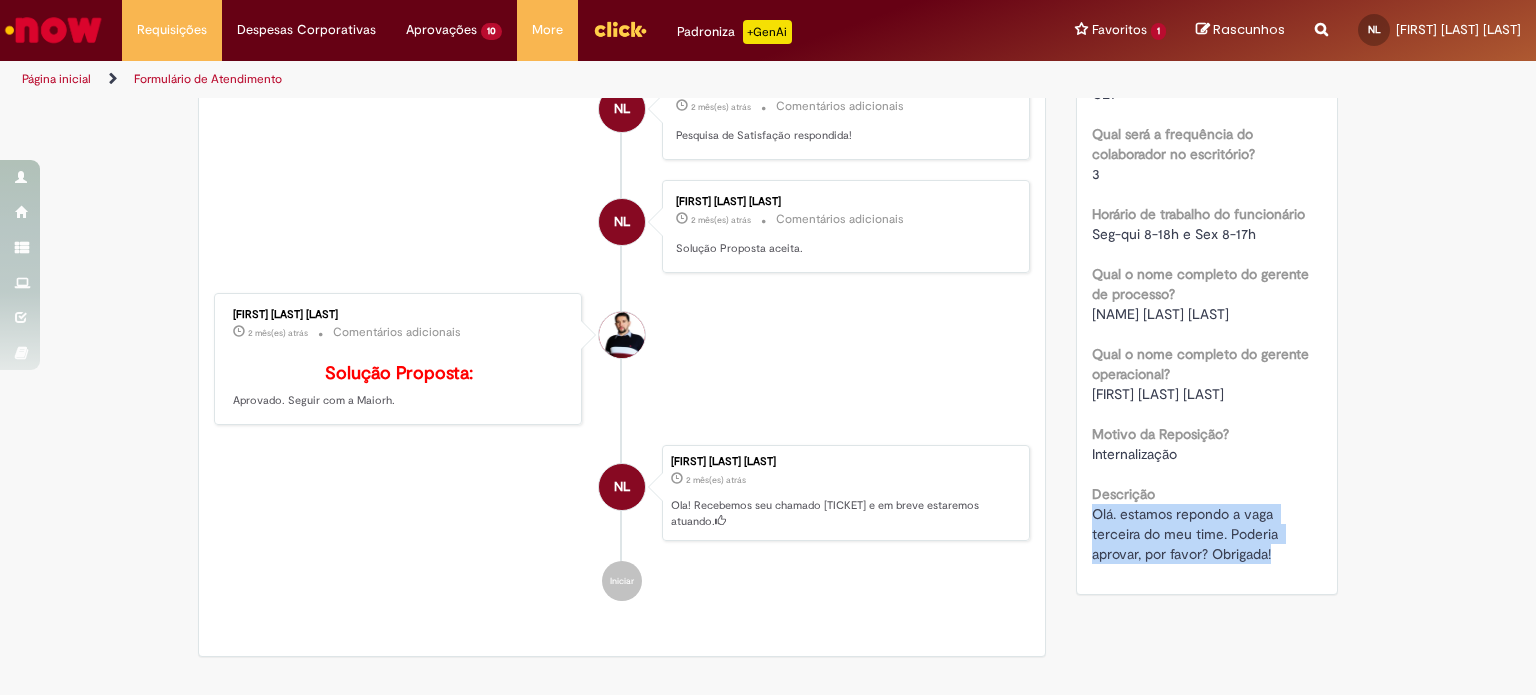 drag, startPoint x: 1084, startPoint y: 531, endPoint x: 1278, endPoint y: 564, distance: 196.78668 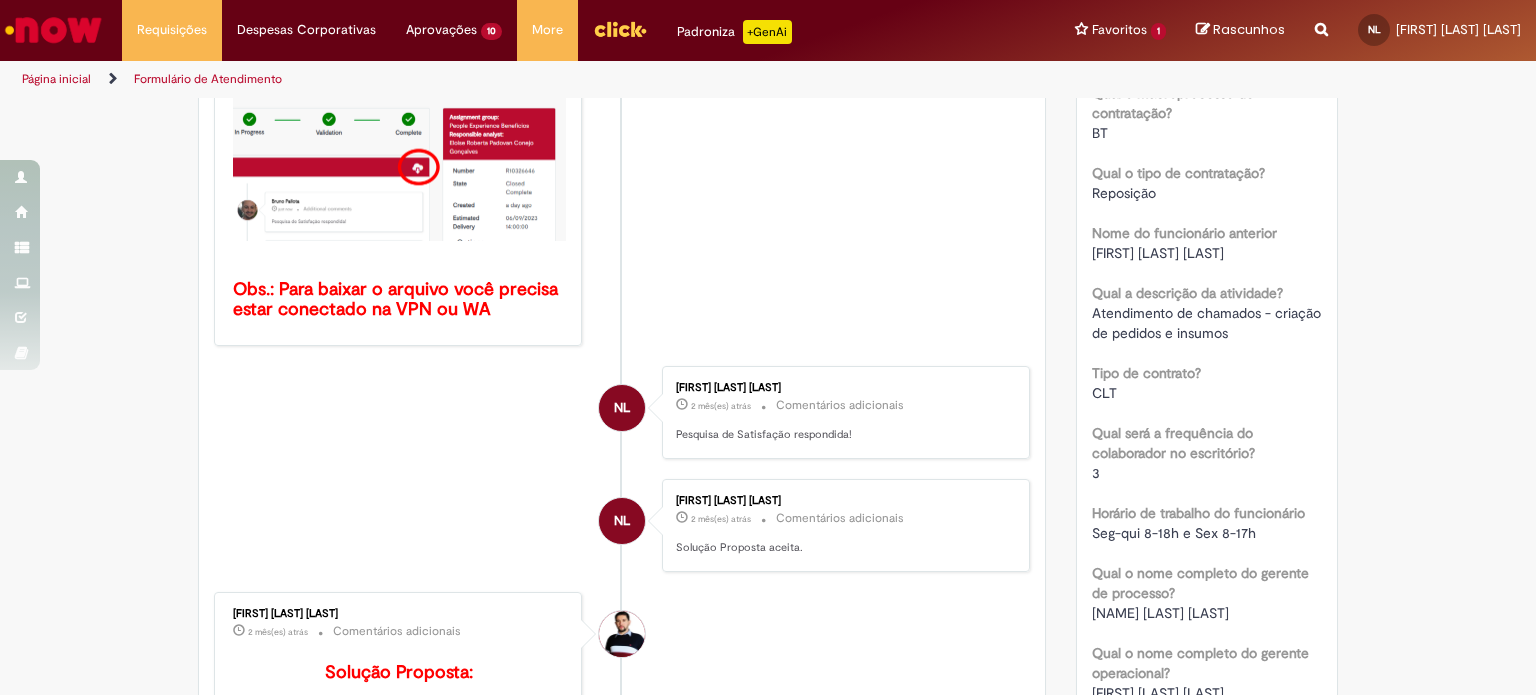 scroll, scrollTop: 594, scrollLeft: 0, axis: vertical 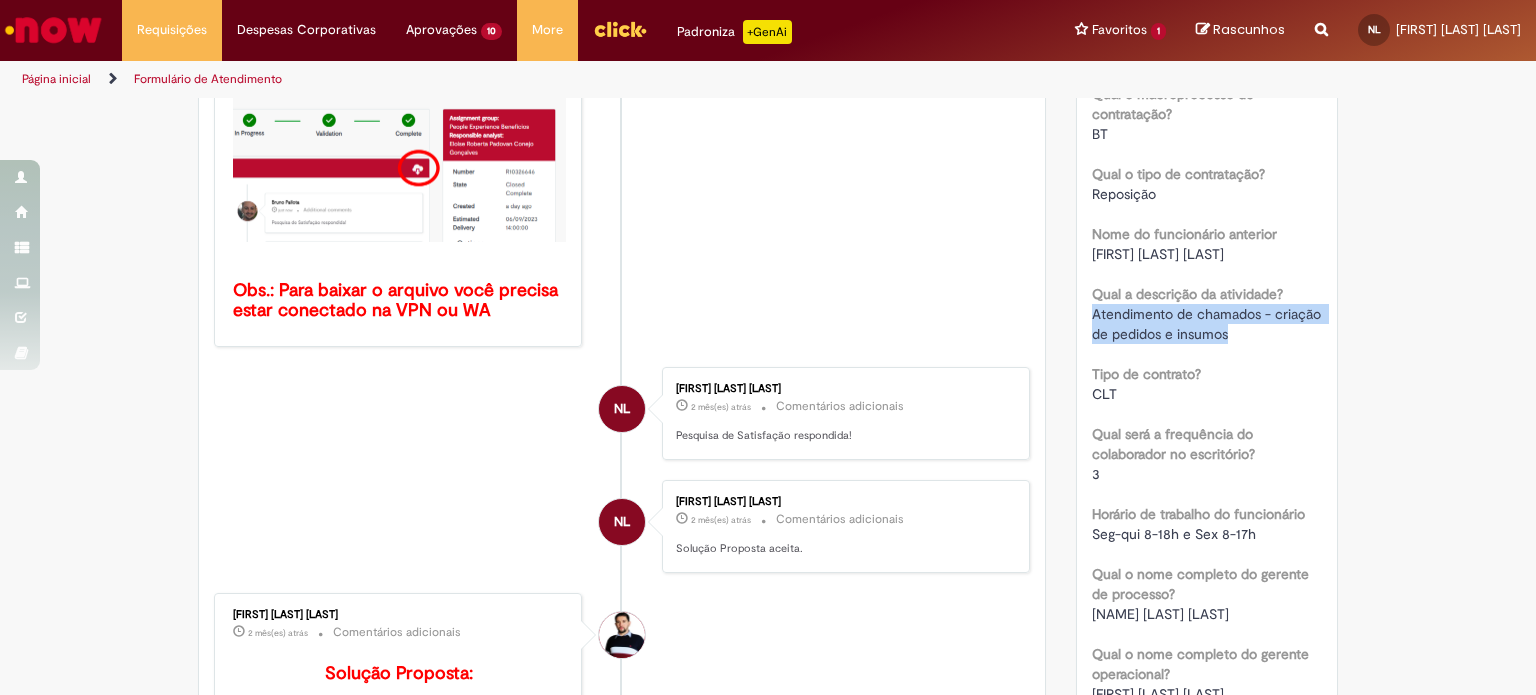 drag, startPoint x: 1232, startPoint y: 348, endPoint x: 1058, endPoint y: 329, distance: 175.03429 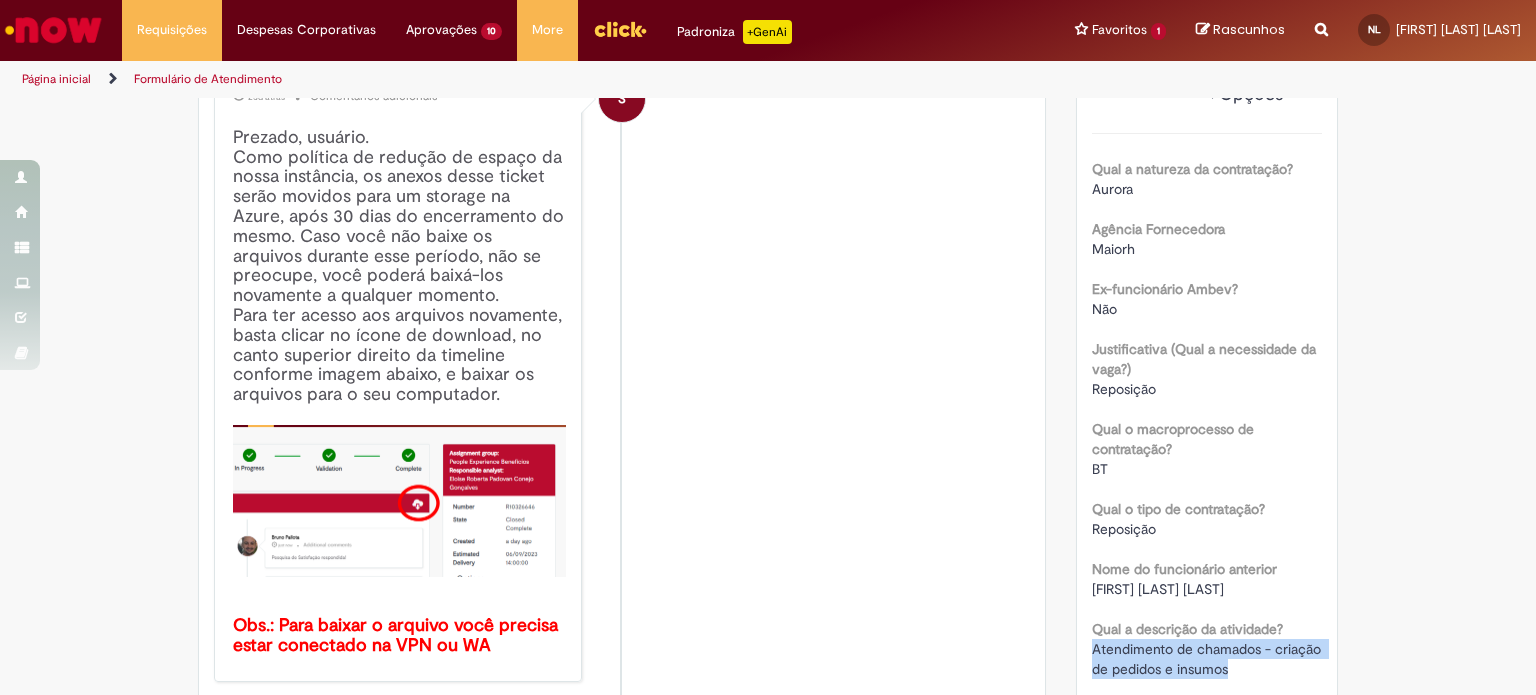 scroll, scrollTop: 294, scrollLeft: 0, axis: vertical 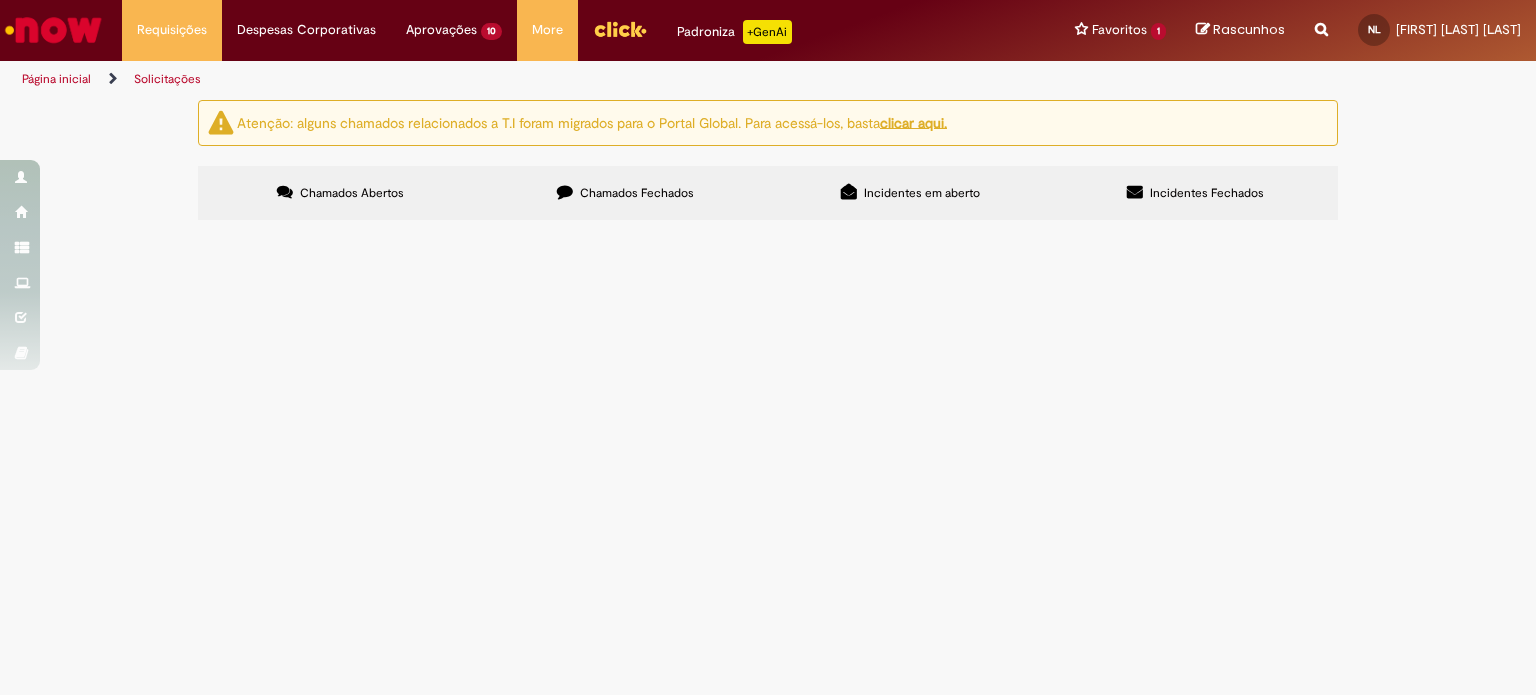 click on "Chamados Fechados" at bounding box center (637, 193) 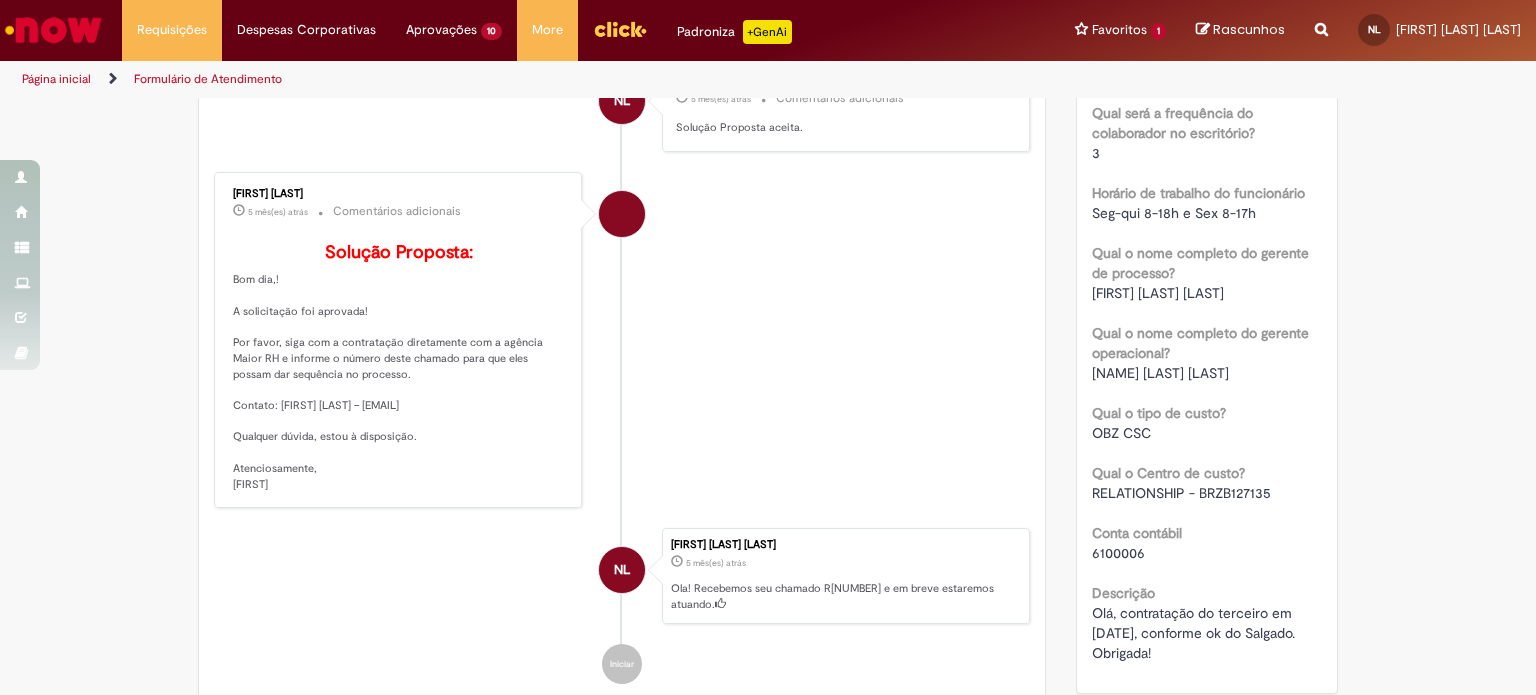 scroll, scrollTop: 1115, scrollLeft: 0, axis: vertical 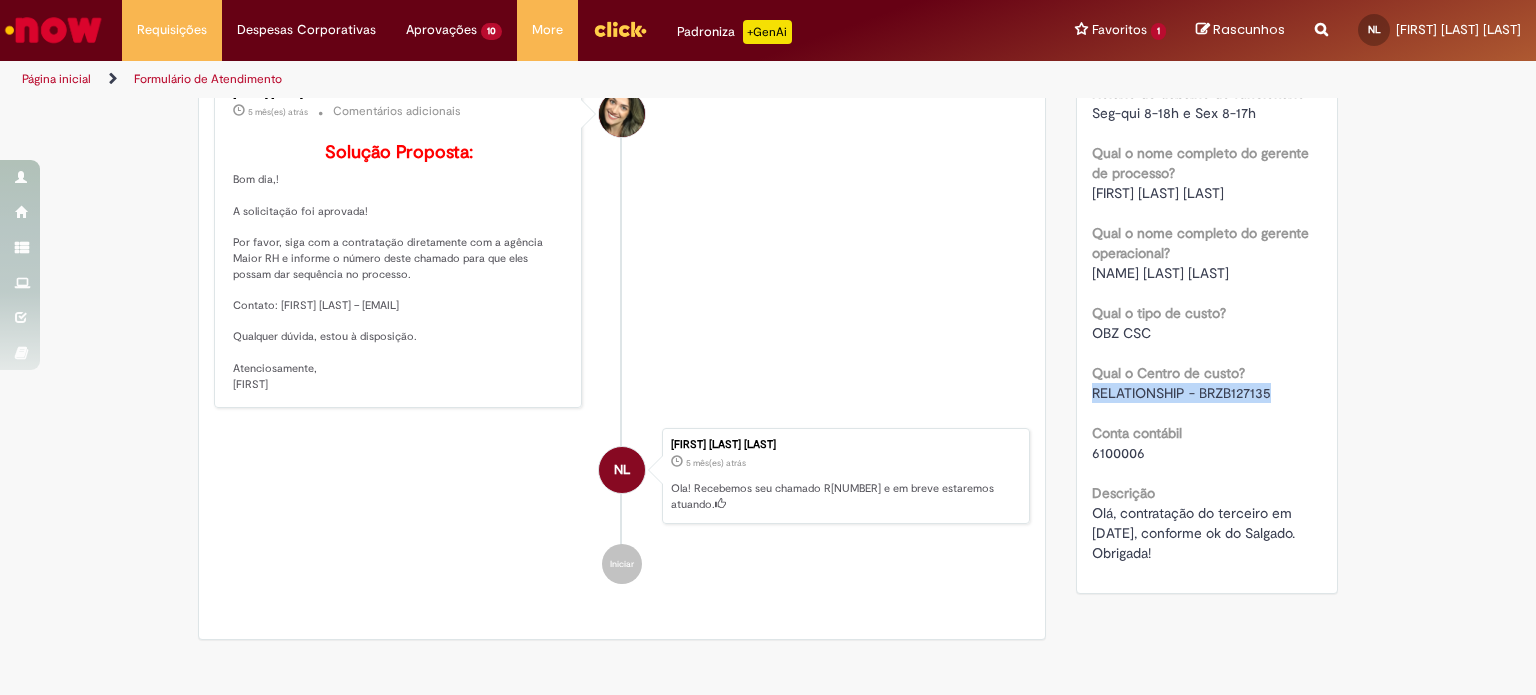 drag, startPoint x: 1272, startPoint y: 432, endPoint x: 1081, endPoint y: 433, distance: 191.00262 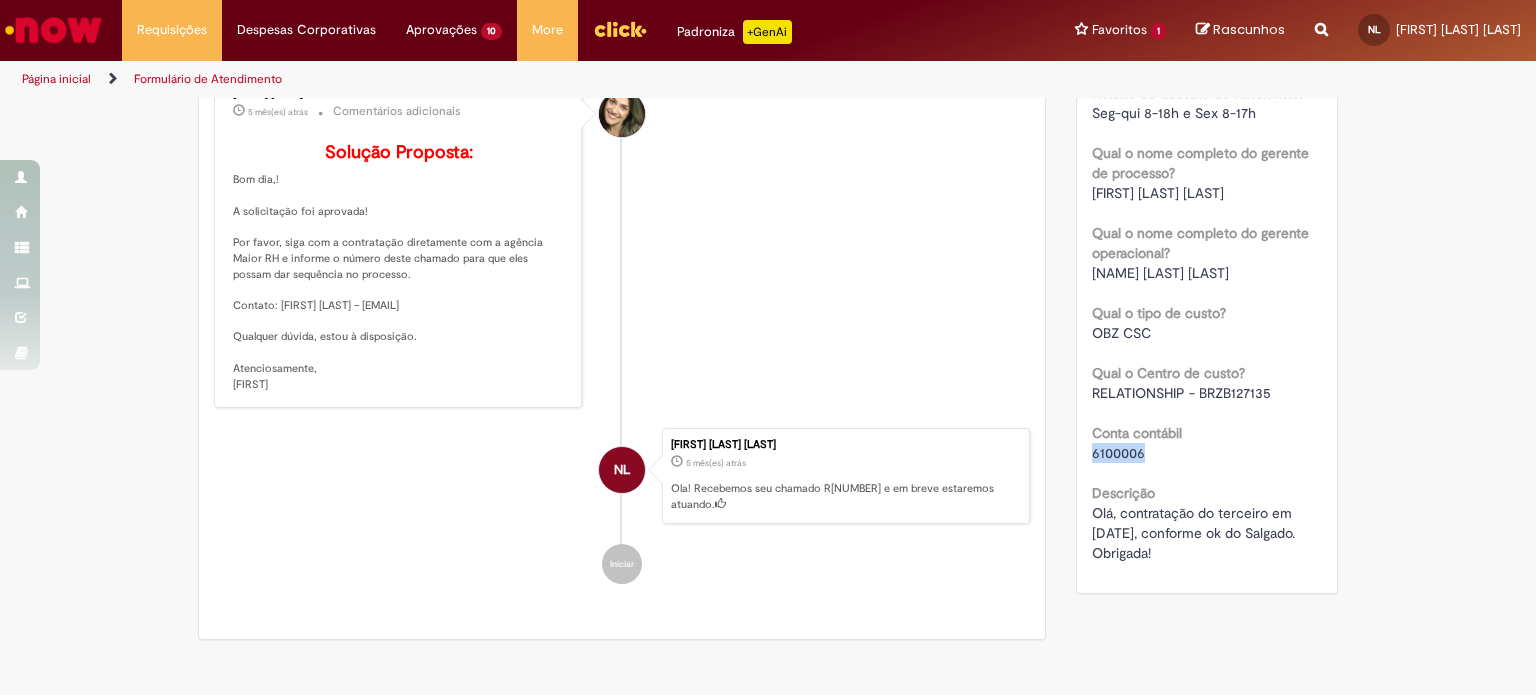 drag, startPoint x: 1122, startPoint y: 487, endPoint x: 1057, endPoint y: 491, distance: 65.12296 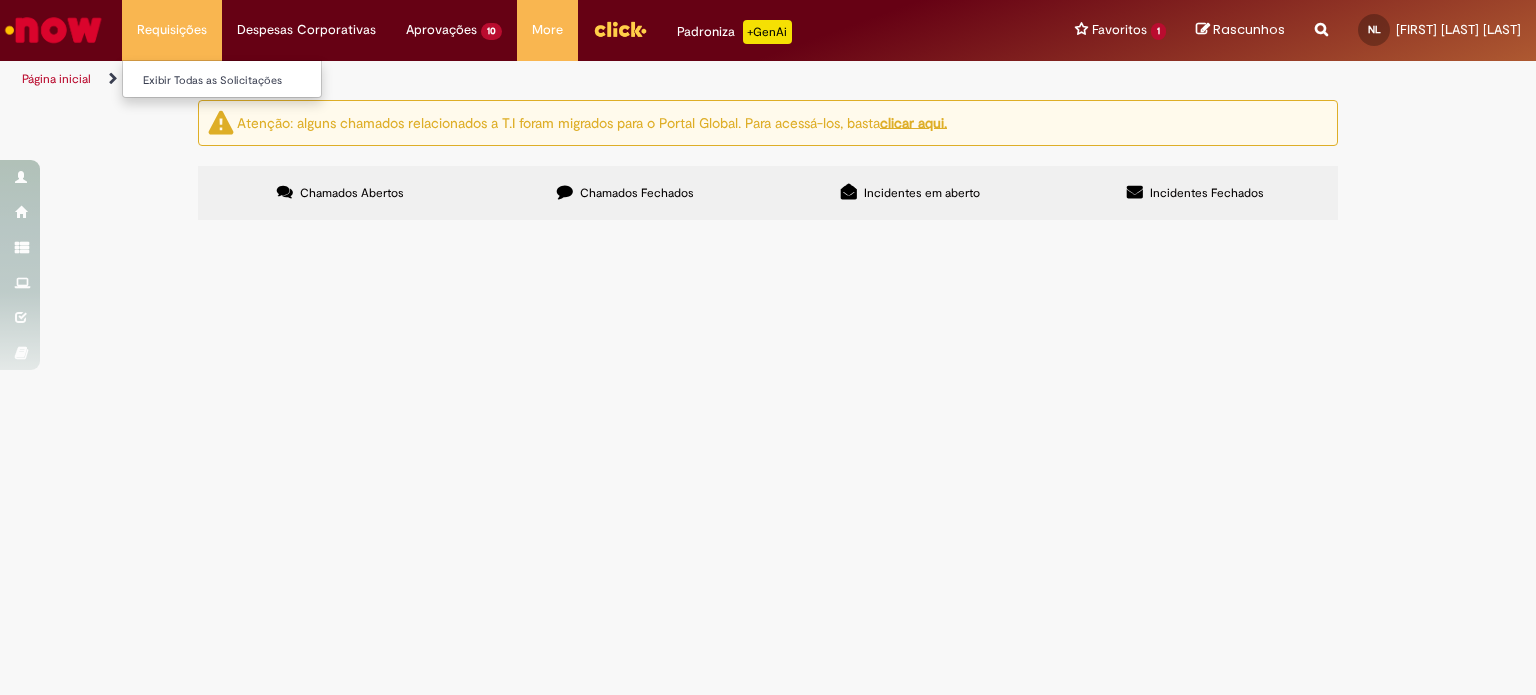 scroll, scrollTop: 0, scrollLeft: 0, axis: both 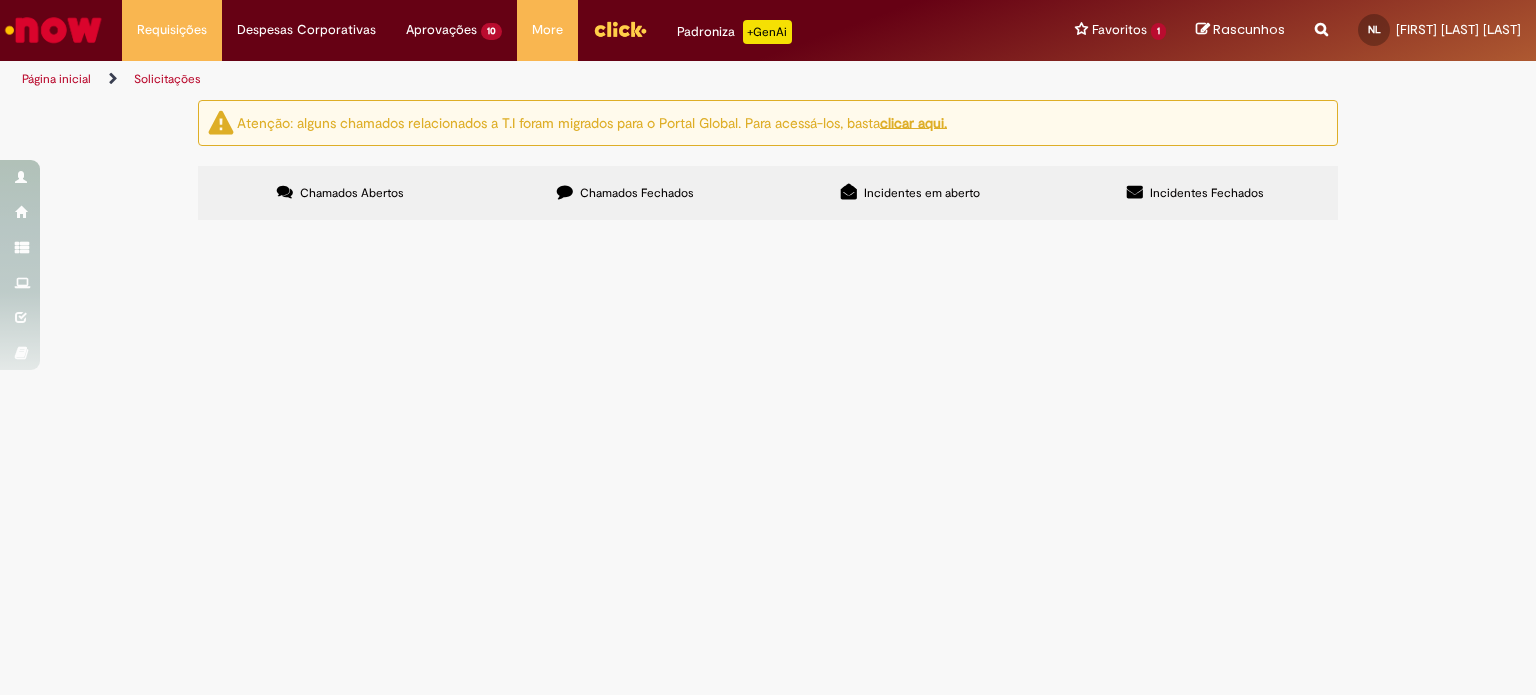 click on "Chamados Fechados" at bounding box center (637, 193) 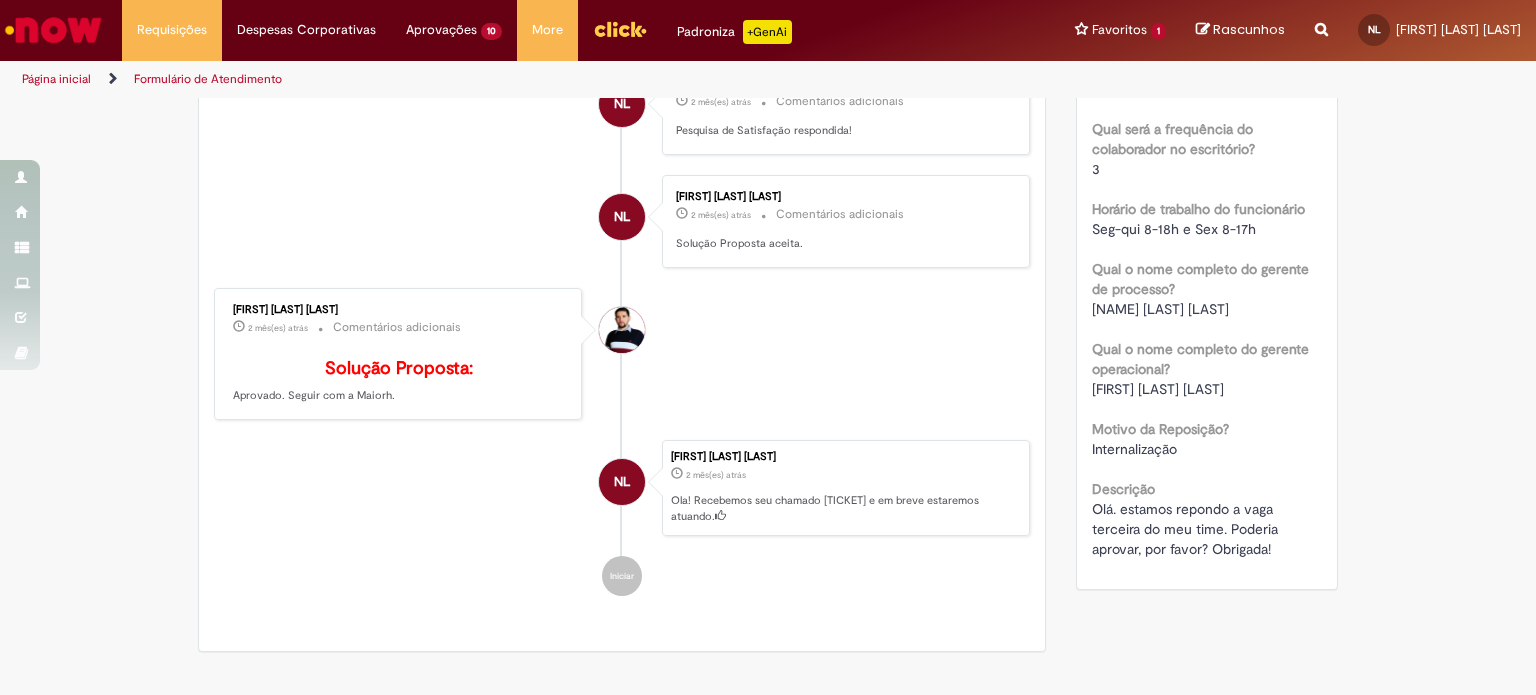 scroll, scrollTop: 900, scrollLeft: 0, axis: vertical 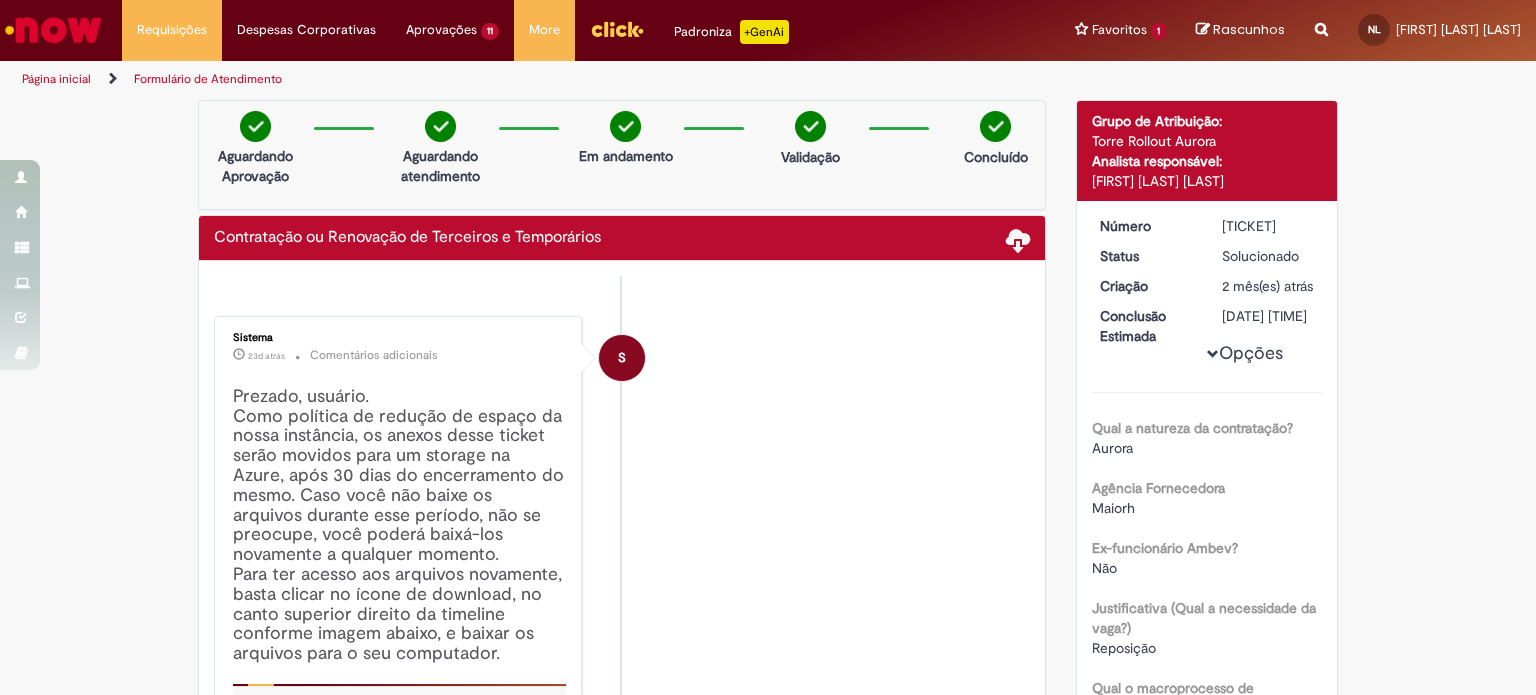 click on "Contratação ou Renovação de Terceiros e Temporários" at bounding box center (622, 238) 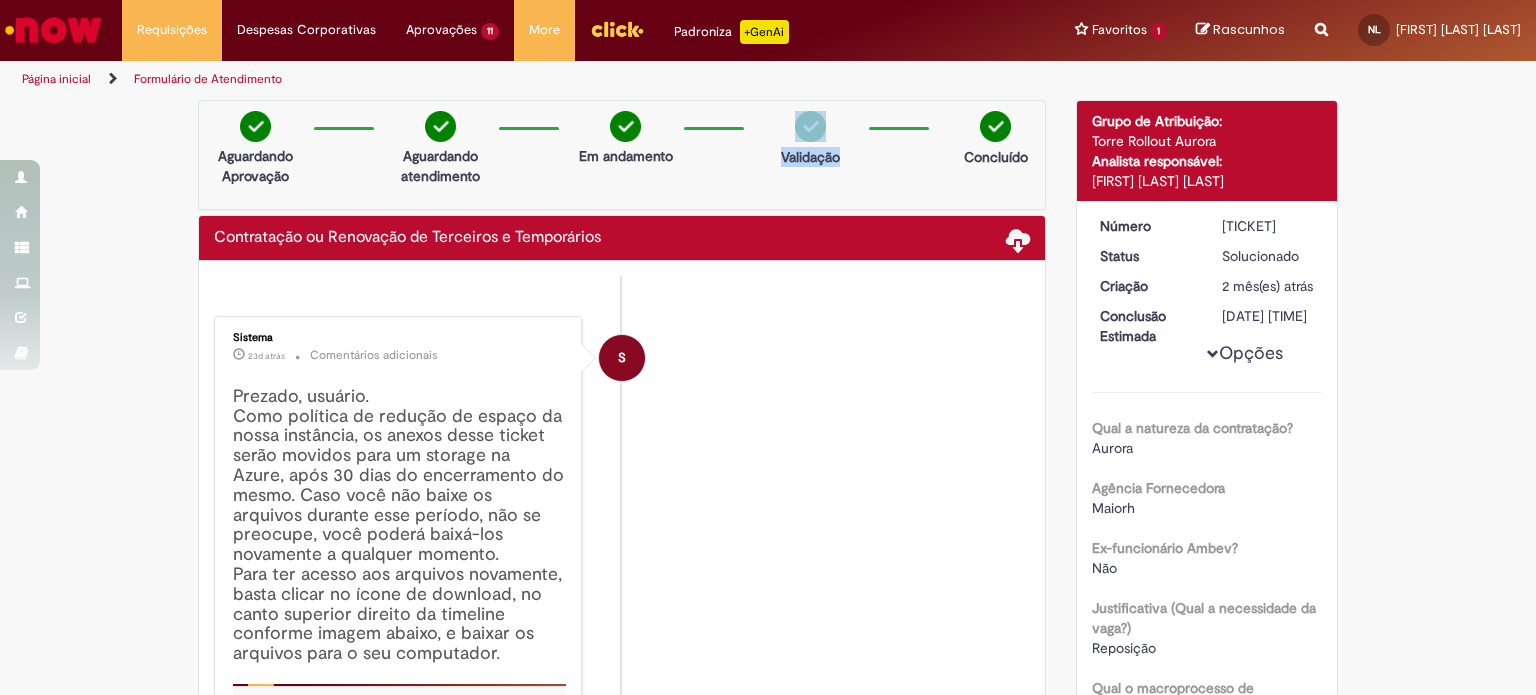 drag, startPoint x: 684, startPoint y: 136, endPoint x: 844, endPoint y: 152, distance: 160.798 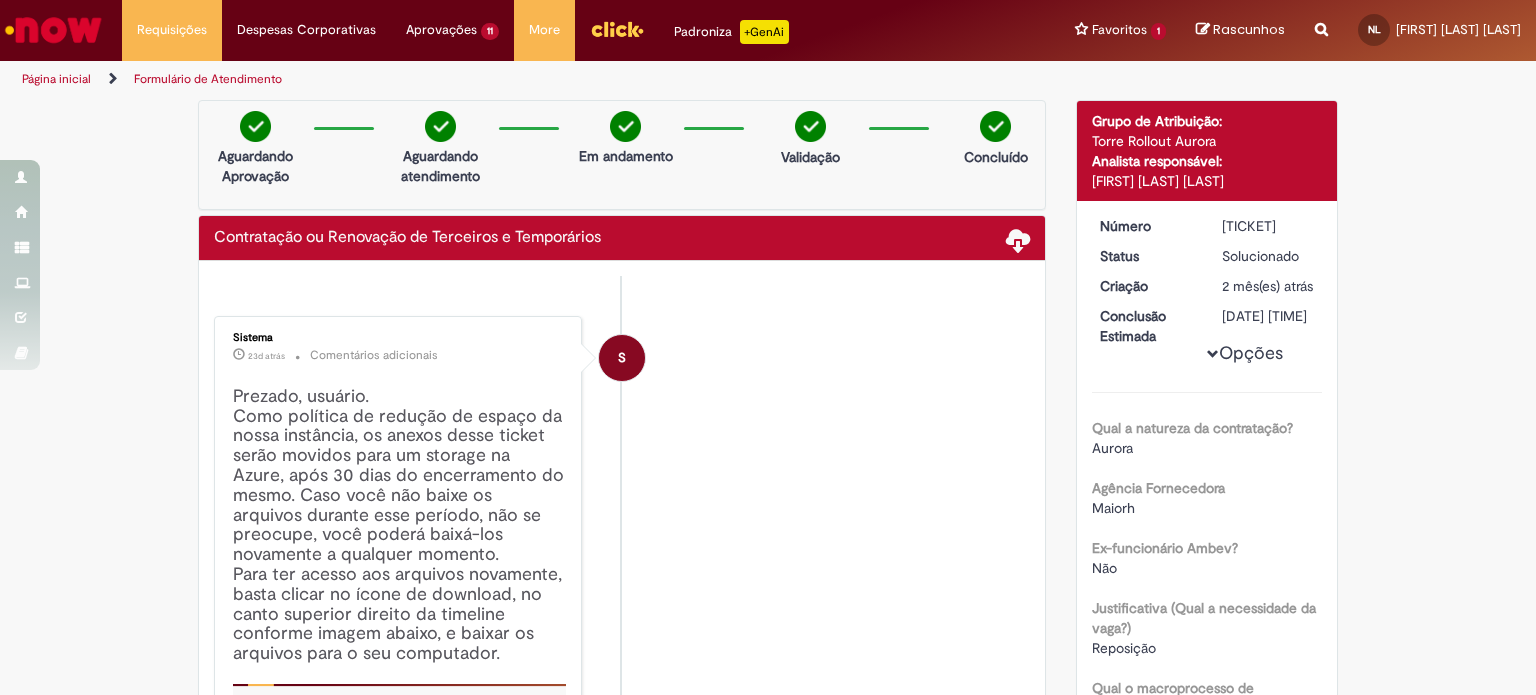 click on "Aguardando Aprovação
Aguardando atendimento
Em andamento
Validação
Concluído" at bounding box center [622, 155] 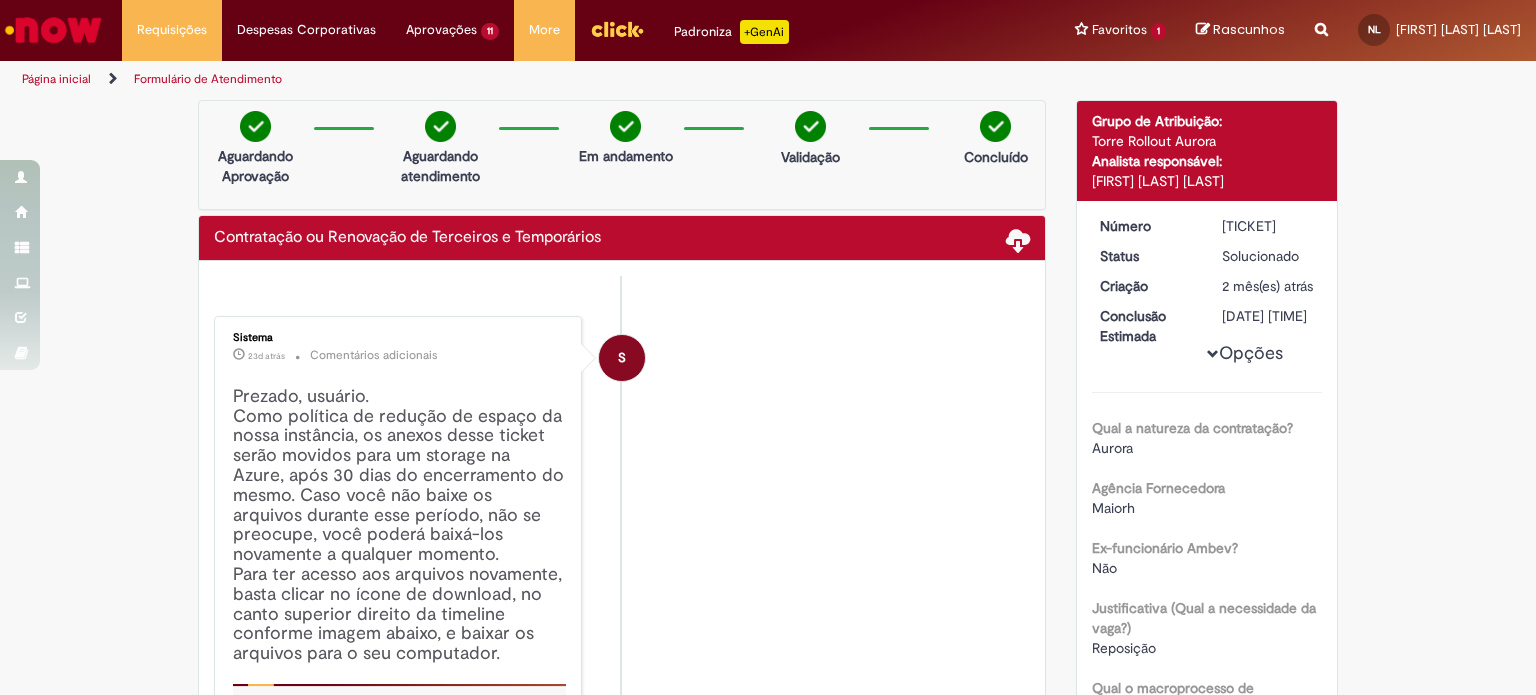 click on "Verificar Código de Barras
Aguardando Aprovação
Aguardando atendimento
Em andamento
Validação
Concluído
Contratação ou Renovação de Terceiros e Temporários
Enviar
S
Sistema
[TIME] atrás [TIME]     Comentários adicionais
Prezado, usuário. Obs.: Para baixar o arquivo você precisa estar conectado na VPN ou WA" at bounding box center [768, 830] 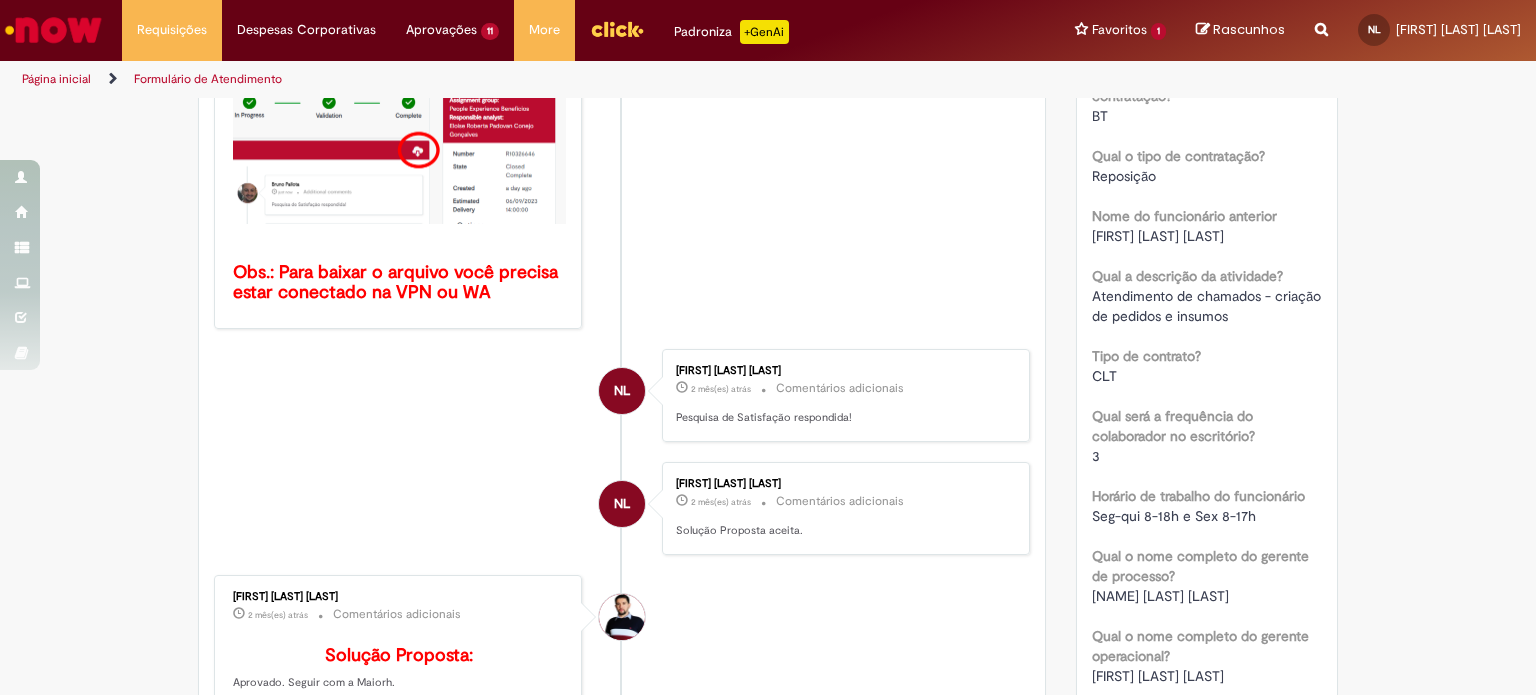 scroll, scrollTop: 614, scrollLeft: 0, axis: vertical 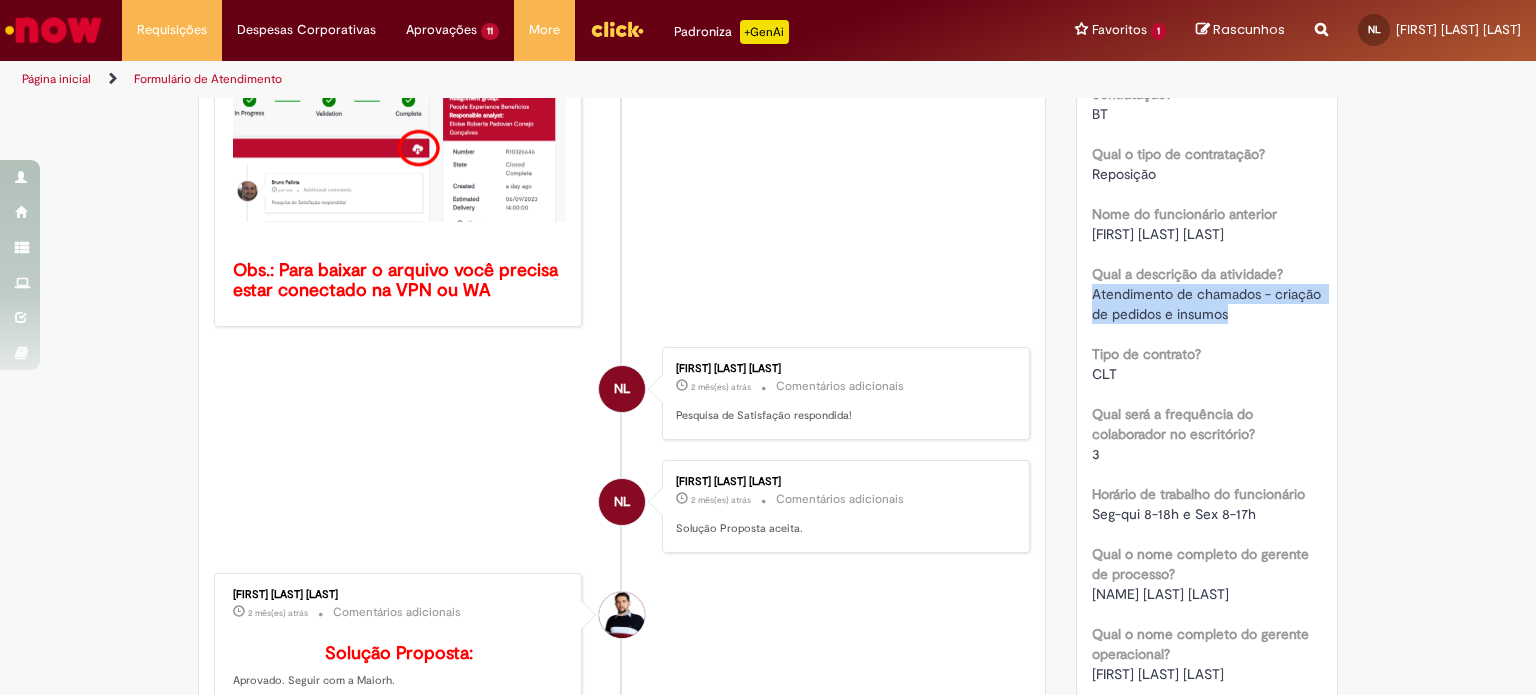 drag, startPoint x: 1228, startPoint y: 331, endPoint x: 1081, endPoint y: 309, distance: 148.63715 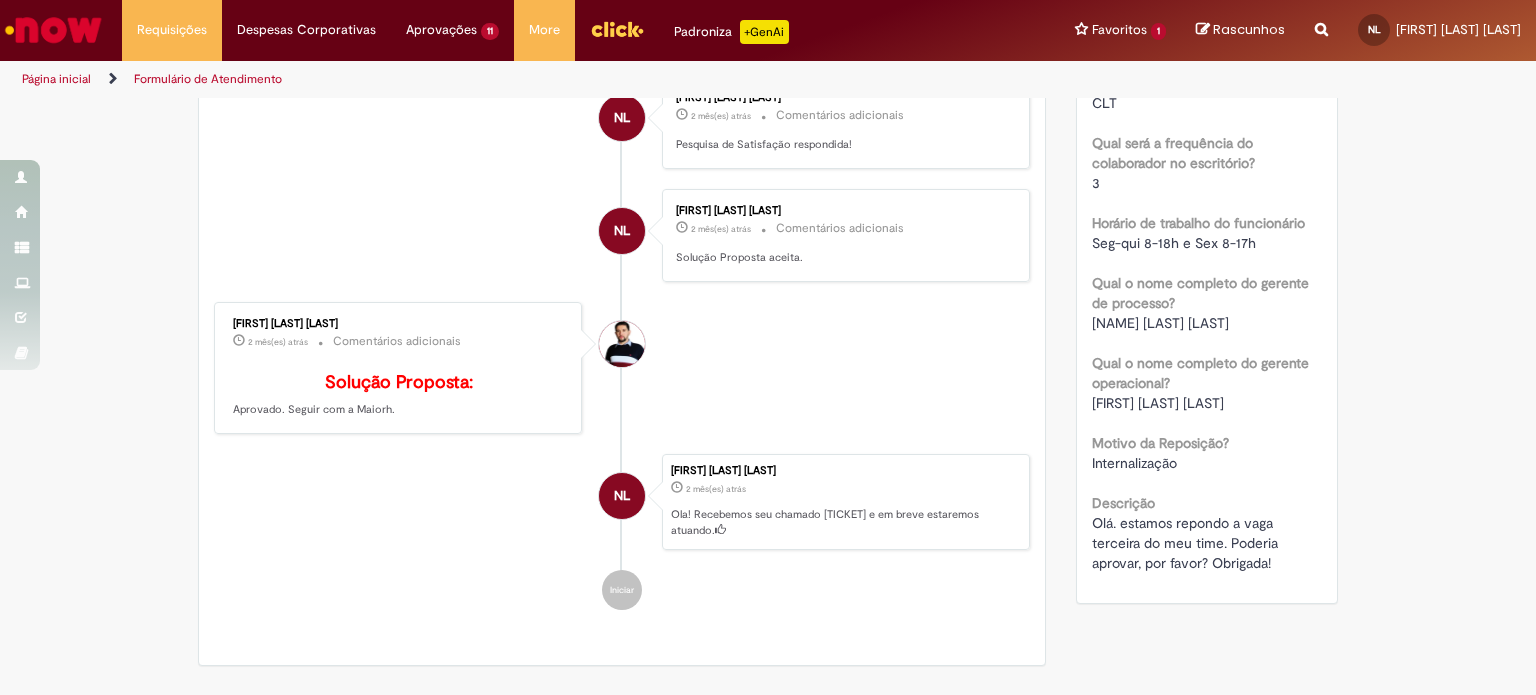 scroll, scrollTop: 888, scrollLeft: 0, axis: vertical 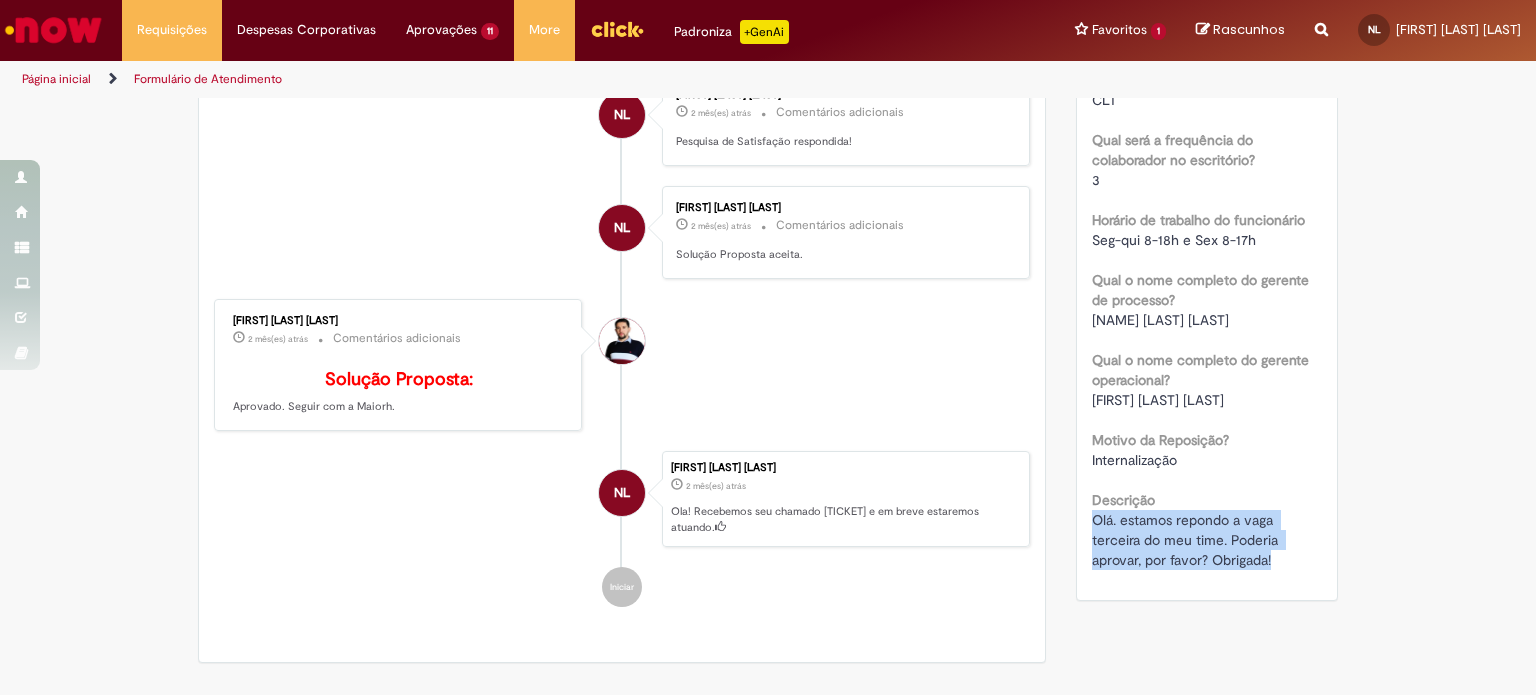 drag, startPoint x: 1268, startPoint y: 579, endPoint x: 1076, endPoint y: 543, distance: 195.34584 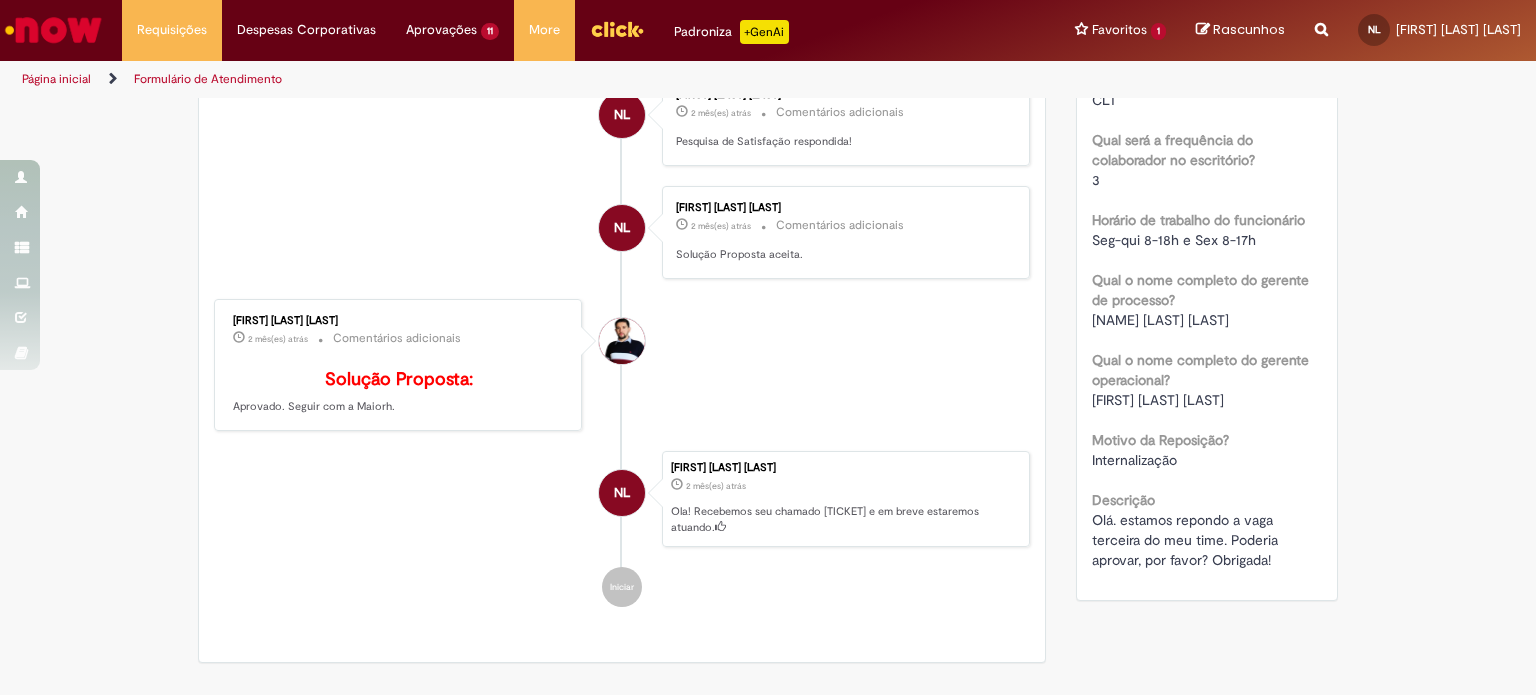 click on "Detalhes do tíquete
Grupo de Atribuição:
Torre Rollout Aurora
Analista responsável:
[FIRST] [LAST] [LAST]
Número
R[NUMBER]
Status
Solucionado
Criação
[TIME] atrás [TIME]
Conclusão Estimada
[DATE] [TIME]
Opções
Qual a natureza da contratação?
Aurora
Agência Fornecedora
Maiorh
Ex-funcionário Ambev?
Não
Justificativa (Qual a necessidade da vaga?)
Reposição
Qual o macroprocesso de contratação?
BT
Qual o tipo de contratação?
Reposição" at bounding box center [1207, -89] 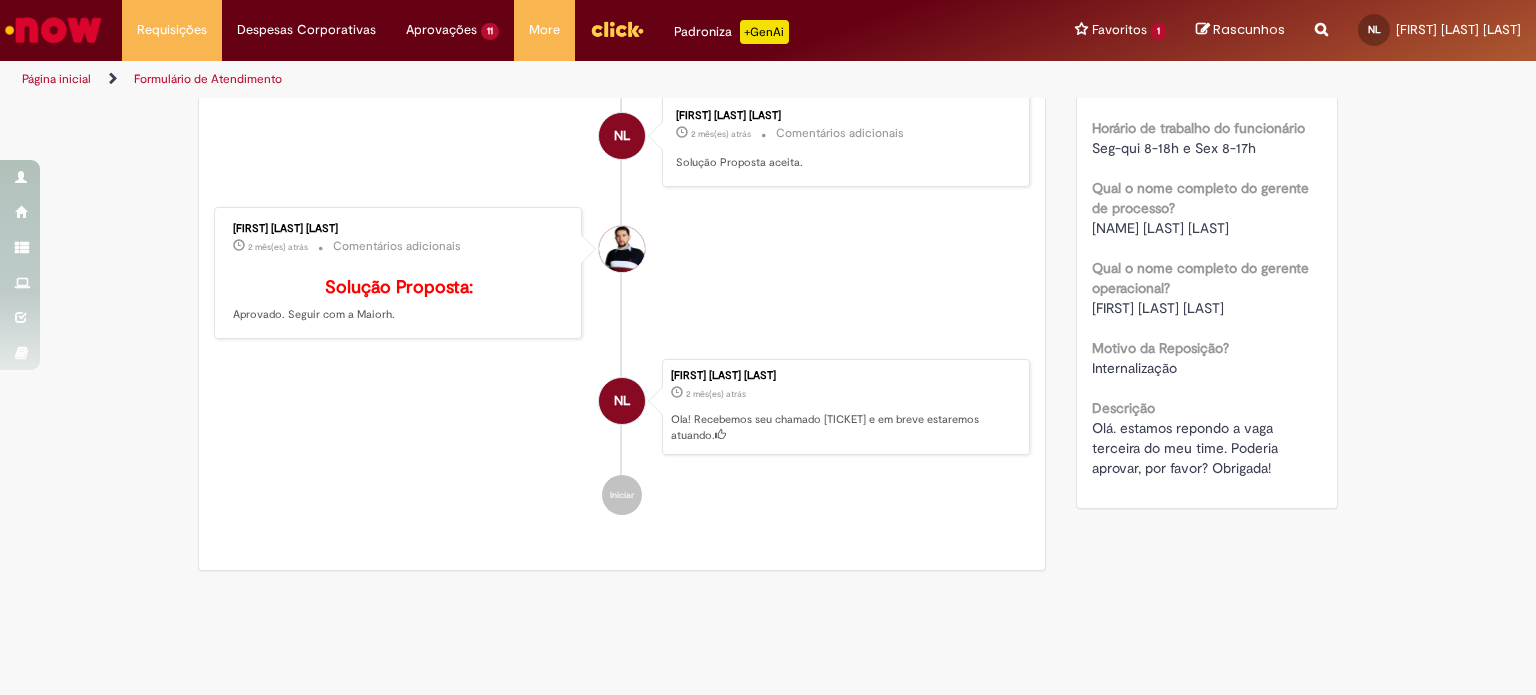 scroll, scrollTop: 975, scrollLeft: 0, axis: vertical 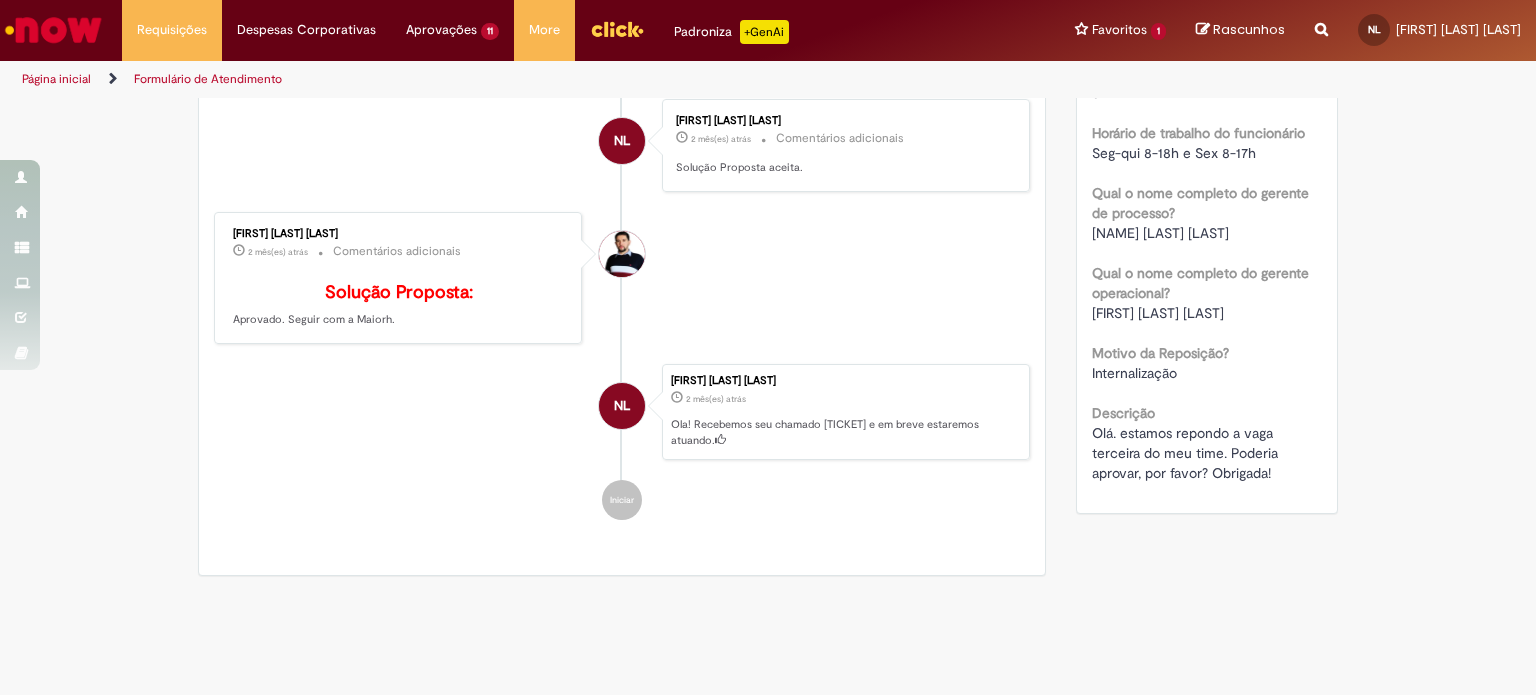 click on "Verificar Código de Barras
Aguardando Aprovação
Aguardando atendimento
Em andamento
Validação
Concluído
Contratação ou Renovação de Terceiros e Temporários
Enviar
S
Sistema
[TIME] atrás [TIME]     Comentários adicionais
Prezado, usuário. Obs.: Para baixar o arquivo você precisa estar conectado na VPN ou WA" at bounding box center [768, -145] 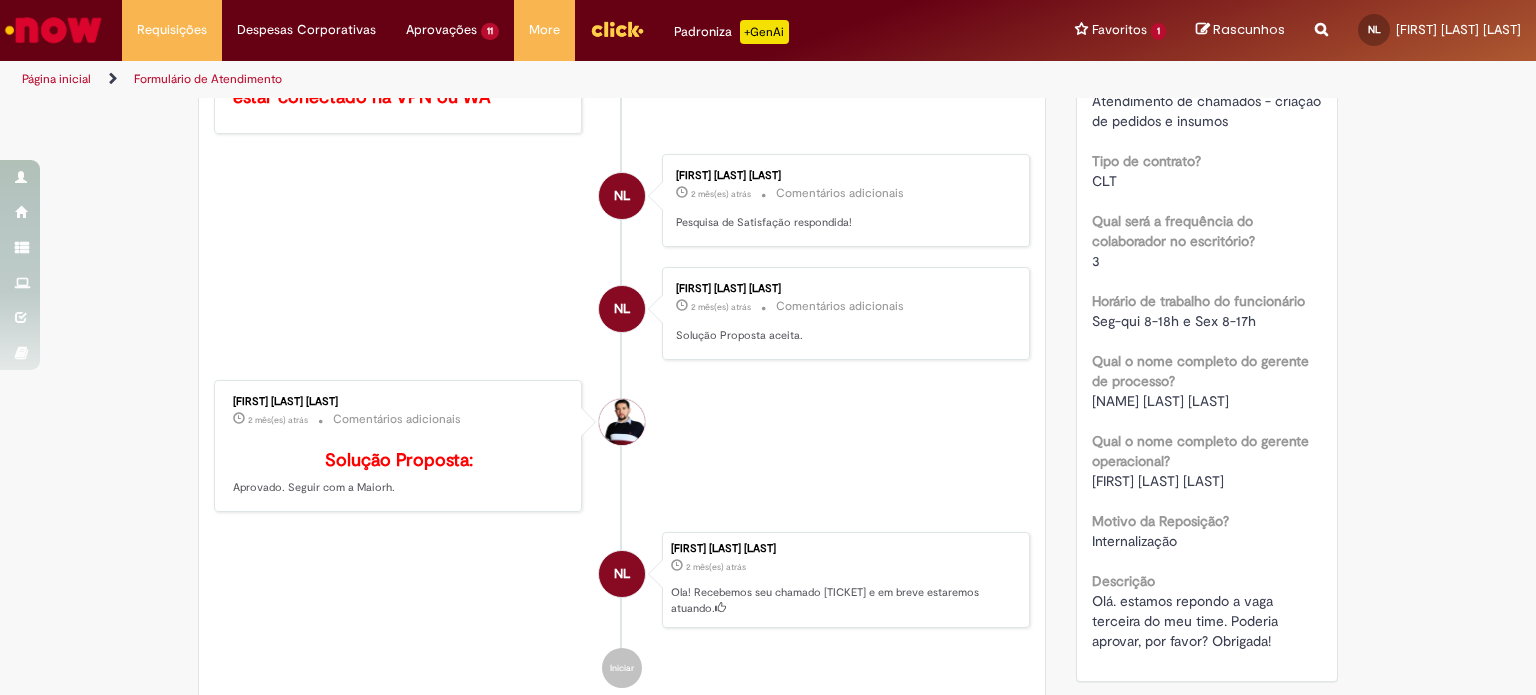 scroll, scrollTop: 804, scrollLeft: 0, axis: vertical 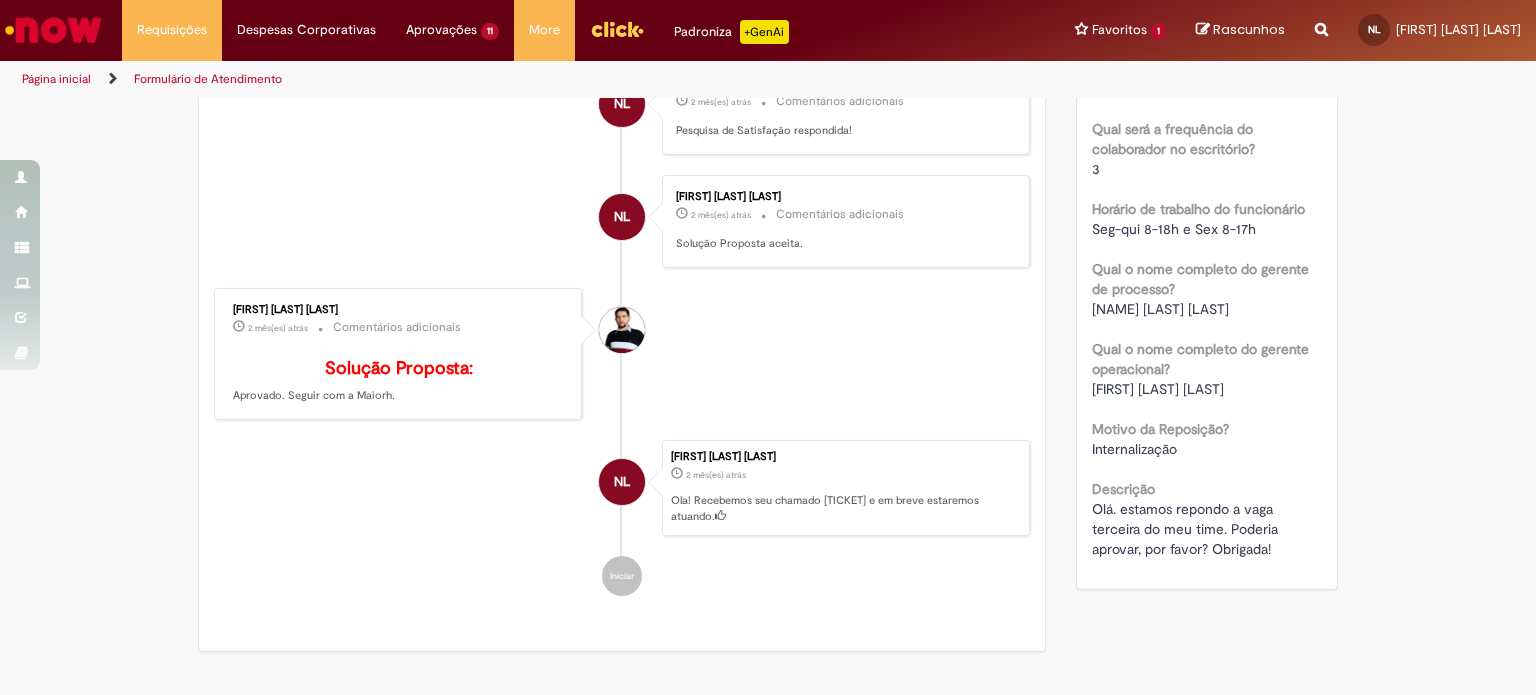 click on "Verificar Código de Barras
Aguardando Aprovação
Aguardando atendimento
Em andamento
Validação
Concluído
Contratação ou Renovação de Terceiros e Temporários
Enviar
S
Sistema
[TIME] atrás [TIME]     Comentários adicionais
Prezado, usuário. Obs.: Para baixar o arquivo você precisa estar conectado na VPN ou WA" at bounding box center [768, -69] 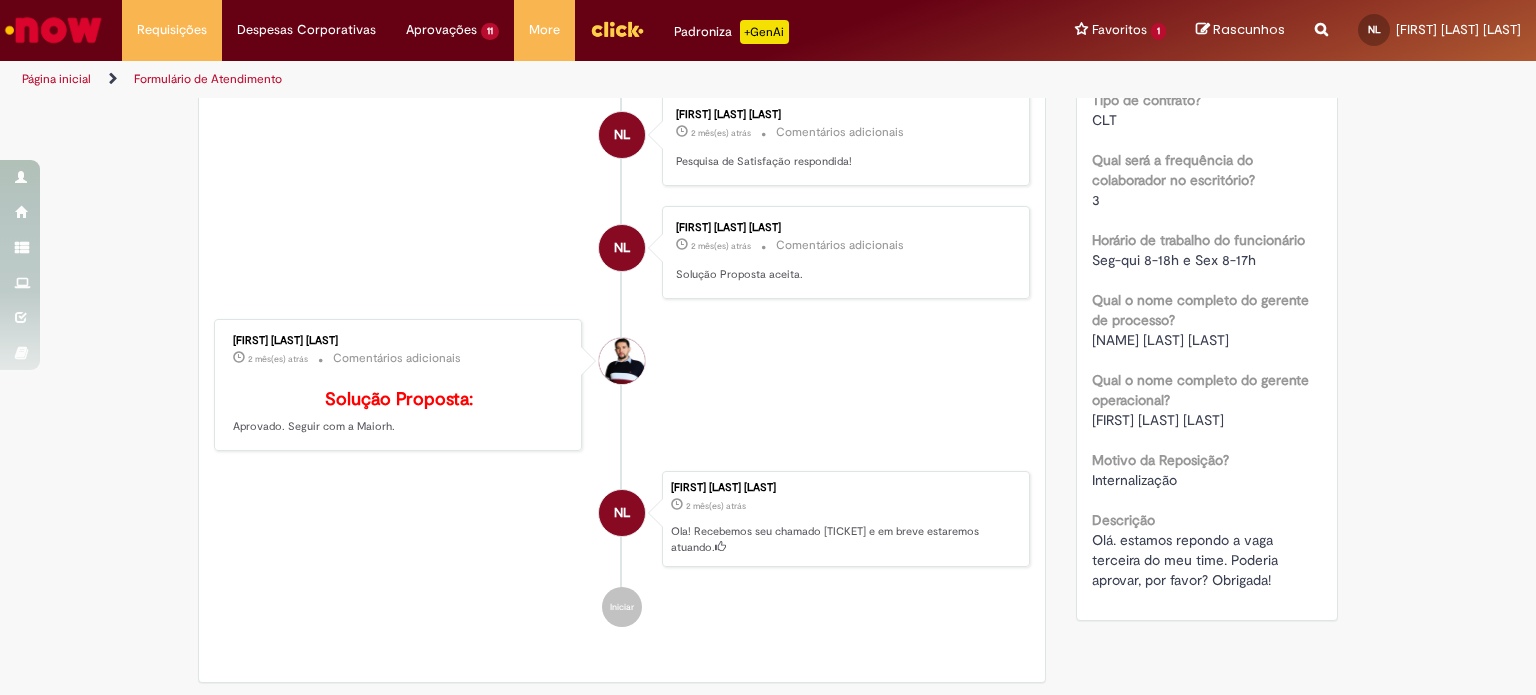 scroll, scrollTop: 873, scrollLeft: 0, axis: vertical 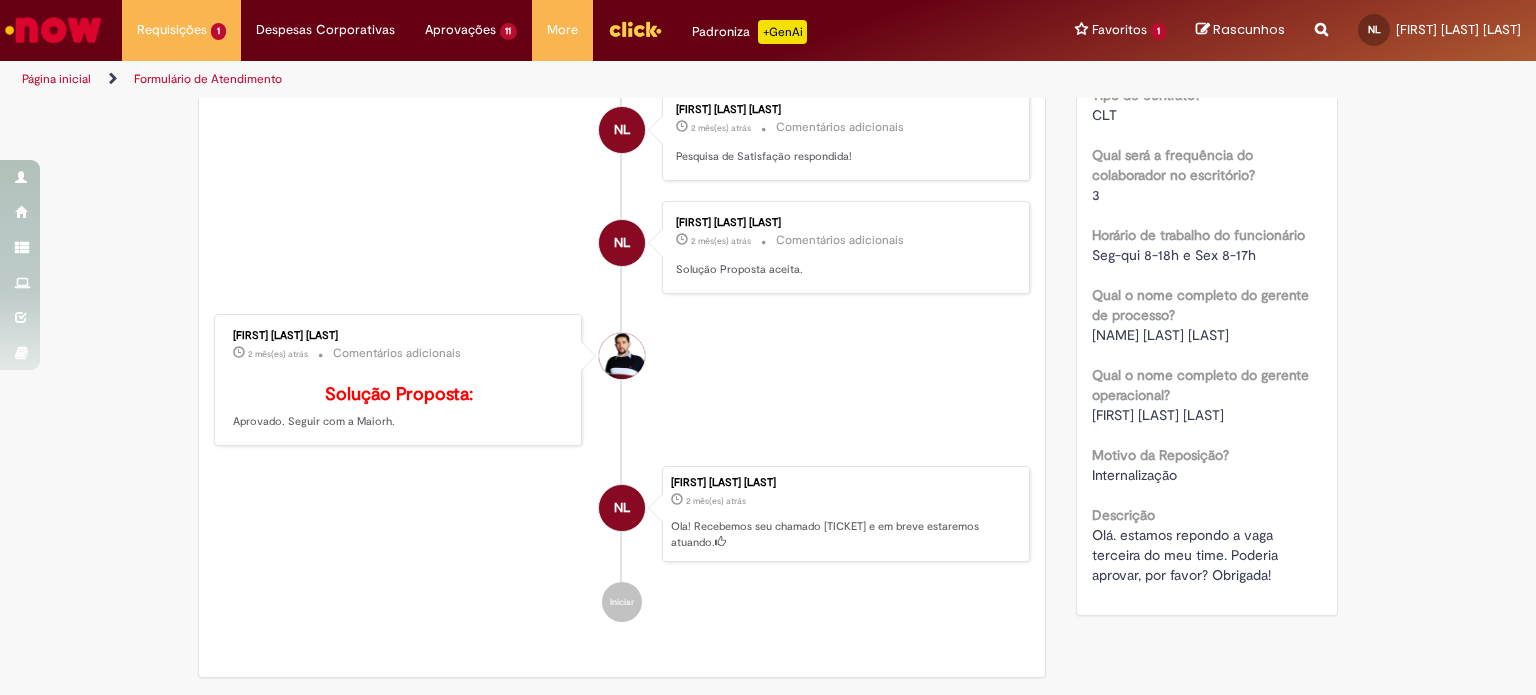 click on "[FIRST] [LAST] [LAST]
[TIME] atrás [TIME]     Comentários adicionais
Solução Proposta:
Aprovado. Seguir com a Maiorh." at bounding box center (622, 380) 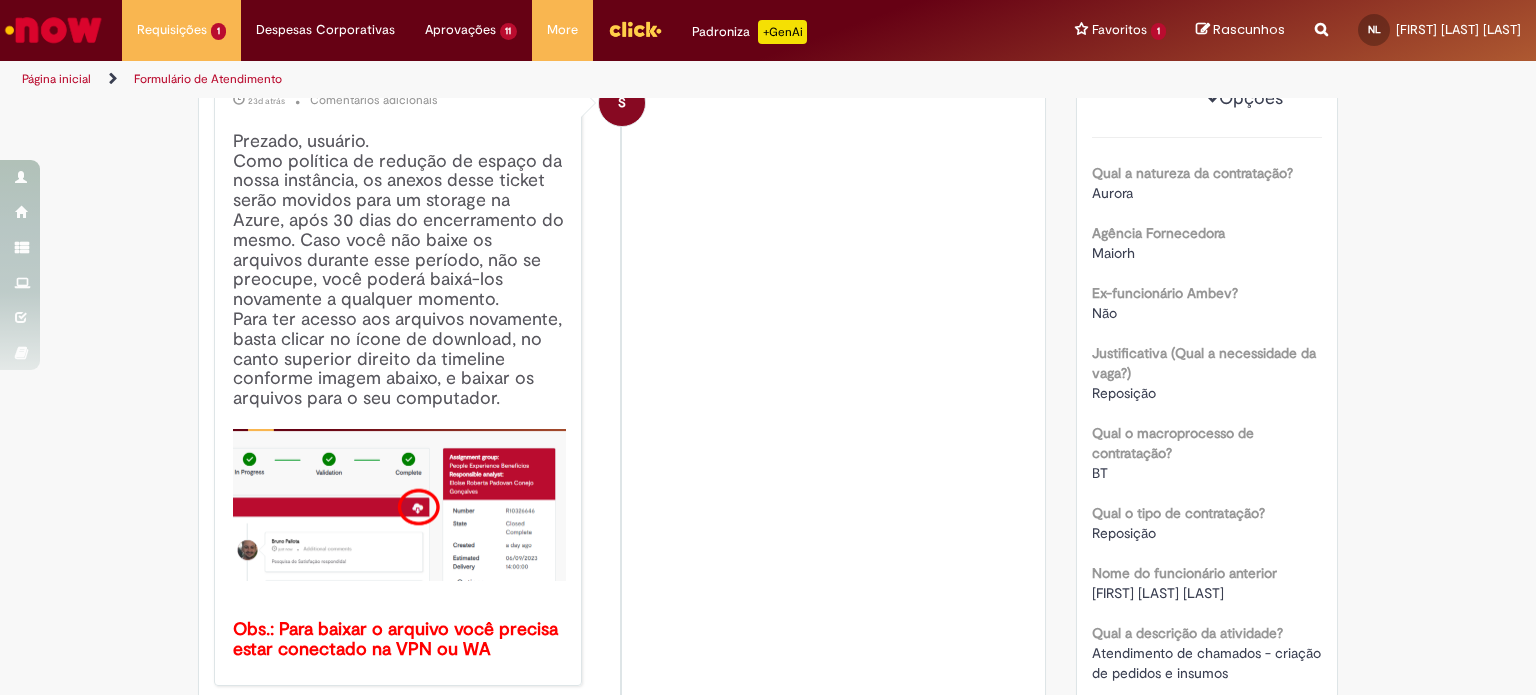 scroll, scrollTop: 0, scrollLeft: 0, axis: both 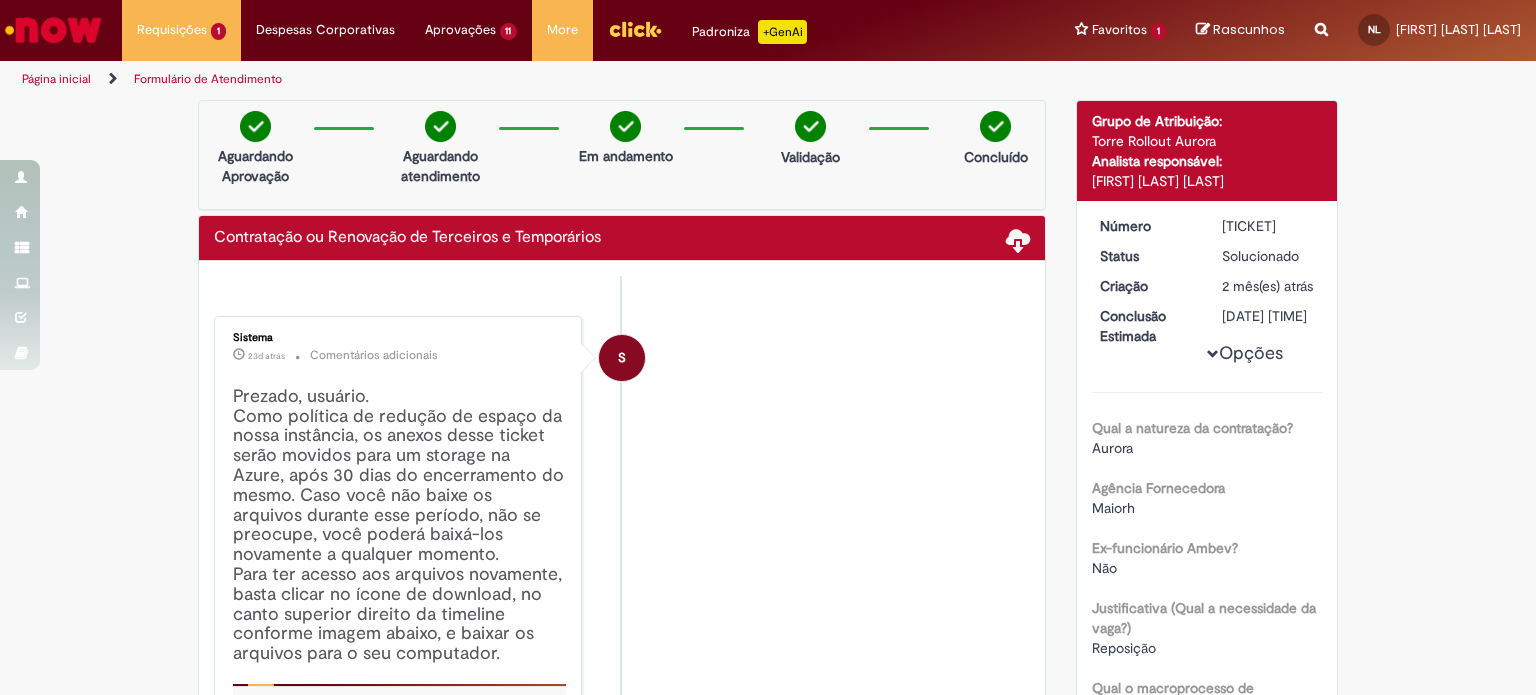 click on "S
Sistema
[TIME] atrás [TIME]     Comentários adicionais
Prezado, usuário. Como política de redução de espaço da nossa instância, os anexos desse ticket serão movidos para um storage na Azure, após [NUMBER] dias do encerramento do mesmo. Caso você não baixe os arquivos durante esse período, não se preocupe, você poderá baixá-los novamente a qualquer momento. Para ter acesso aos arquivos novamente, basta clicar no ícone de download, no canto superior direito da timeline conforme imagem abaixo, e baixar os arquivos para o seu computador. Obs.: Para baixar o arquivo você precisa estar conectado na VPN ou WA" at bounding box center (622, 628) 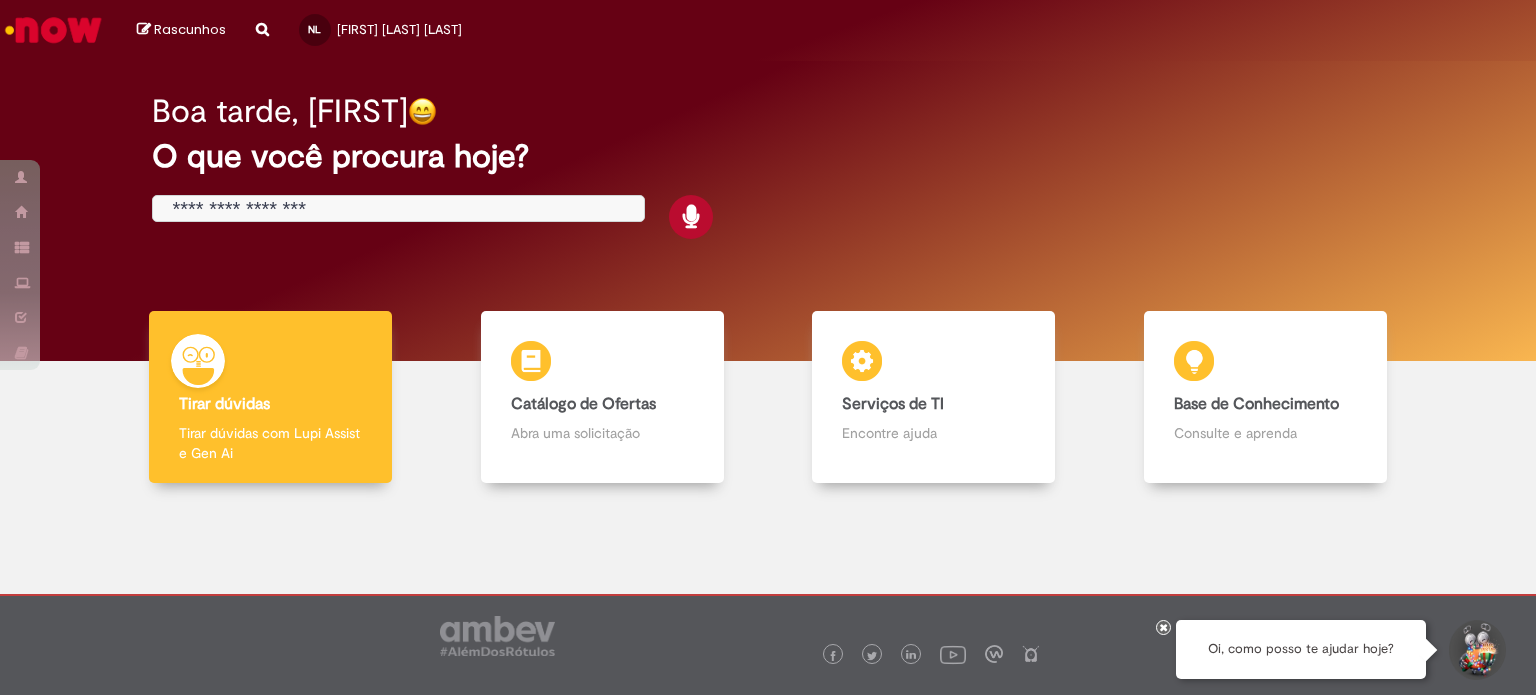 scroll, scrollTop: 0, scrollLeft: 0, axis: both 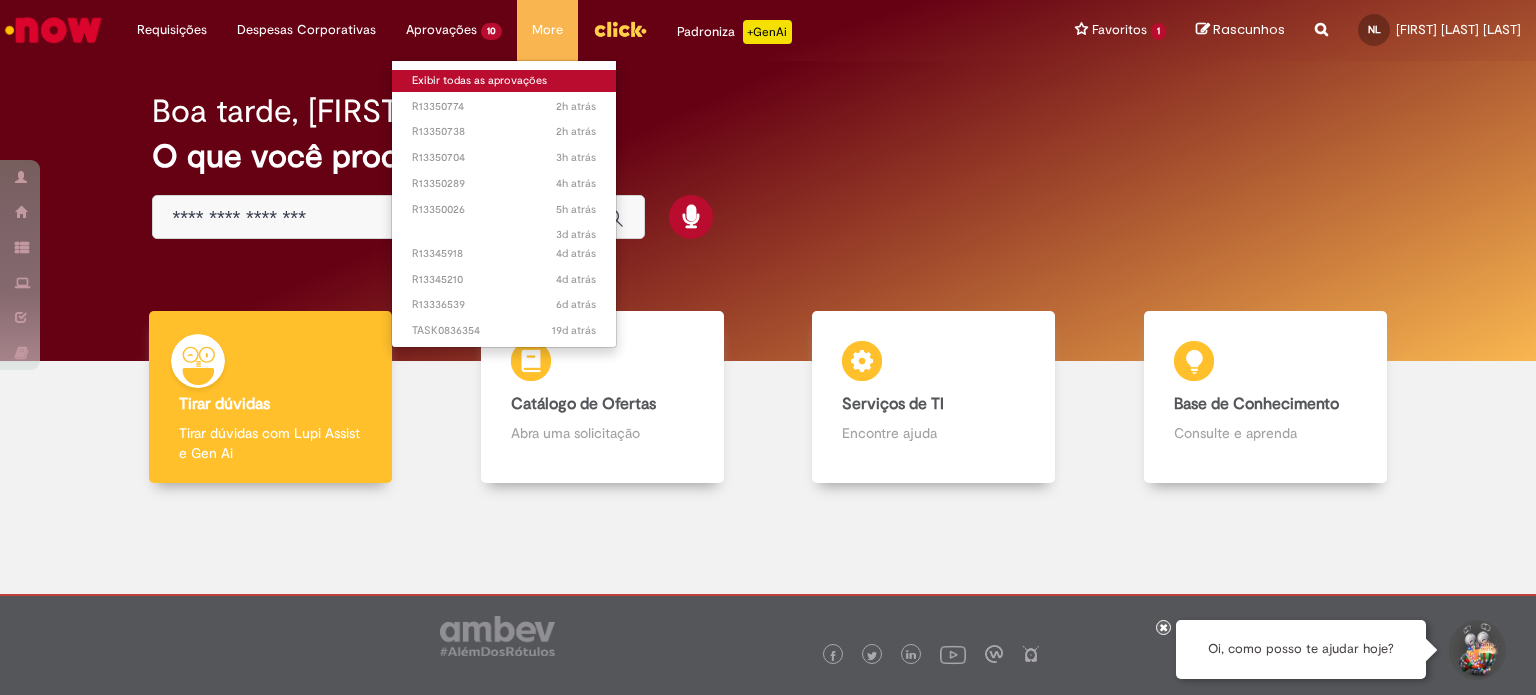 click on "Exibir todas as aprovações" at bounding box center (504, 81) 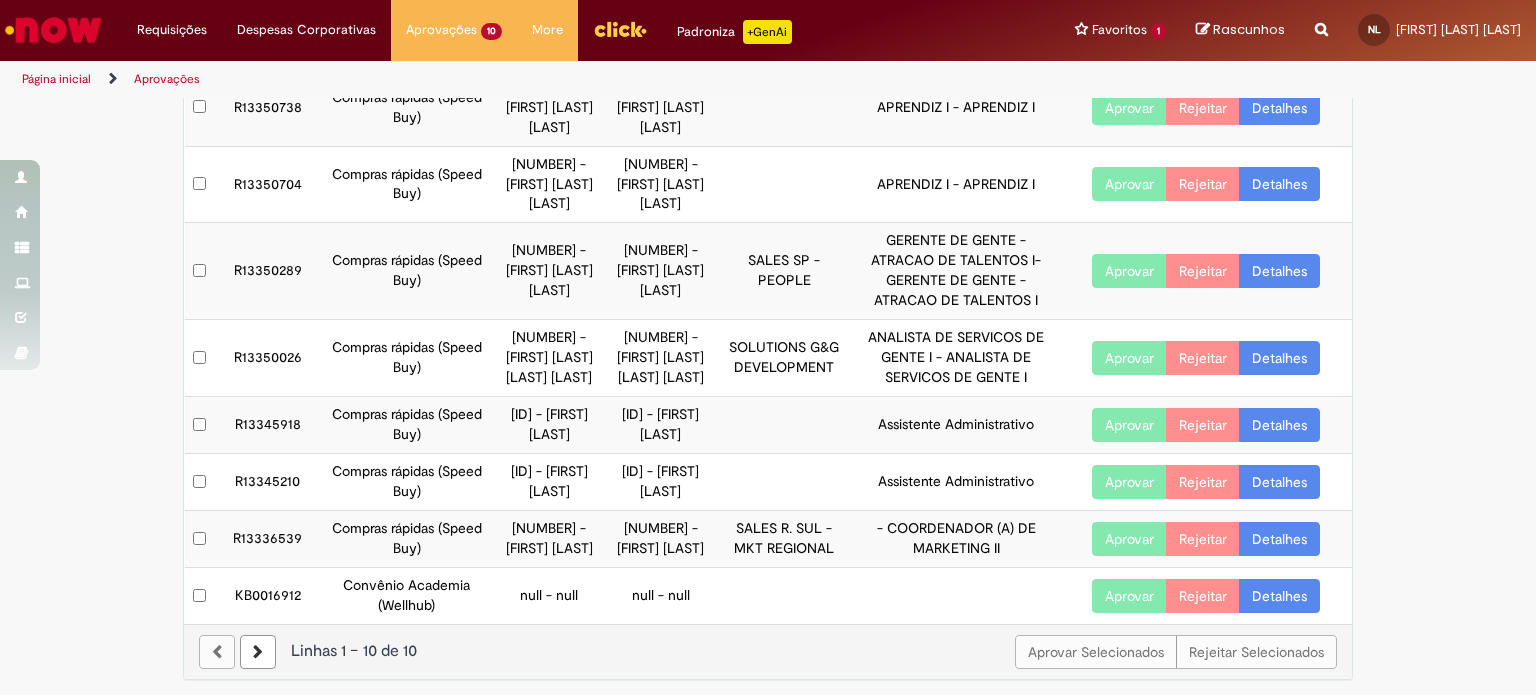 scroll, scrollTop: 350, scrollLeft: 0, axis: vertical 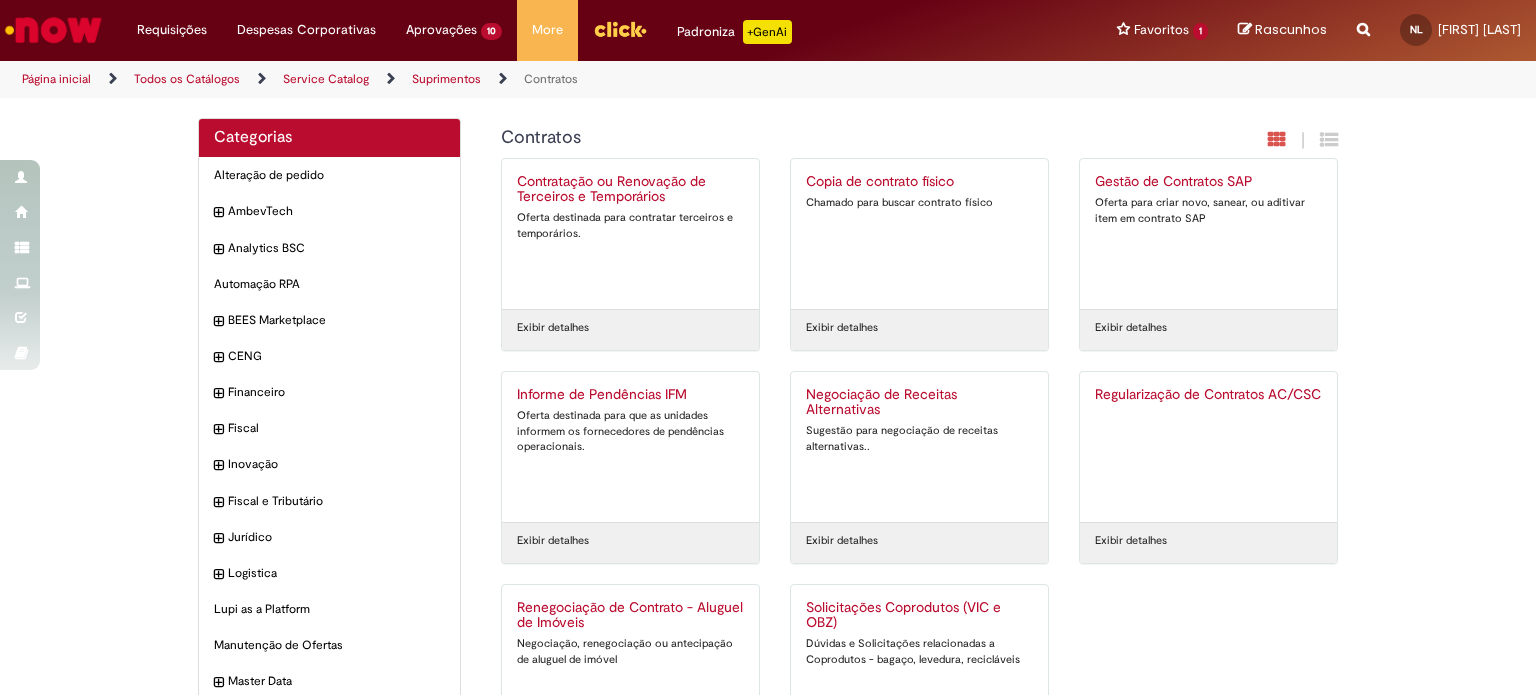 click on "Contratação ou Renovação de Terceiros e Temporários
Oferta destinada para contratar terceiros e temporários." at bounding box center [630, 234] 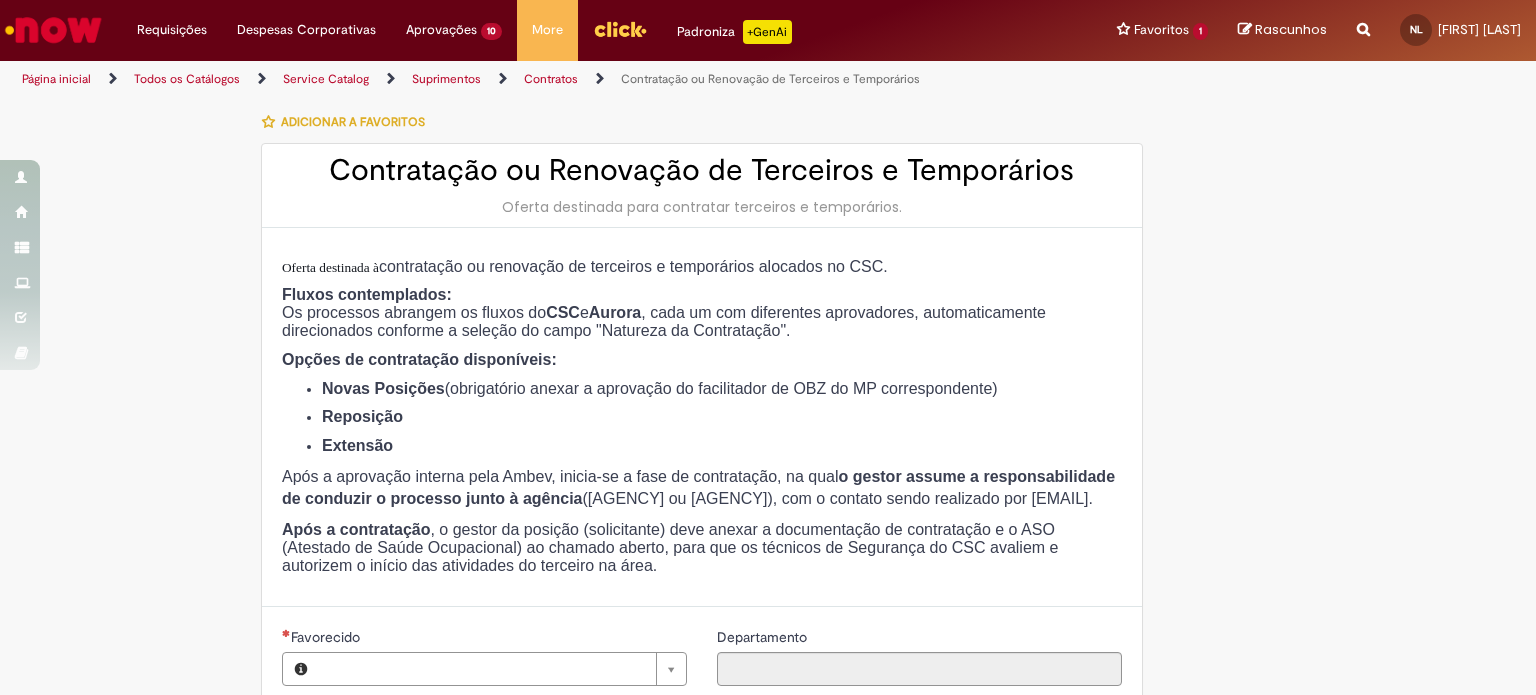 type on "********" 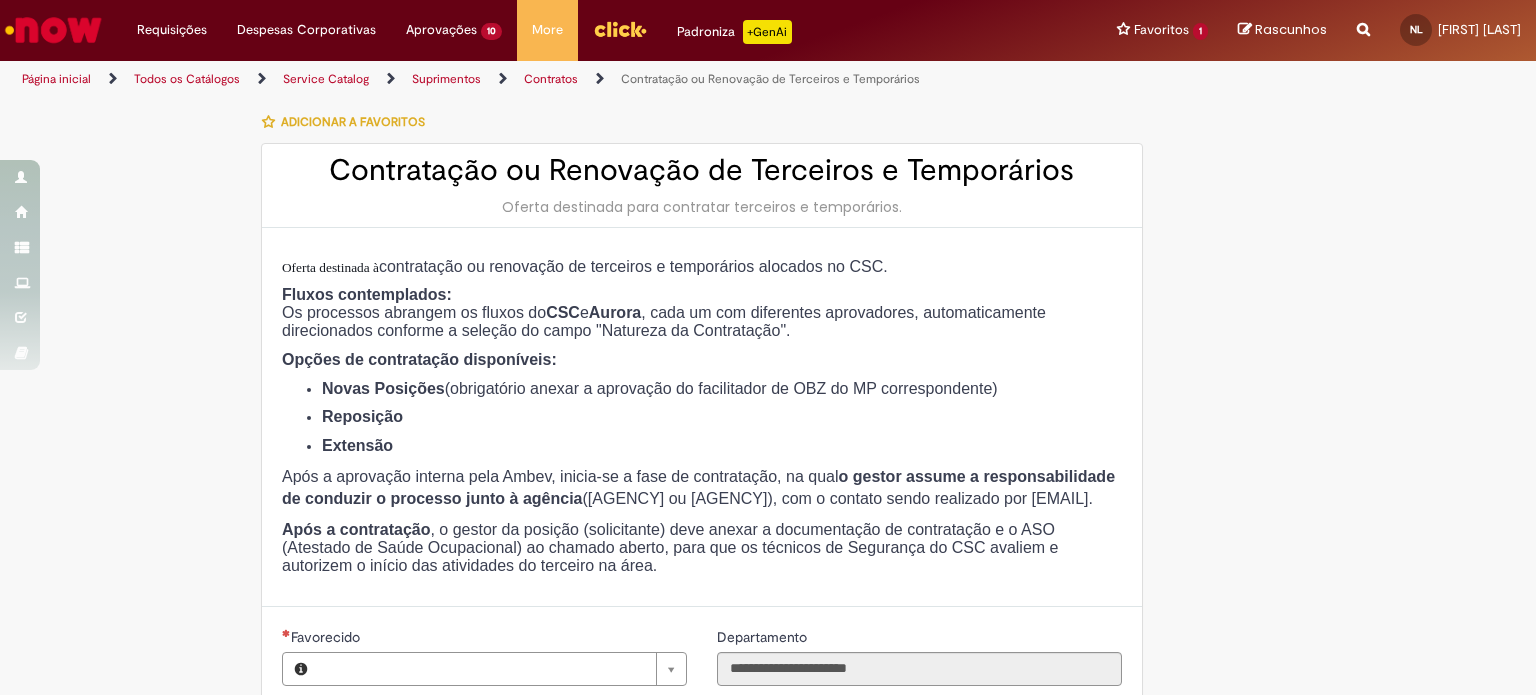 type on "**********" 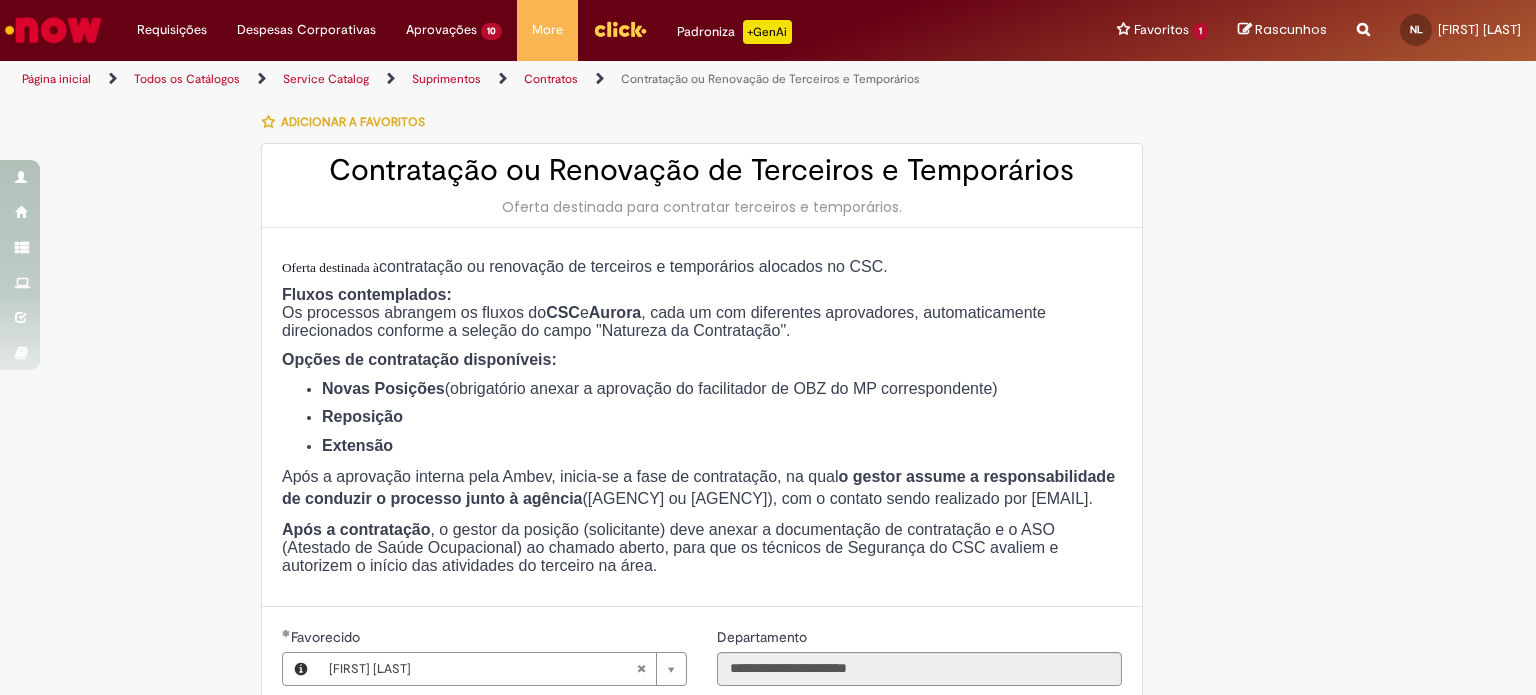 type on "**********" 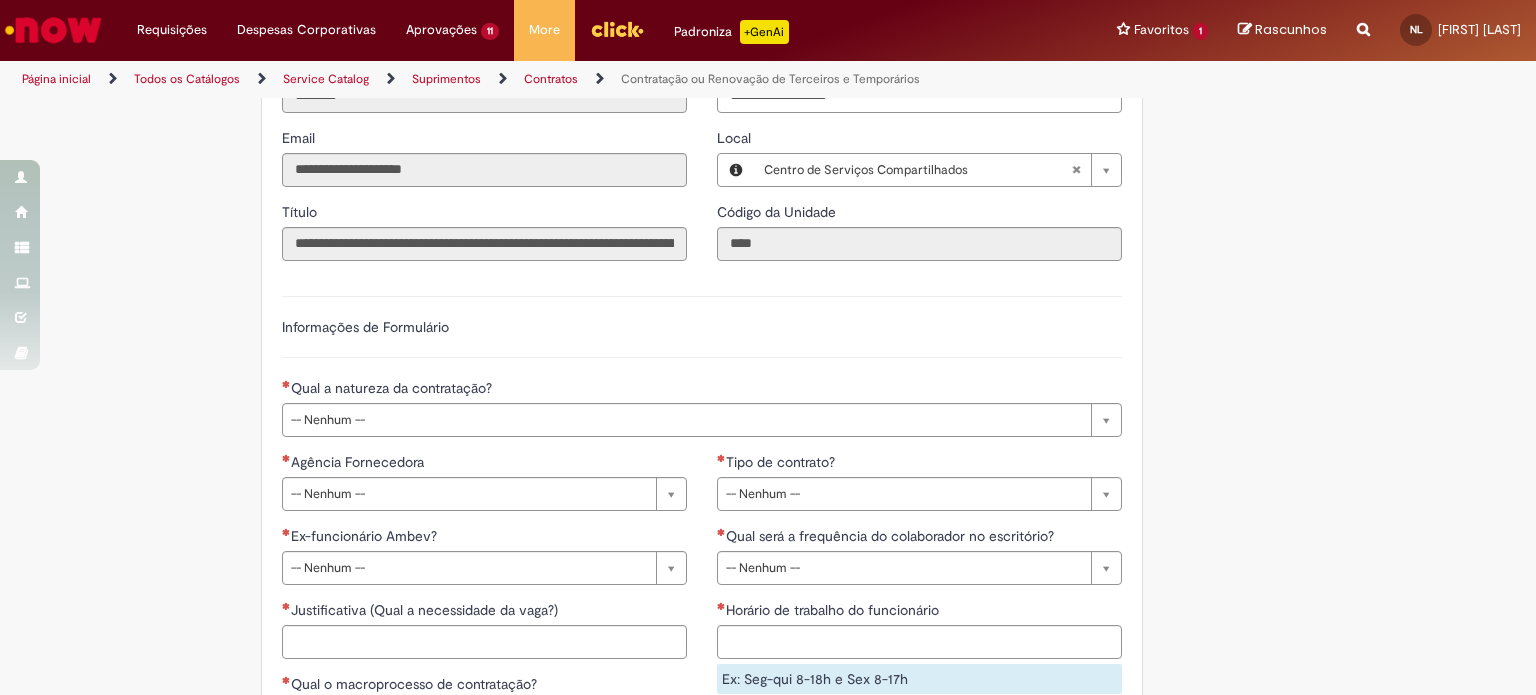 scroll, scrollTop: 660, scrollLeft: 0, axis: vertical 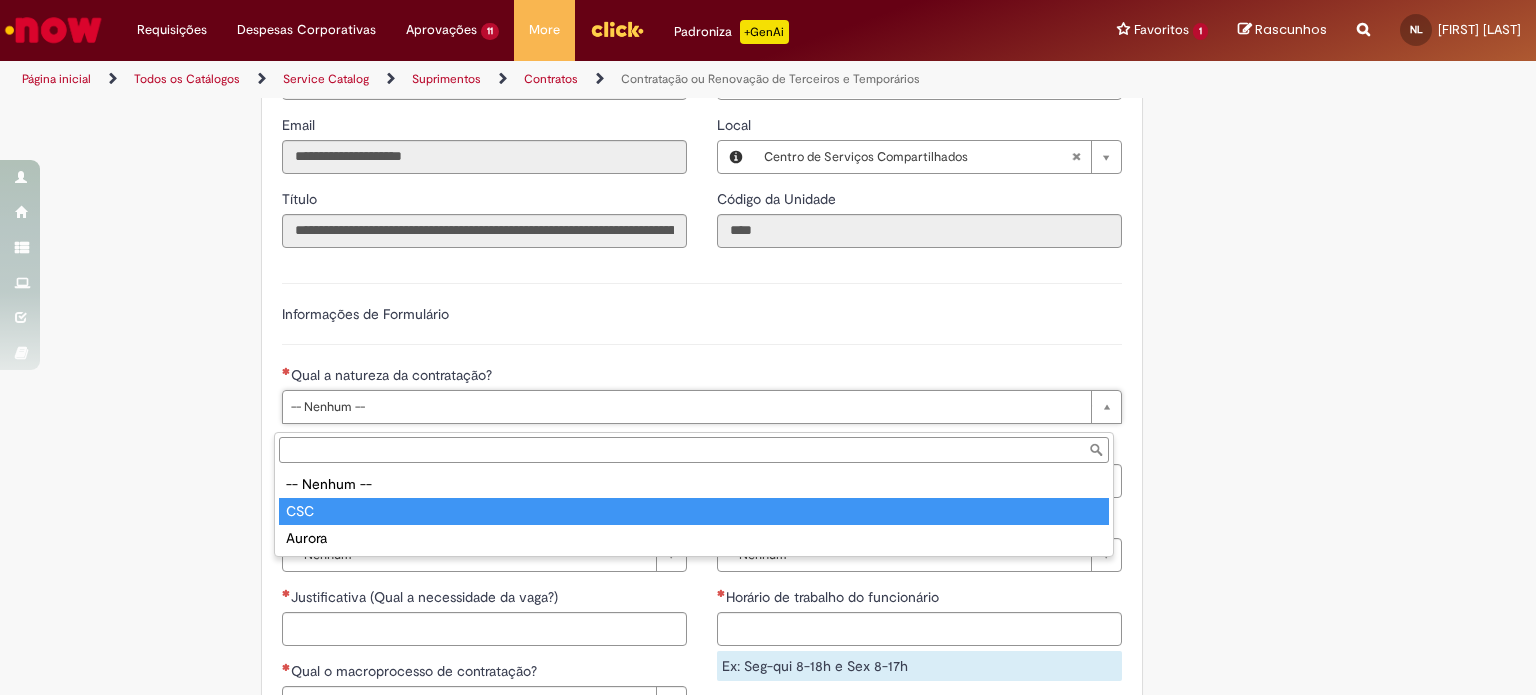 type on "***" 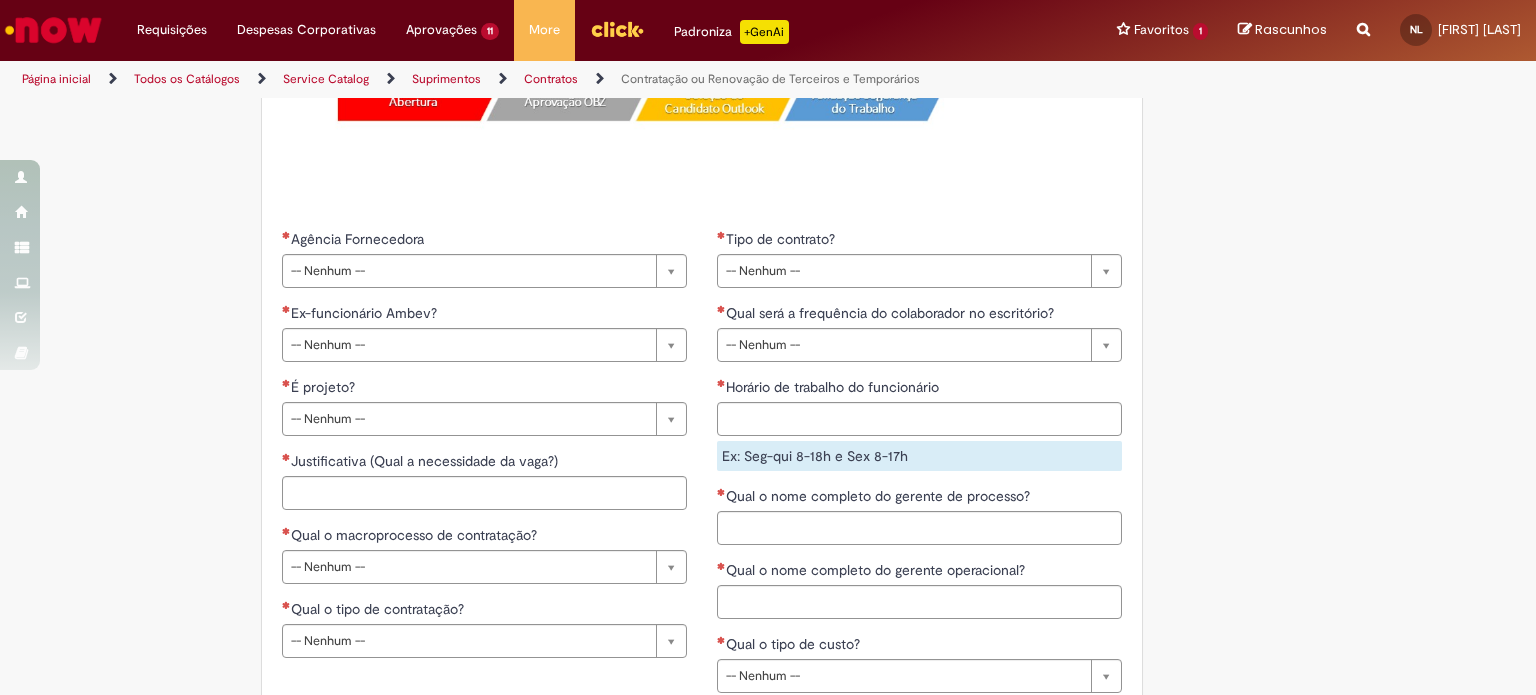 scroll, scrollTop: 1403, scrollLeft: 0, axis: vertical 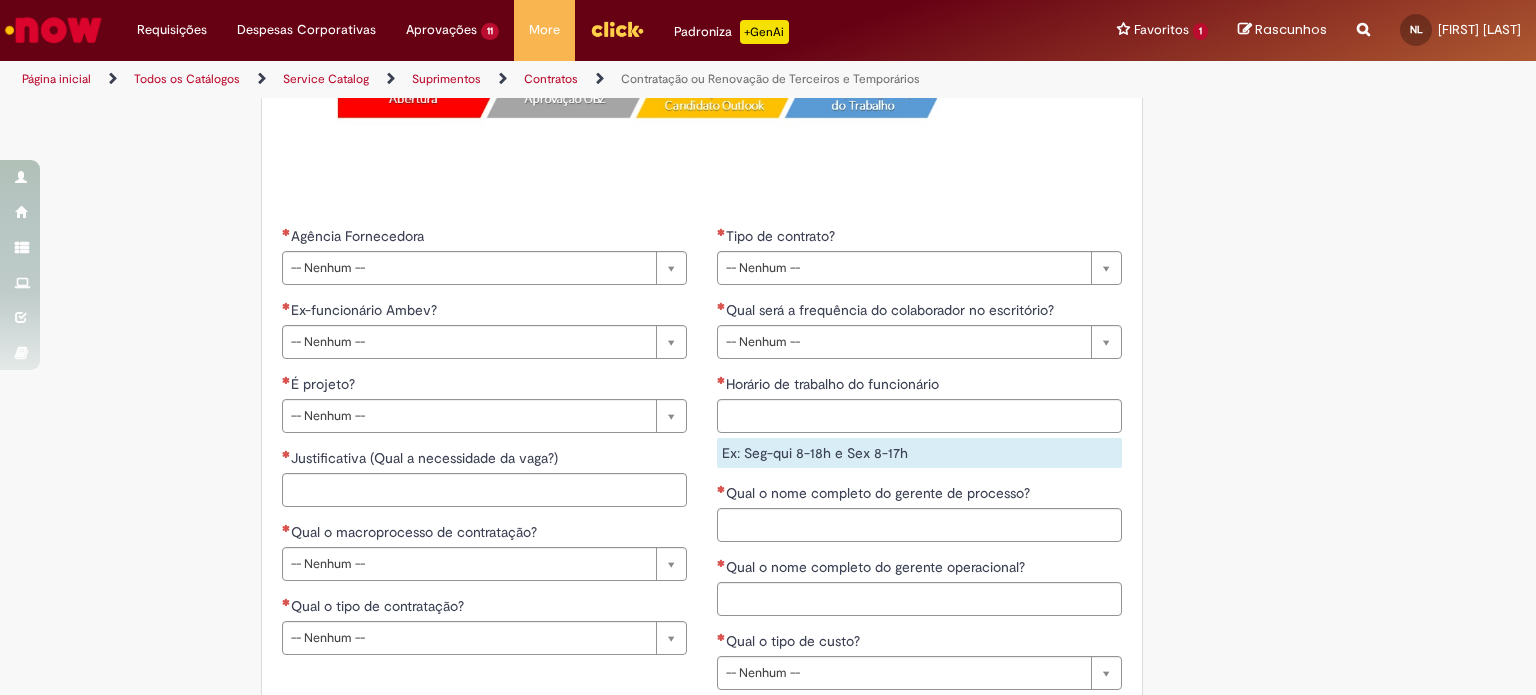 click on "**********" at bounding box center (484, 448) 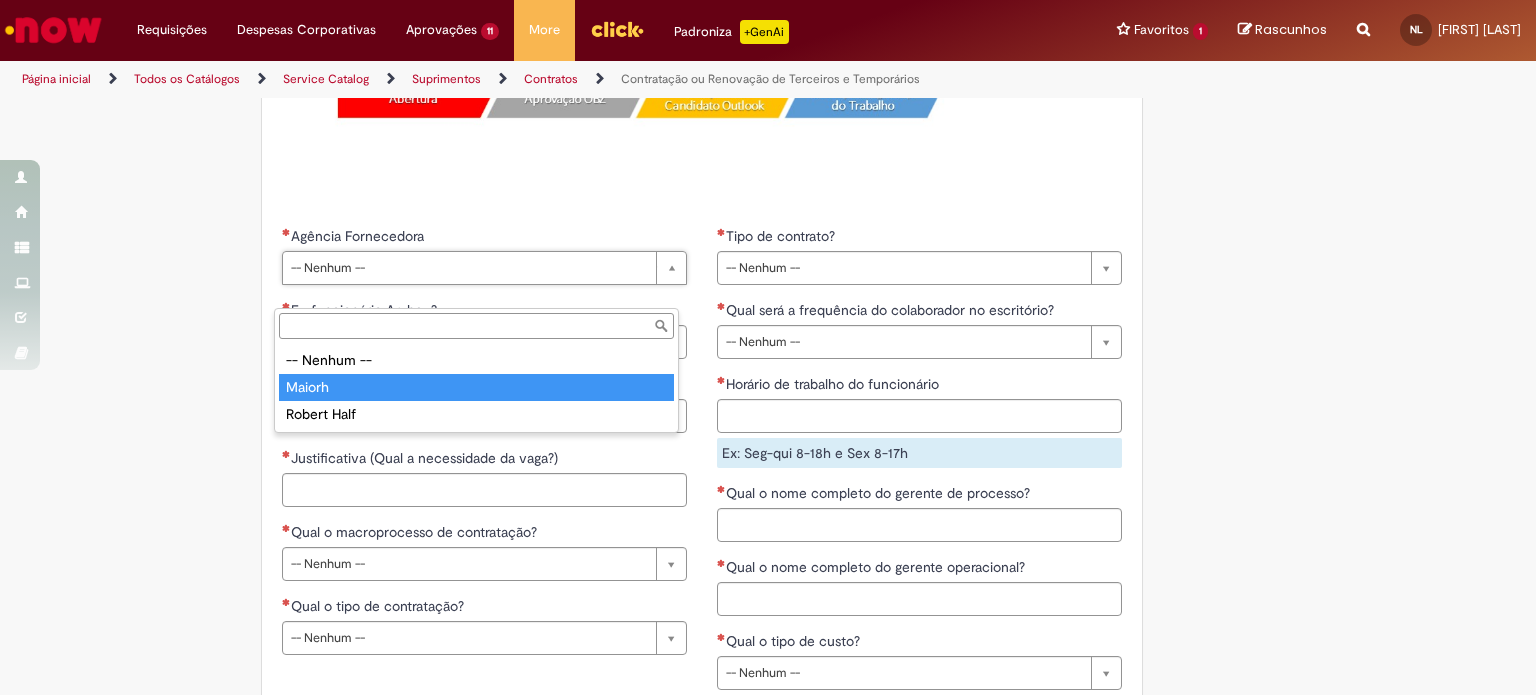 type on "******" 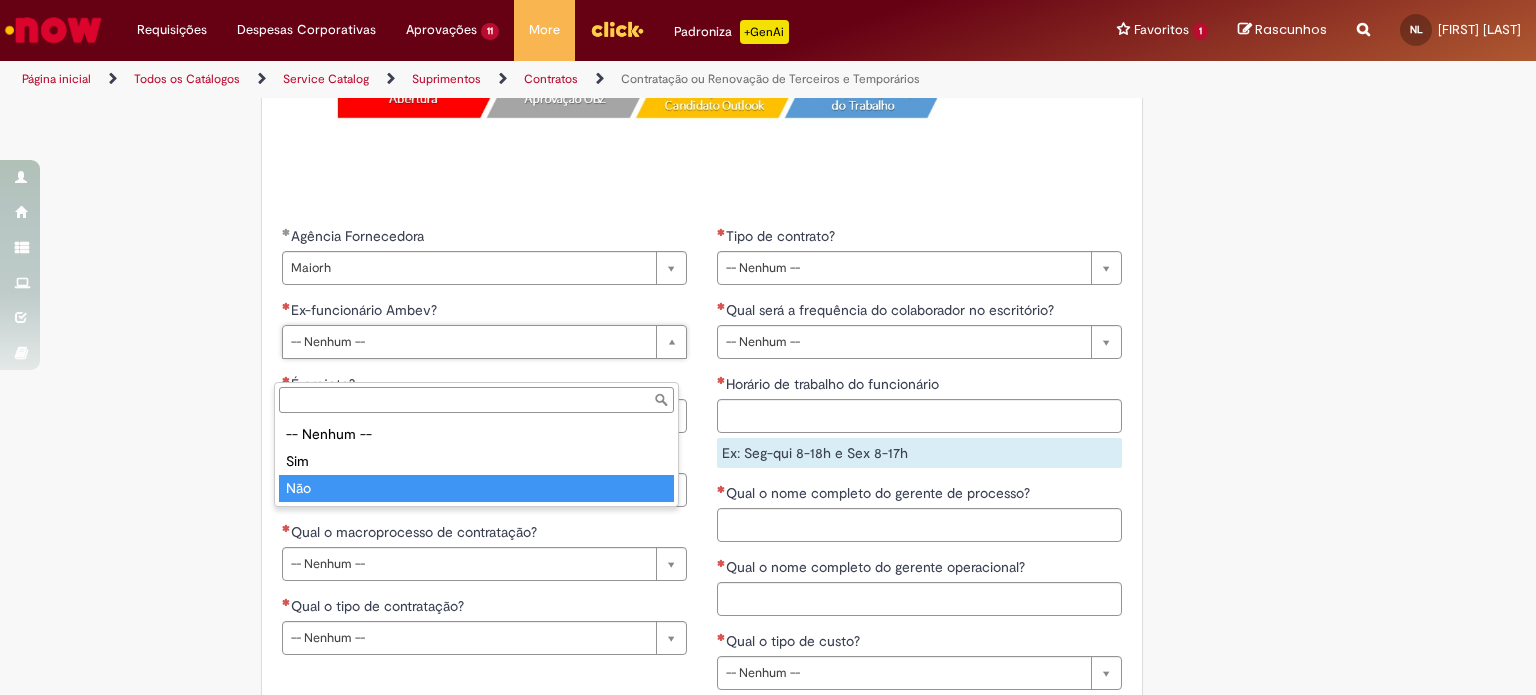 type on "***" 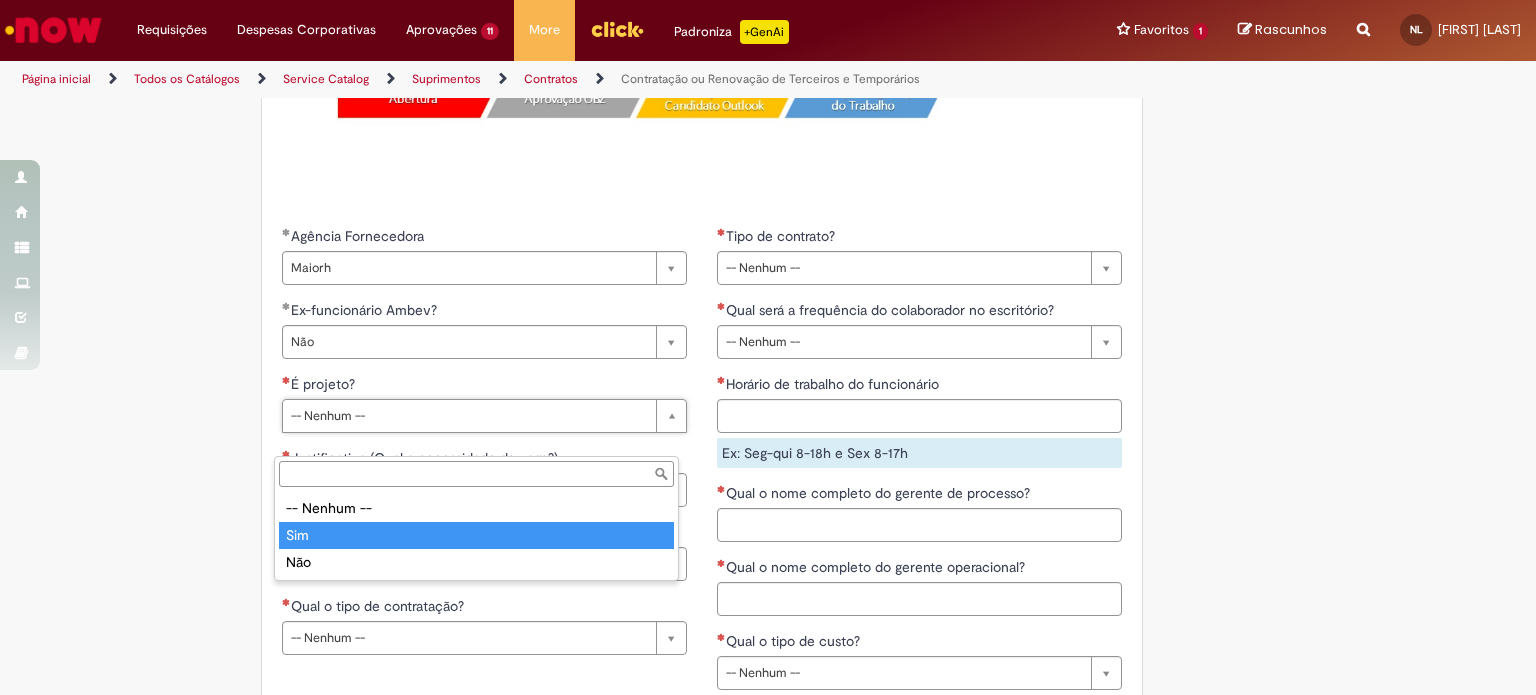 type on "***" 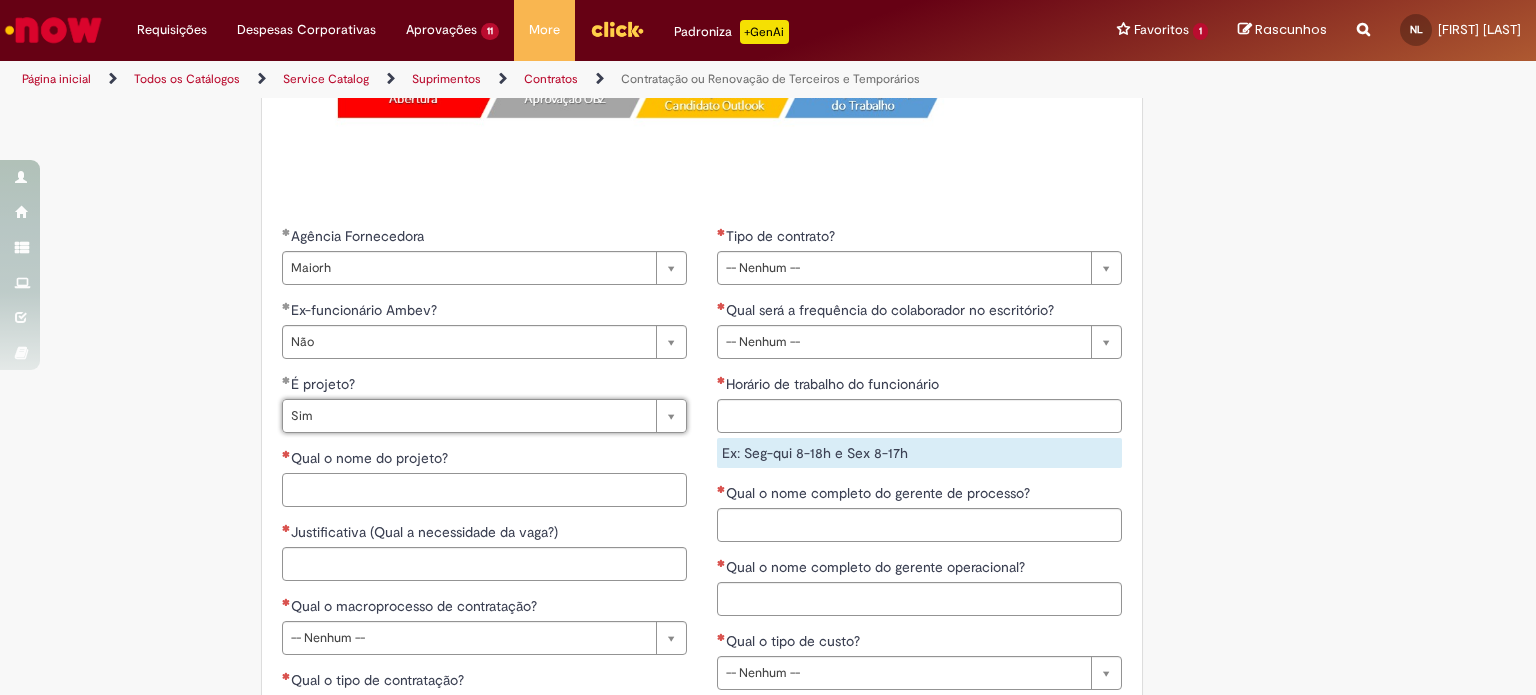 click on "Qual o nome do projeto?" at bounding box center (484, 490) 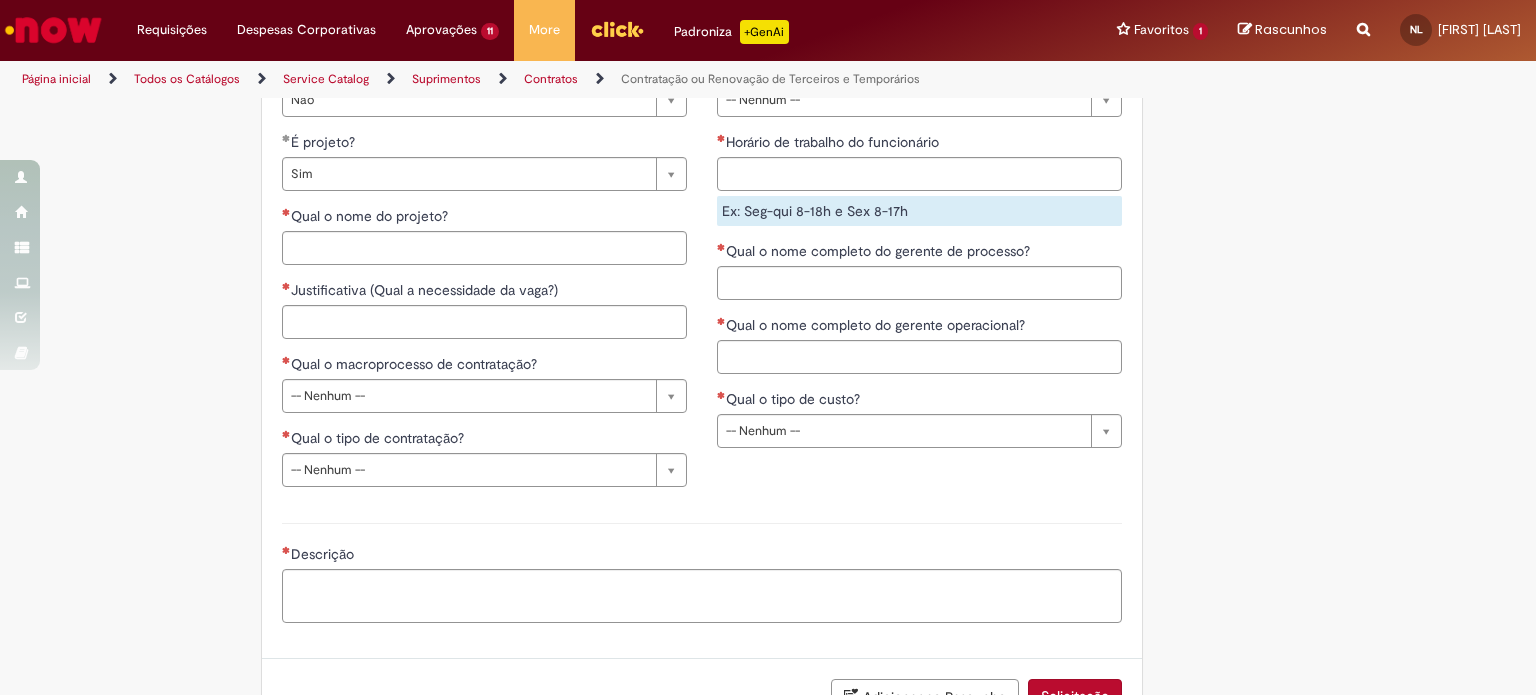 scroll, scrollTop: 1648, scrollLeft: 0, axis: vertical 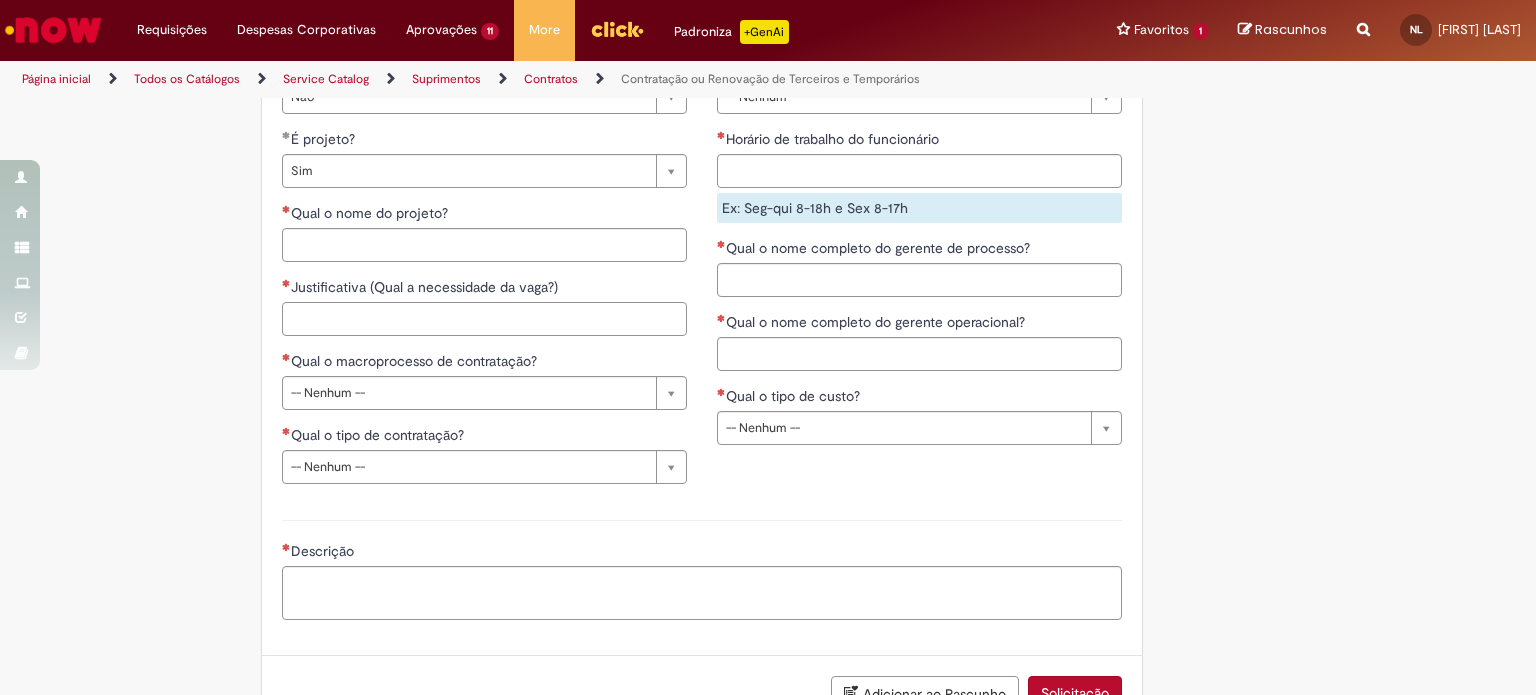 click on "Justificativa (Qual a necessidade da vaga?)" at bounding box center (484, 319) 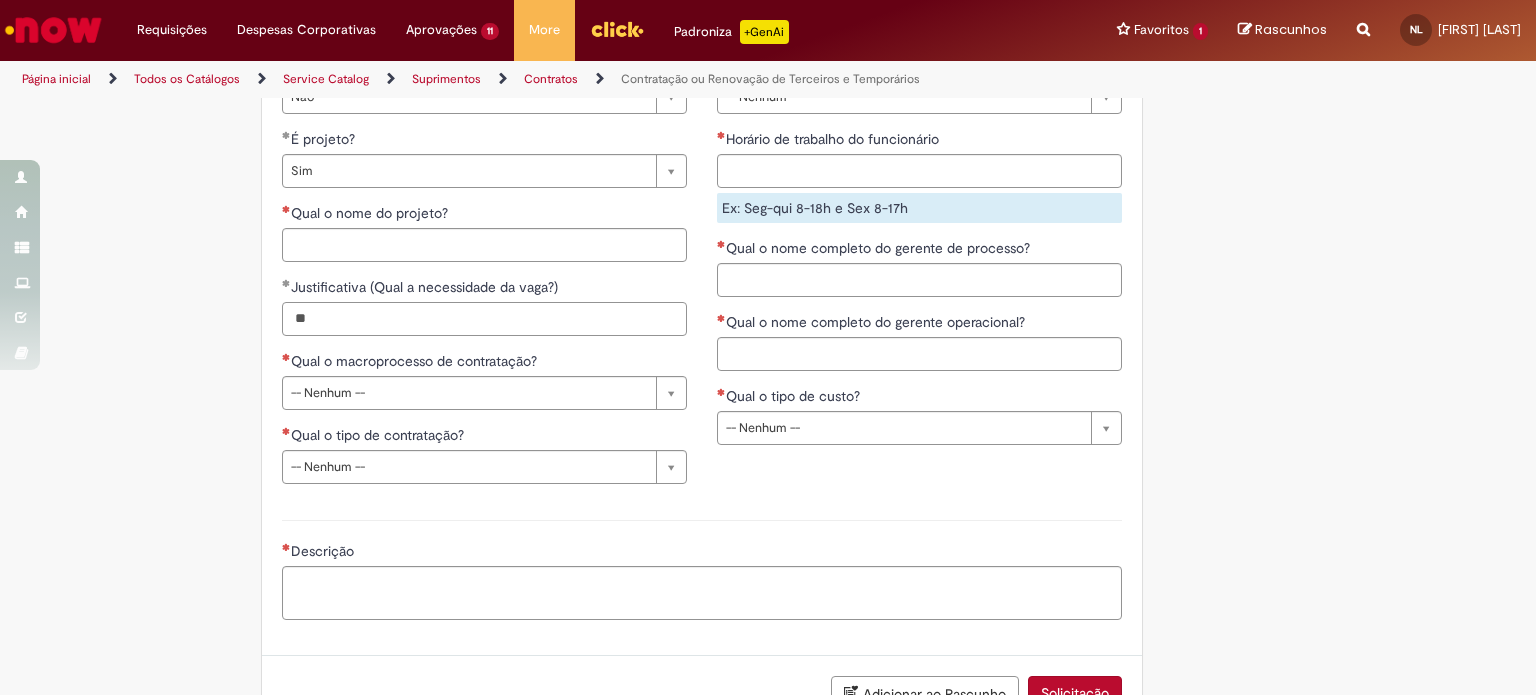type on "*" 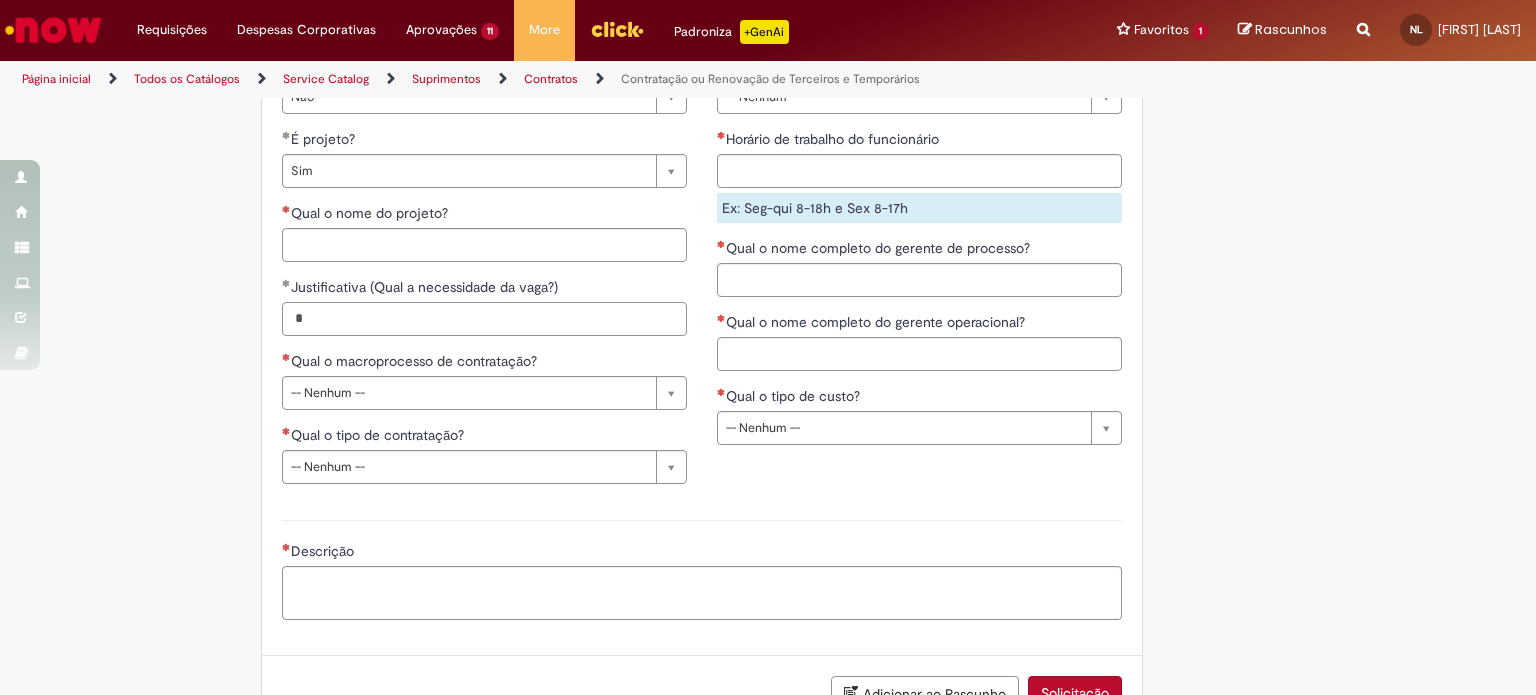 type 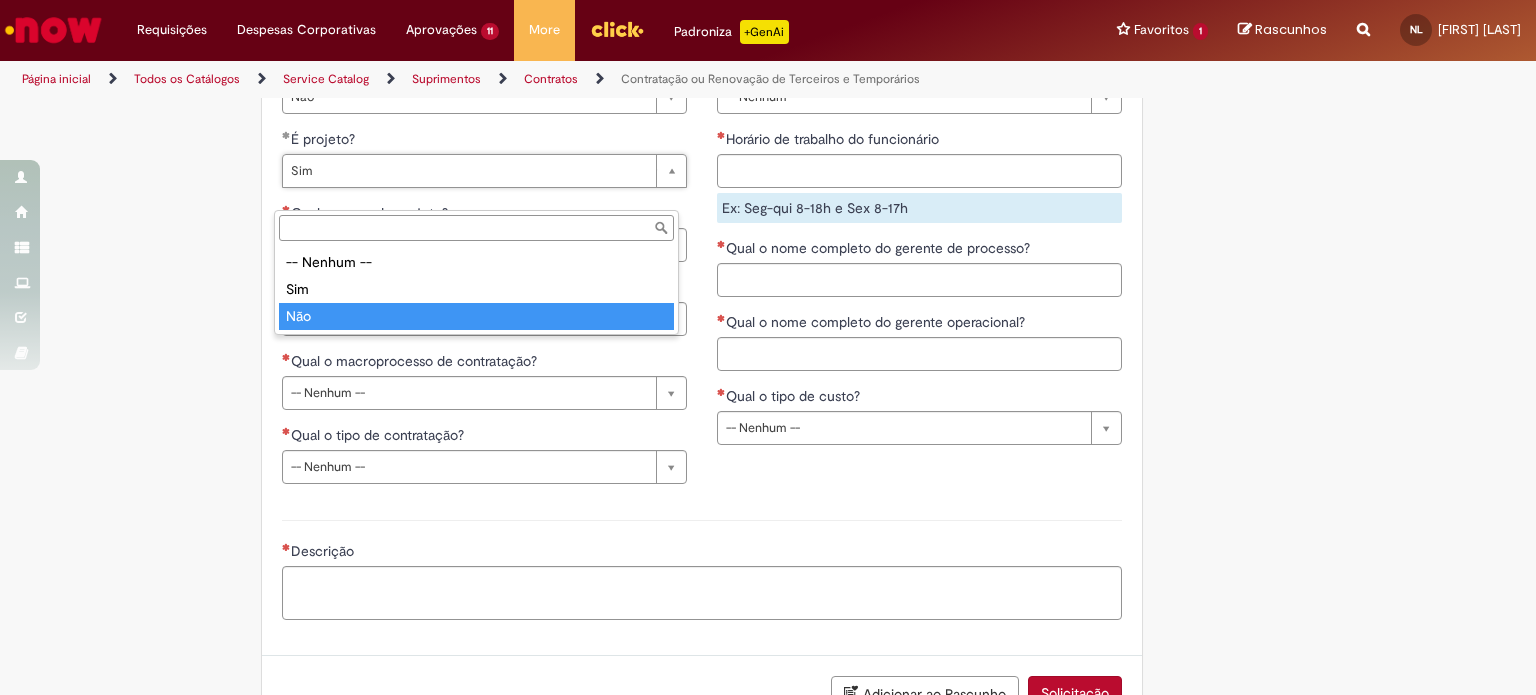 type on "***" 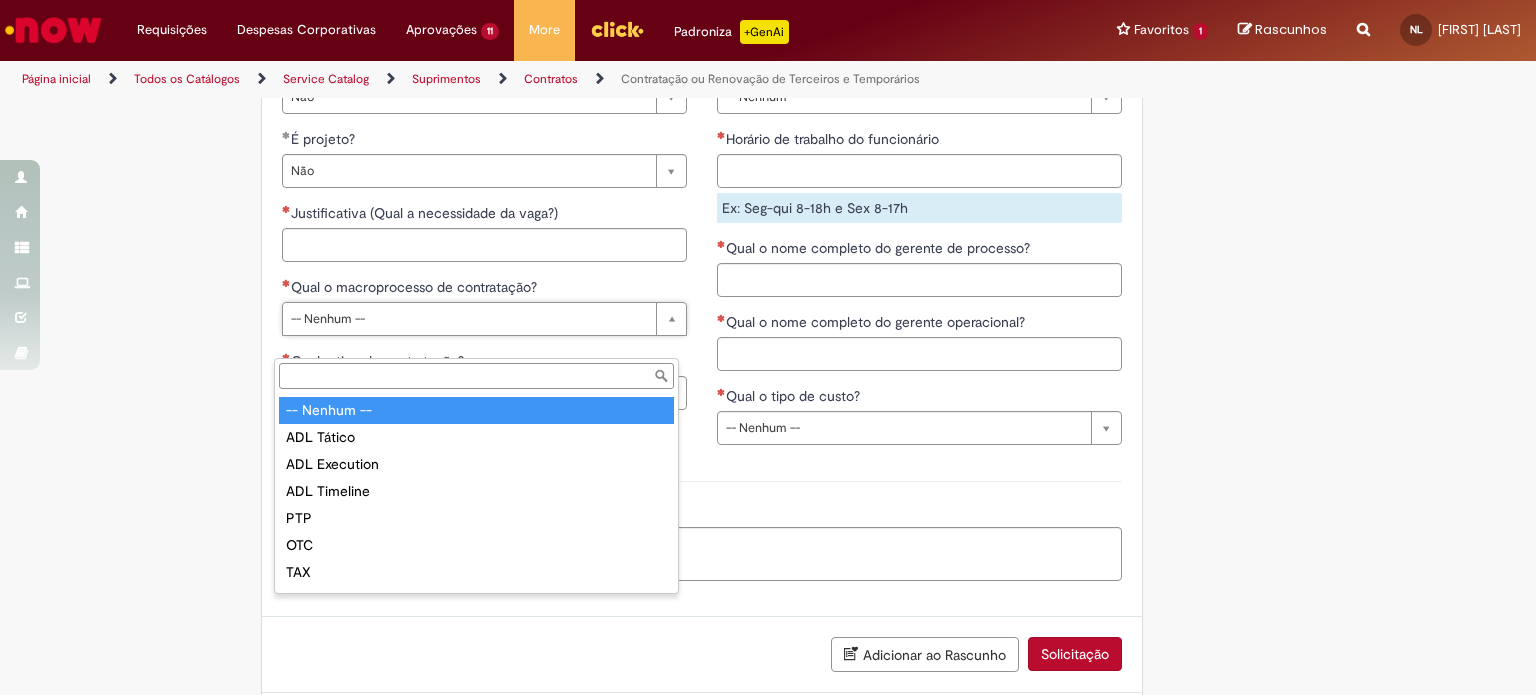 scroll, scrollTop: 0, scrollLeft: 0, axis: both 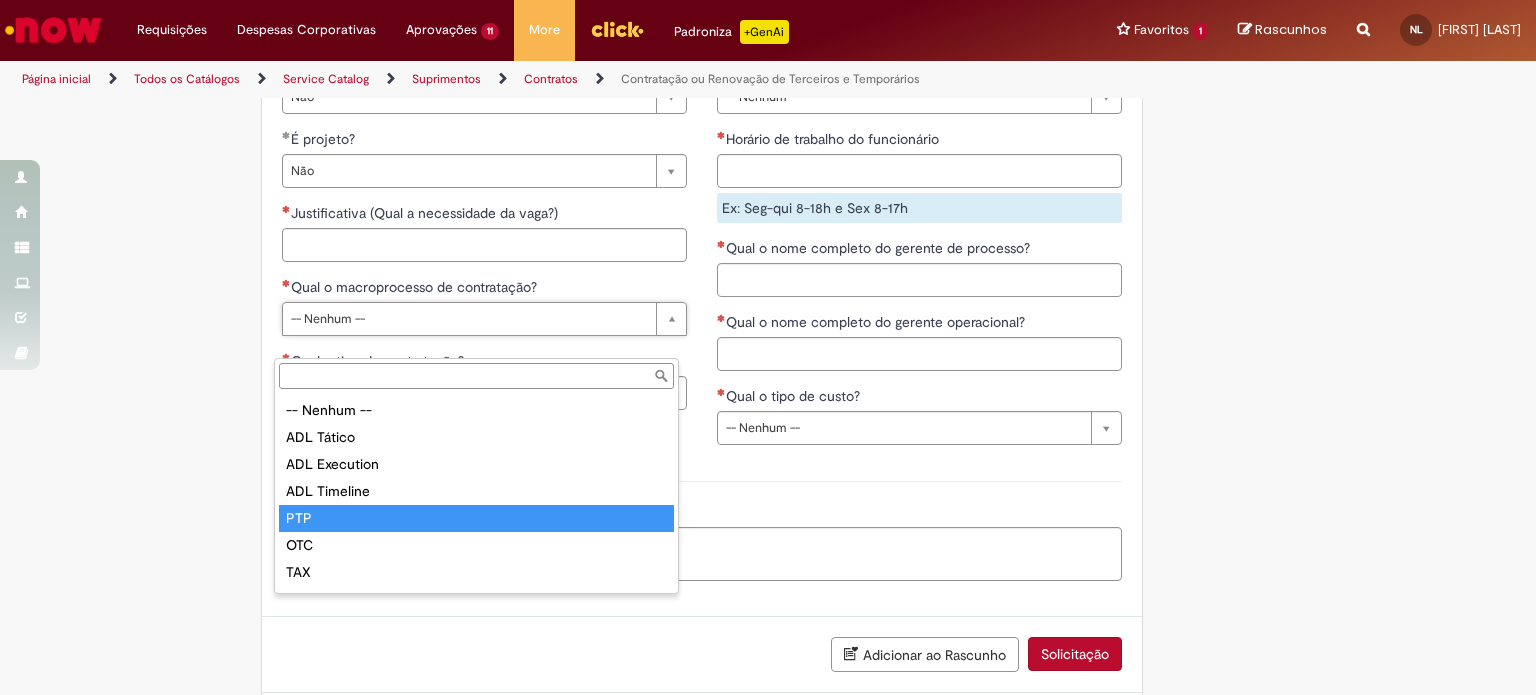 type on "***" 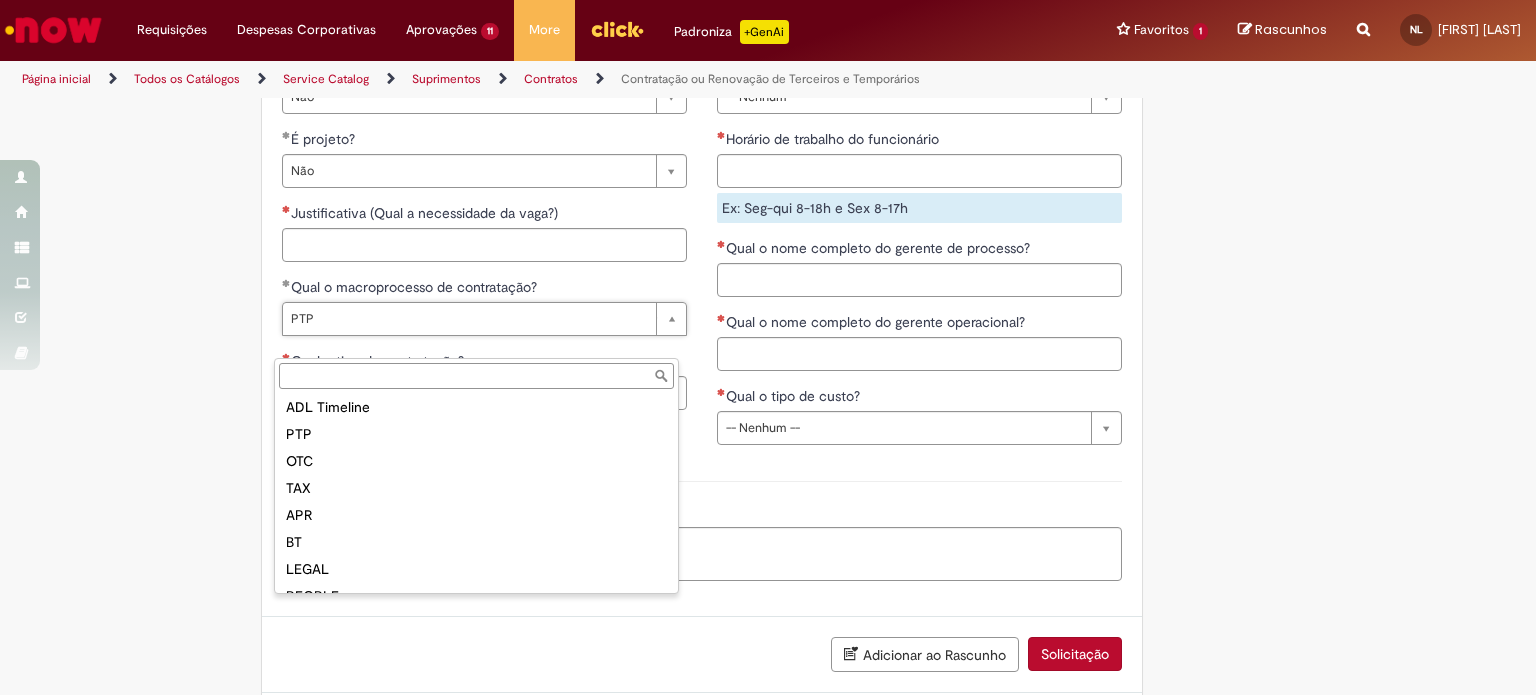 scroll, scrollTop: 120, scrollLeft: 0, axis: vertical 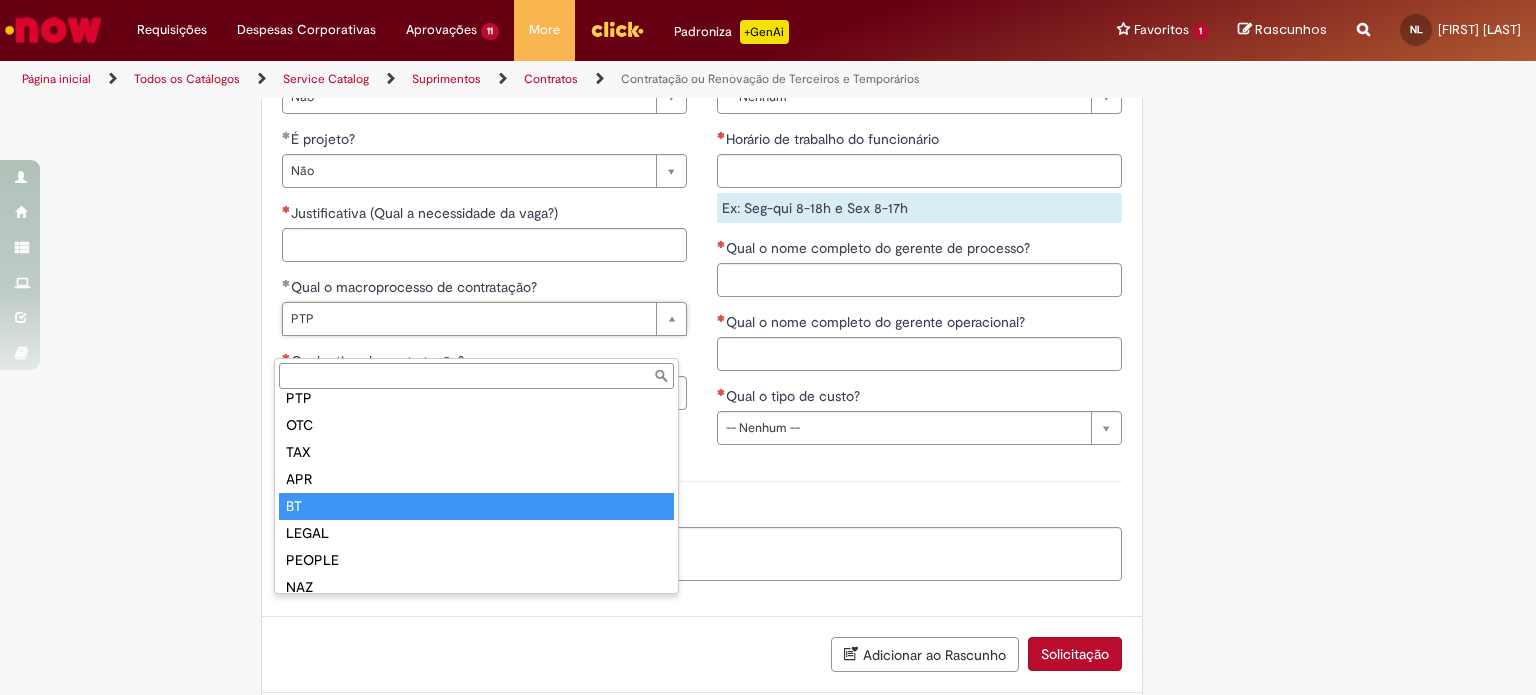 type on "**" 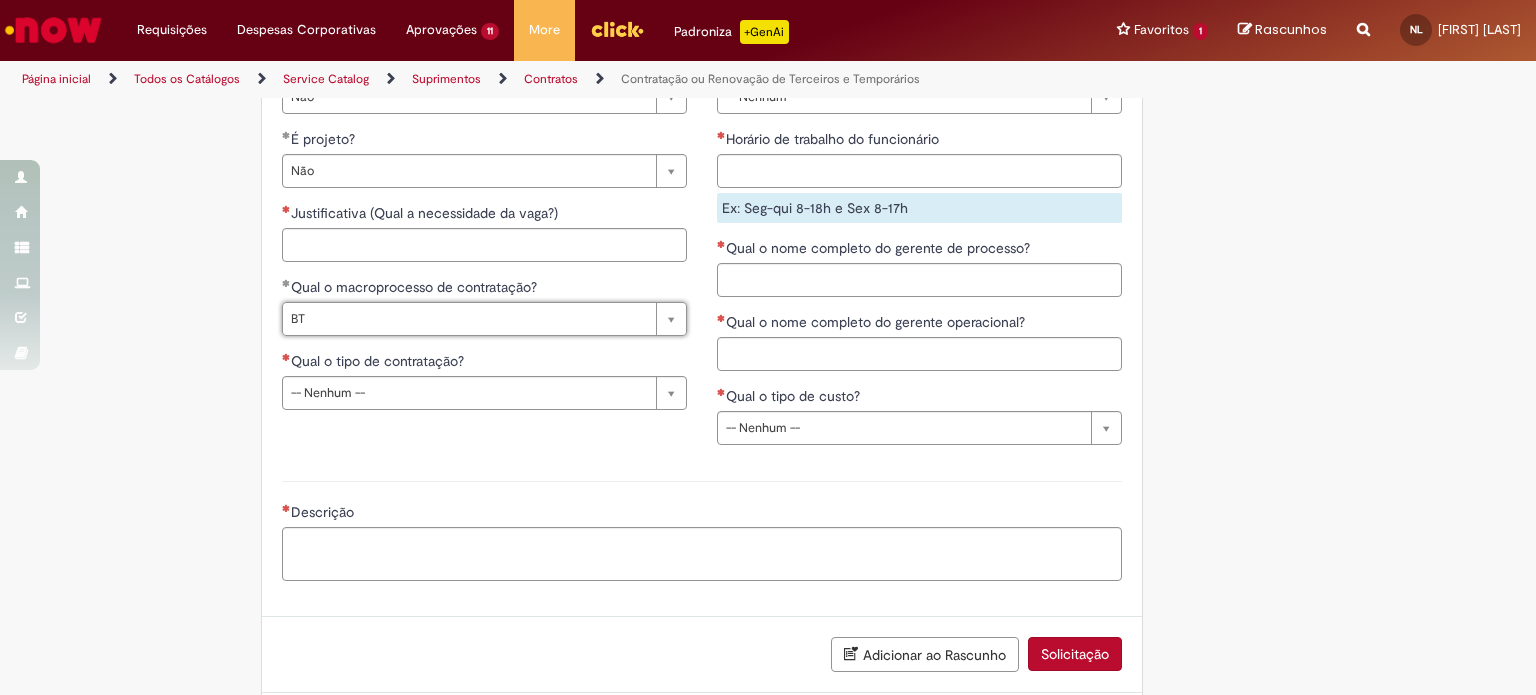 scroll, scrollTop: 0, scrollLeft: 15, axis: horizontal 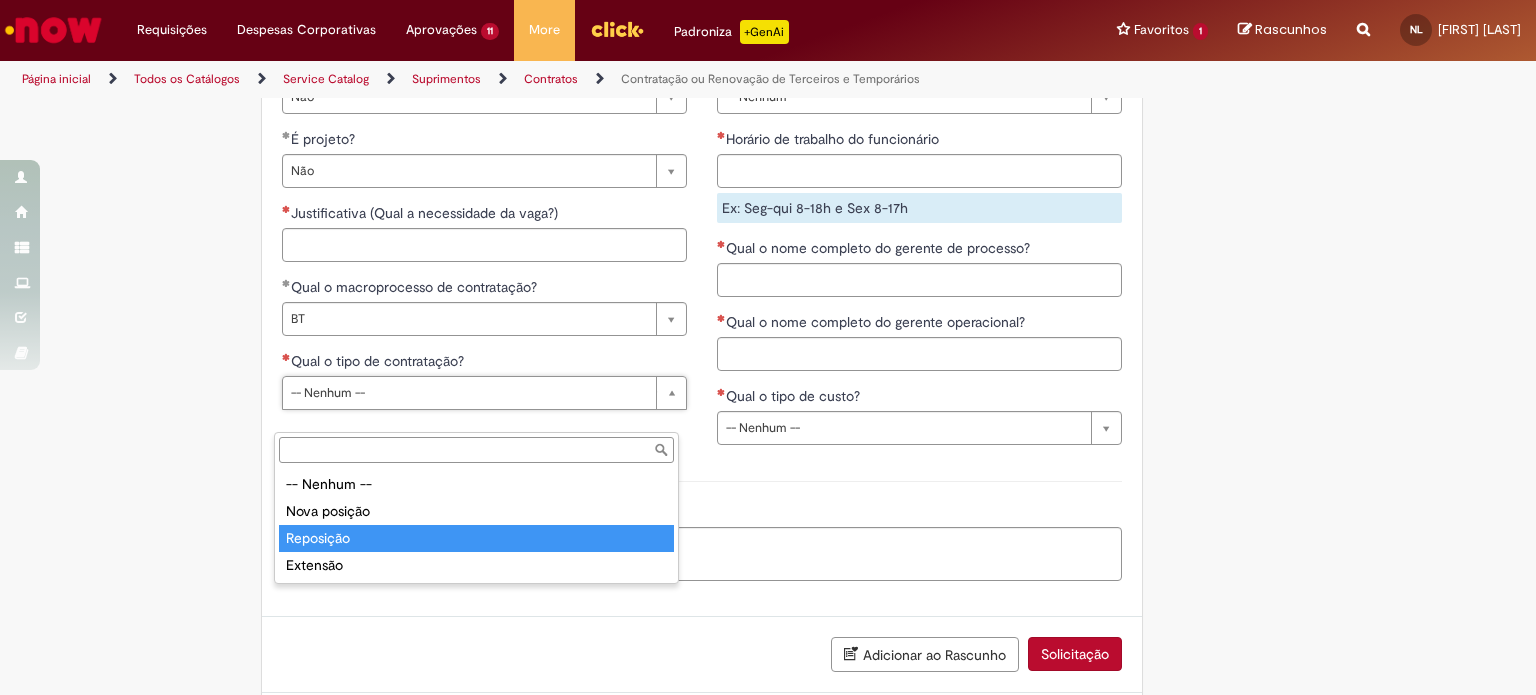 type on "*********" 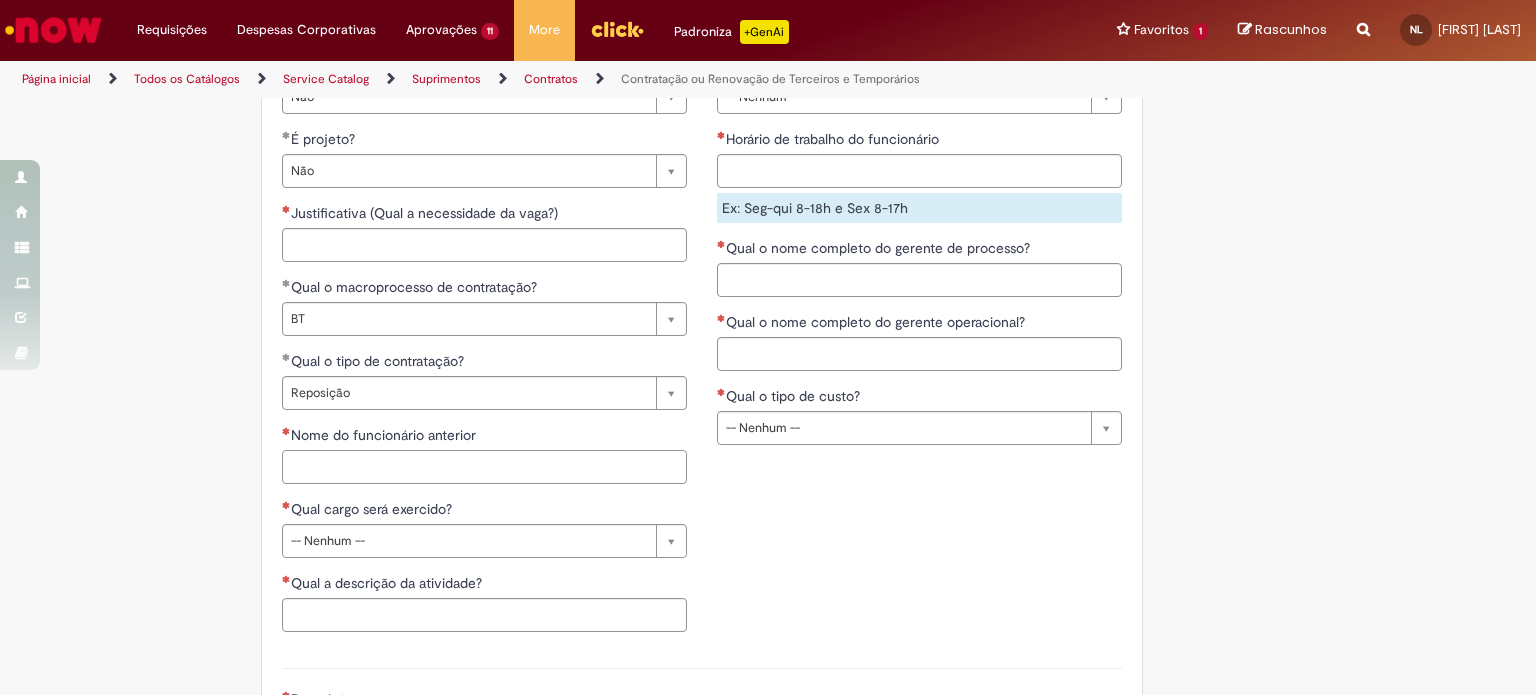 click on "Nome do funcionário anterior" at bounding box center [484, 467] 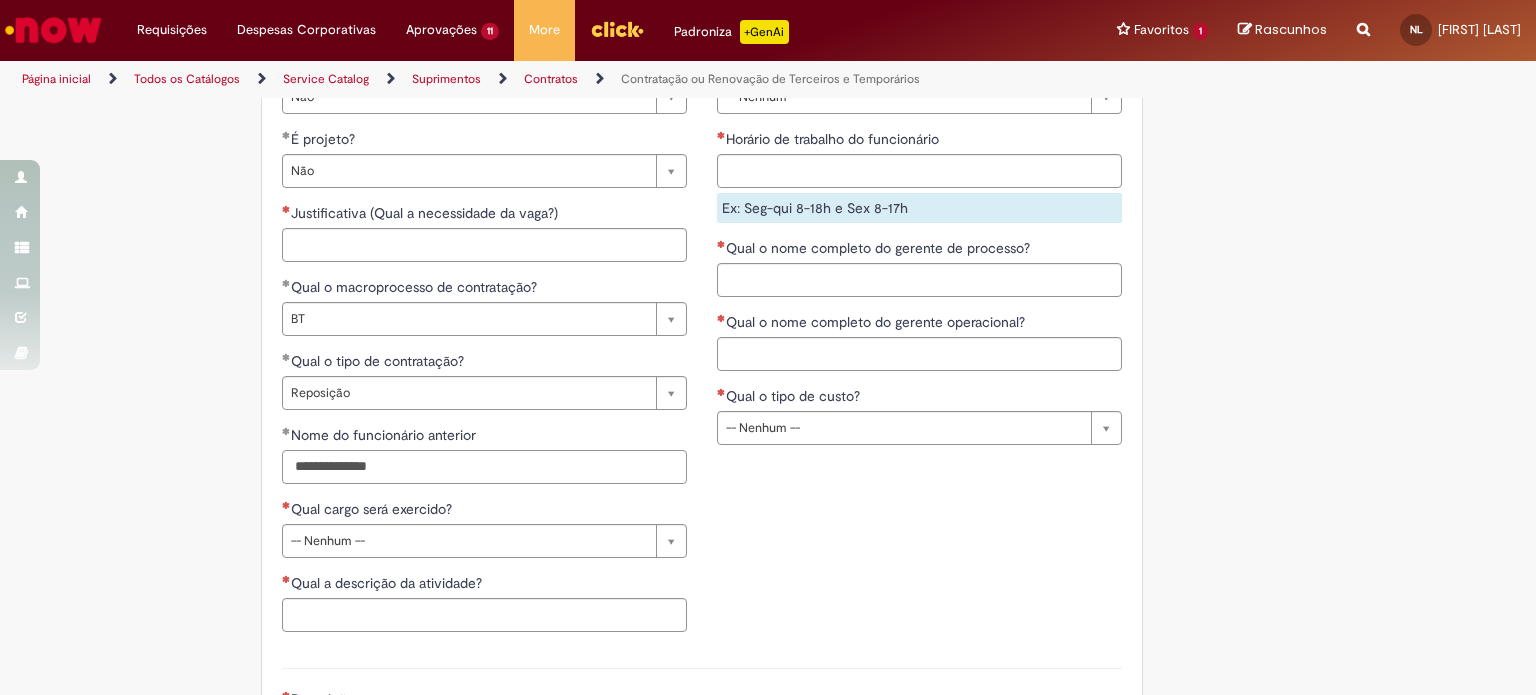 type on "**********" 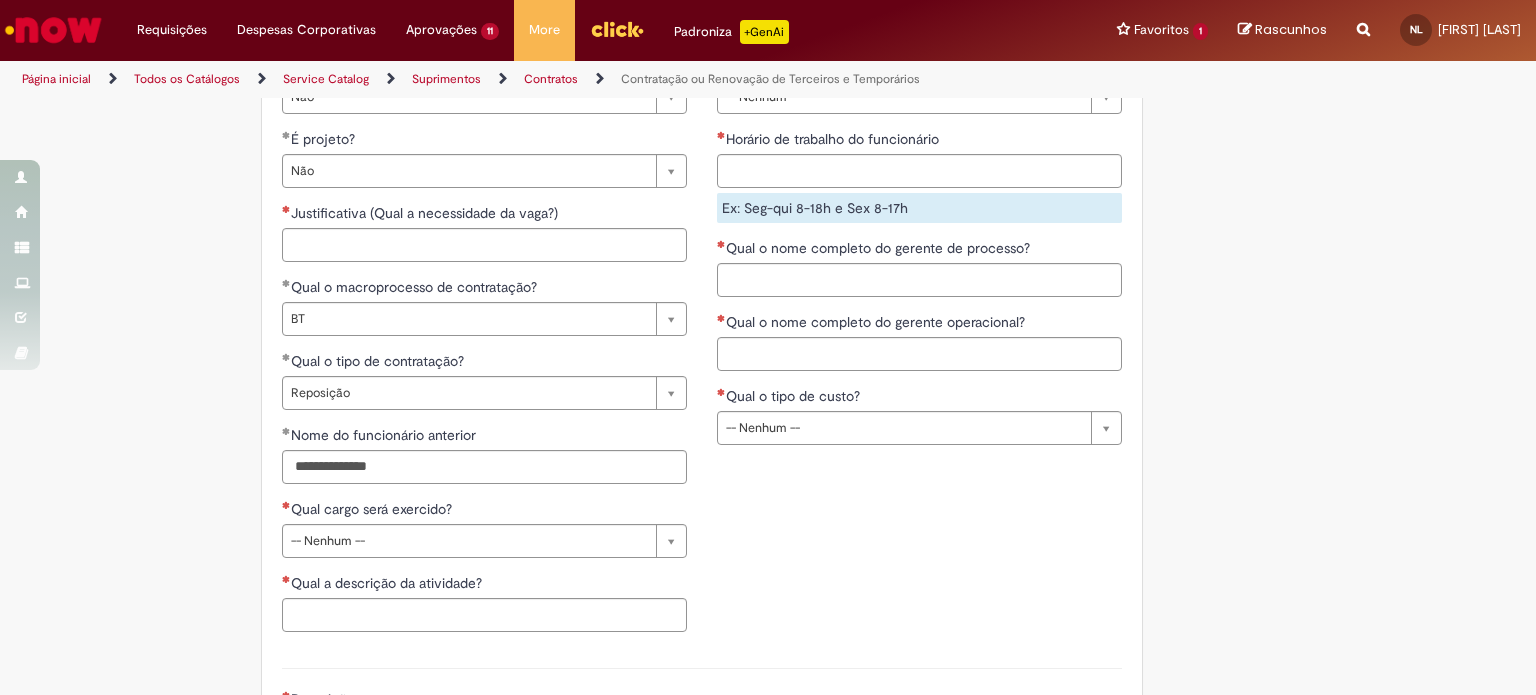 click on "Adicionar a Favoritos
Contratação ou Renovação de Terceiros e Temporários
Oferta destinada para contratar terceiros e temporários.
Oferta destinada à   contratação ou renovação de terceiros e temporários alocados no CSC.
Fluxos contemplados: Os processos abrangem os fluxos do  CSC  e  Aurora , cada um com diferentes aprovadores, automaticamente direcionados conforme a seleção do campo "Natureza da Contratação".
Opções de contratação disponíveis:
Novas Posições  (obrigatório anexar a aprovação do facilitador de OBZ do MP correspondente)
Reposição
Extensão
Após a aprovação interna pela Ambev, inicia-se a fase de contratação, na qual  o gestor assume a responsabilidade de conduzir o processo junto à agência  (Maior RH ou Robert Half), com o contato sendo realizado por e-mail.
Após a contratação
**" at bounding box center (768, -280) 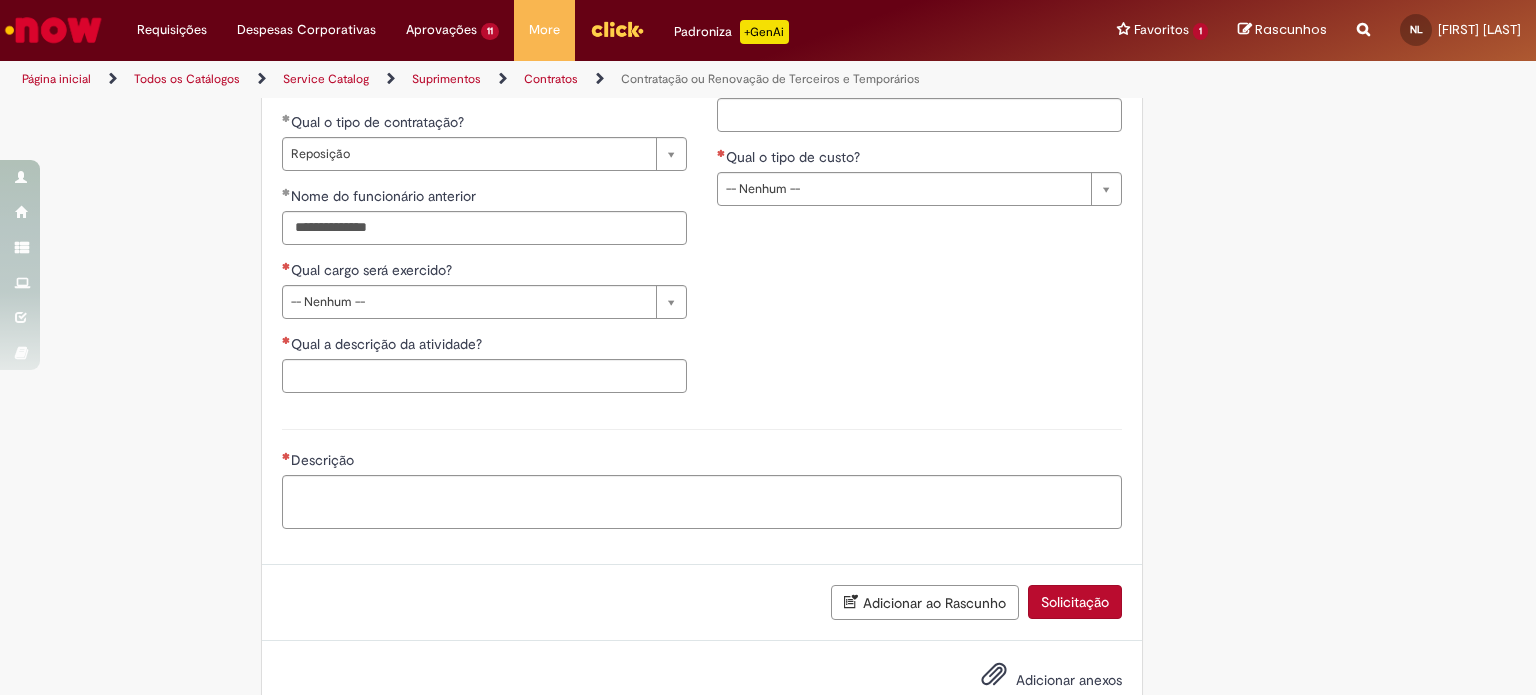 scroll, scrollTop: 1905, scrollLeft: 0, axis: vertical 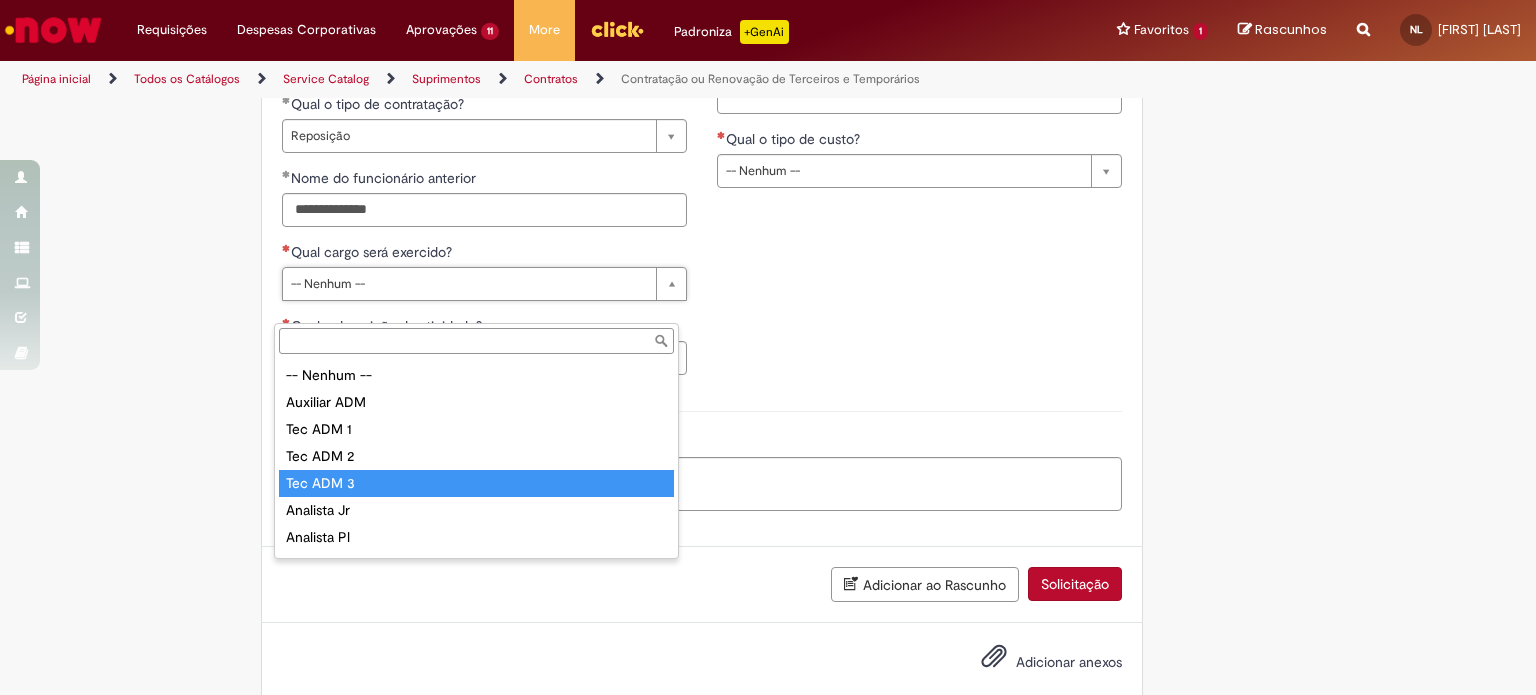 type on "*********" 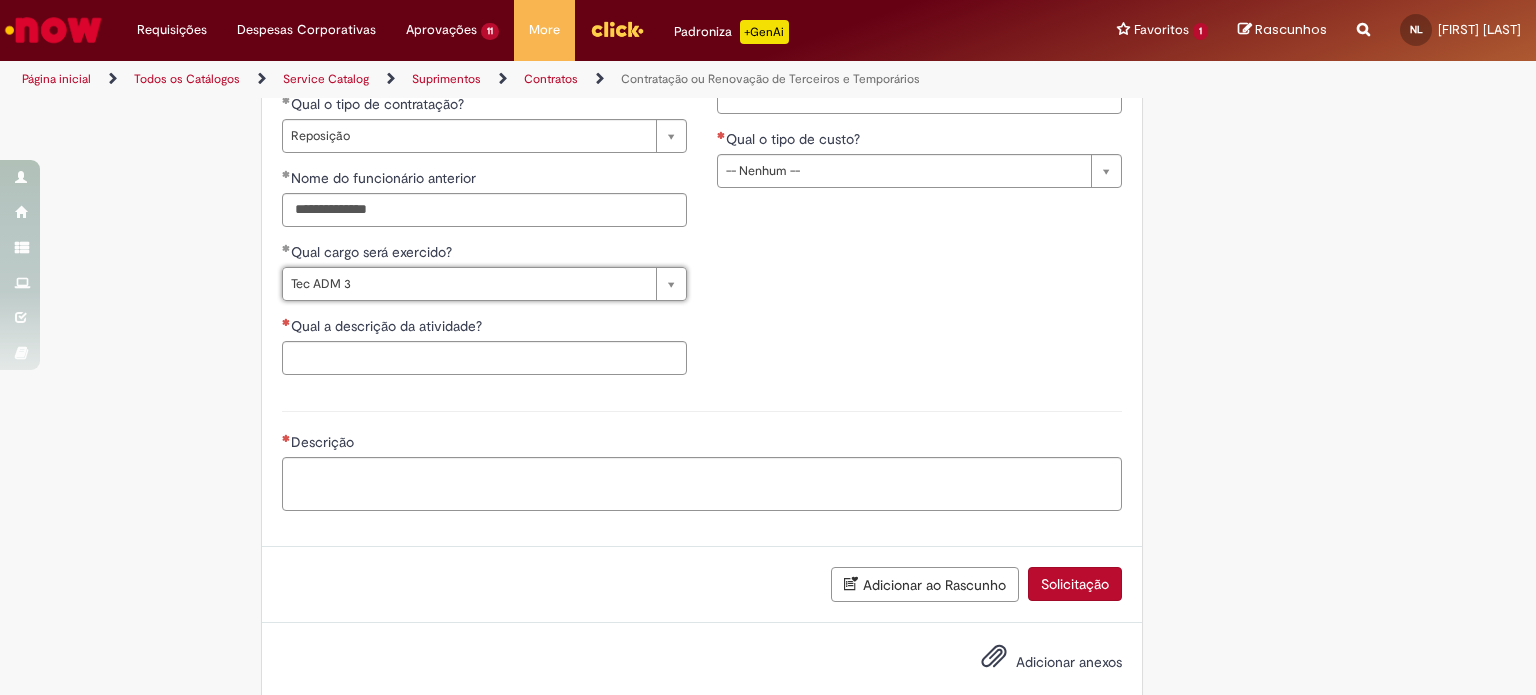 click on "**********" at bounding box center (702, 57) 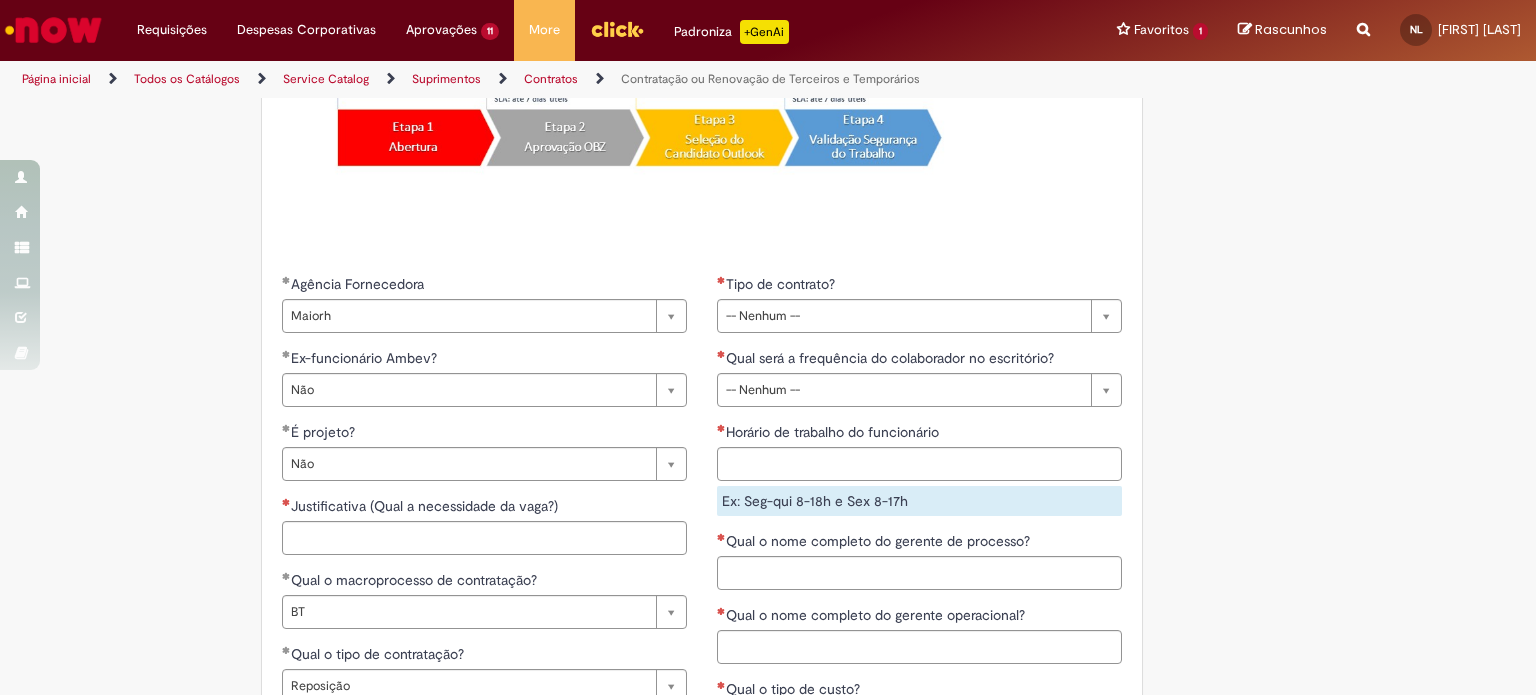 scroll, scrollTop: 1362, scrollLeft: 0, axis: vertical 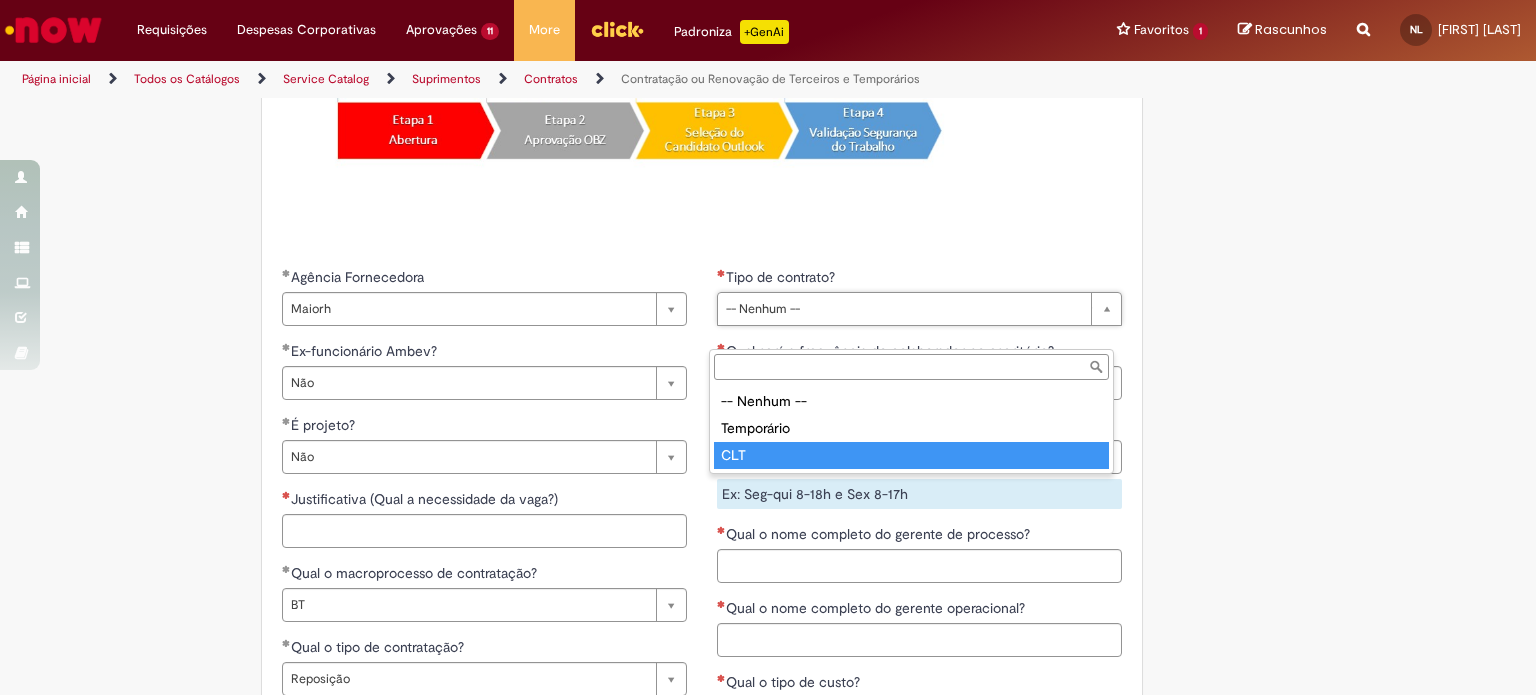 type on "***" 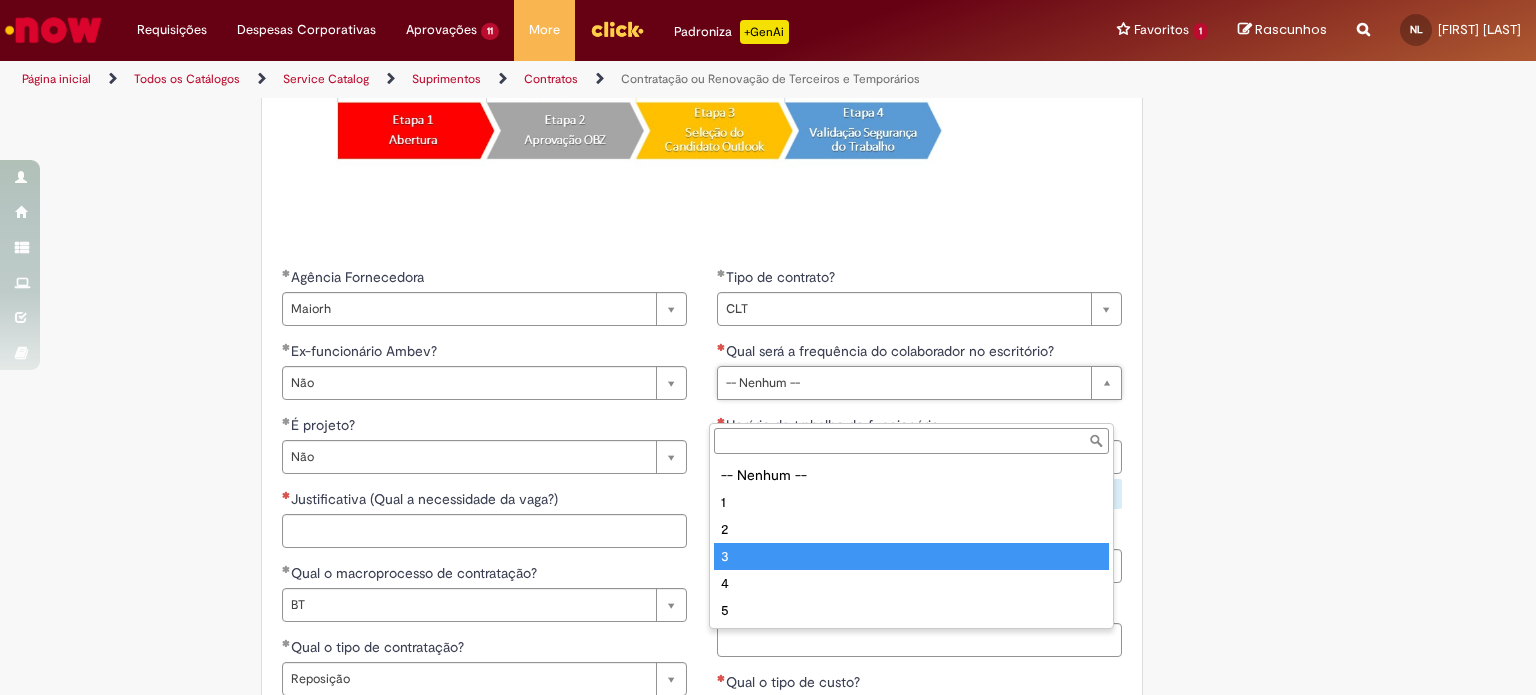 type on "*" 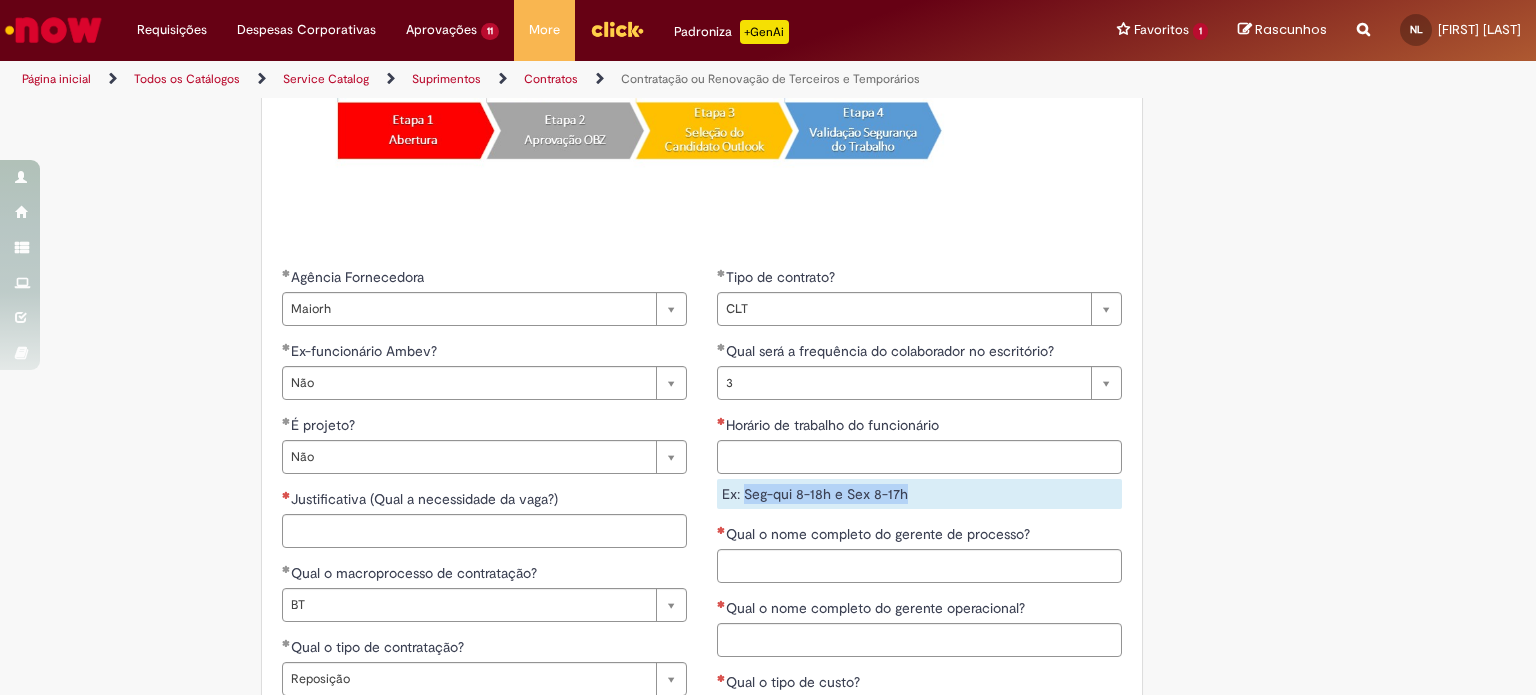 drag, startPoint x: 913, startPoint y: 527, endPoint x: 739, endPoint y: 526, distance: 174.00287 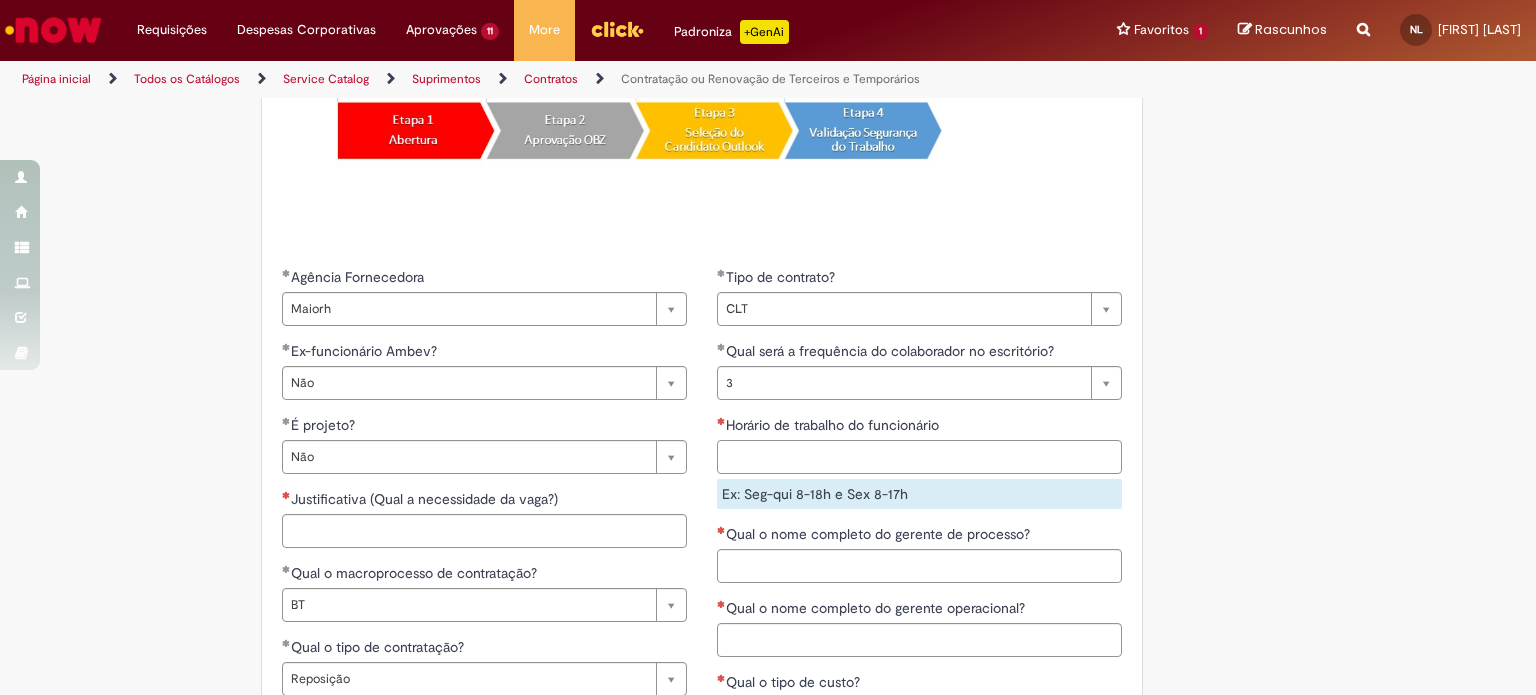 click on "Horário de trabalho do funcionário" at bounding box center (919, 457) 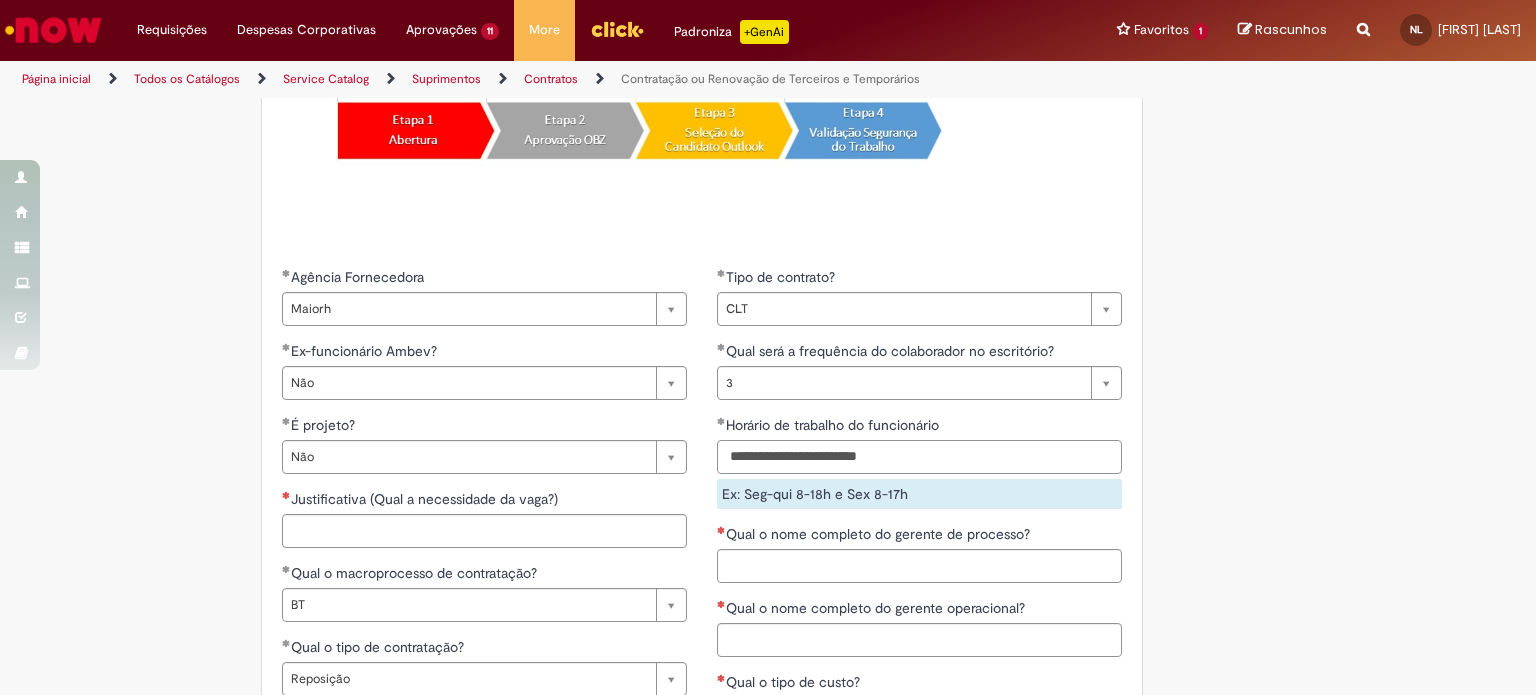 type on "**********" 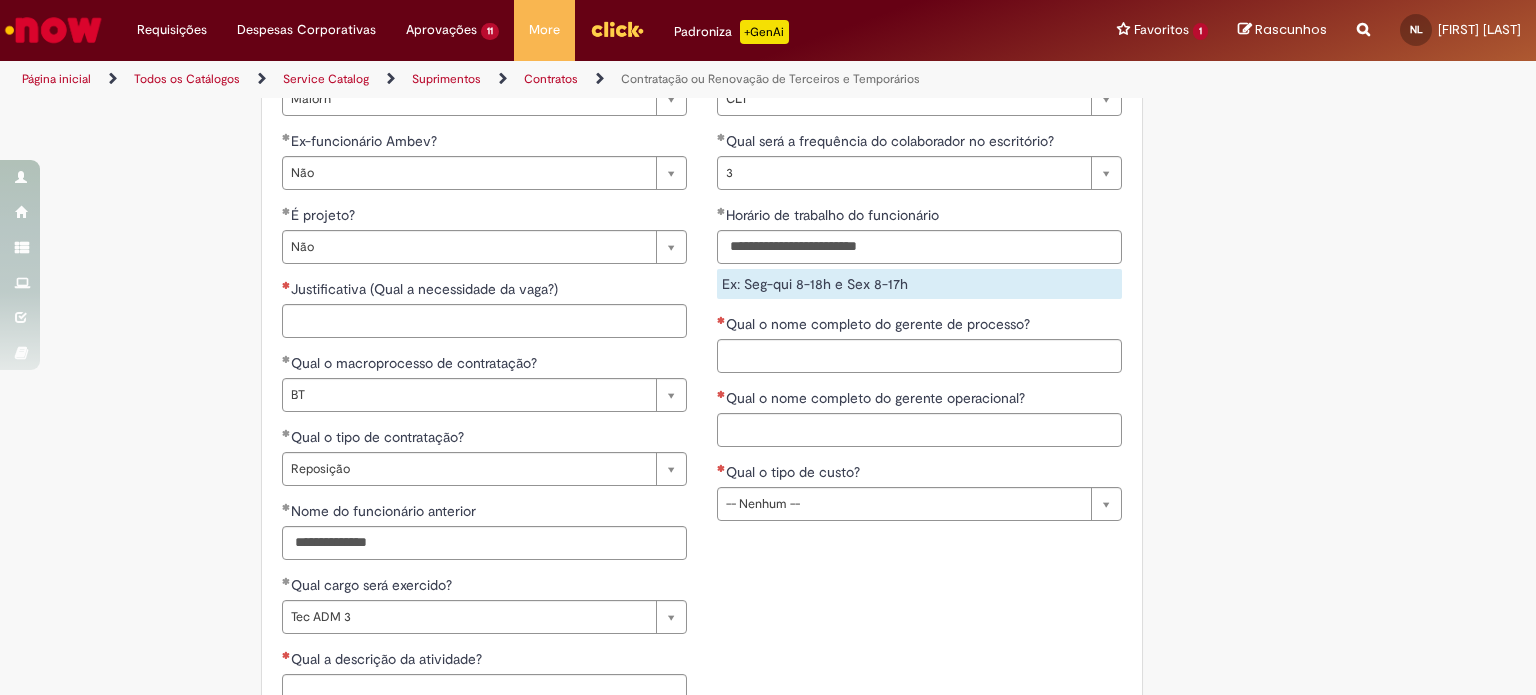 scroll, scrollTop: 1594, scrollLeft: 0, axis: vertical 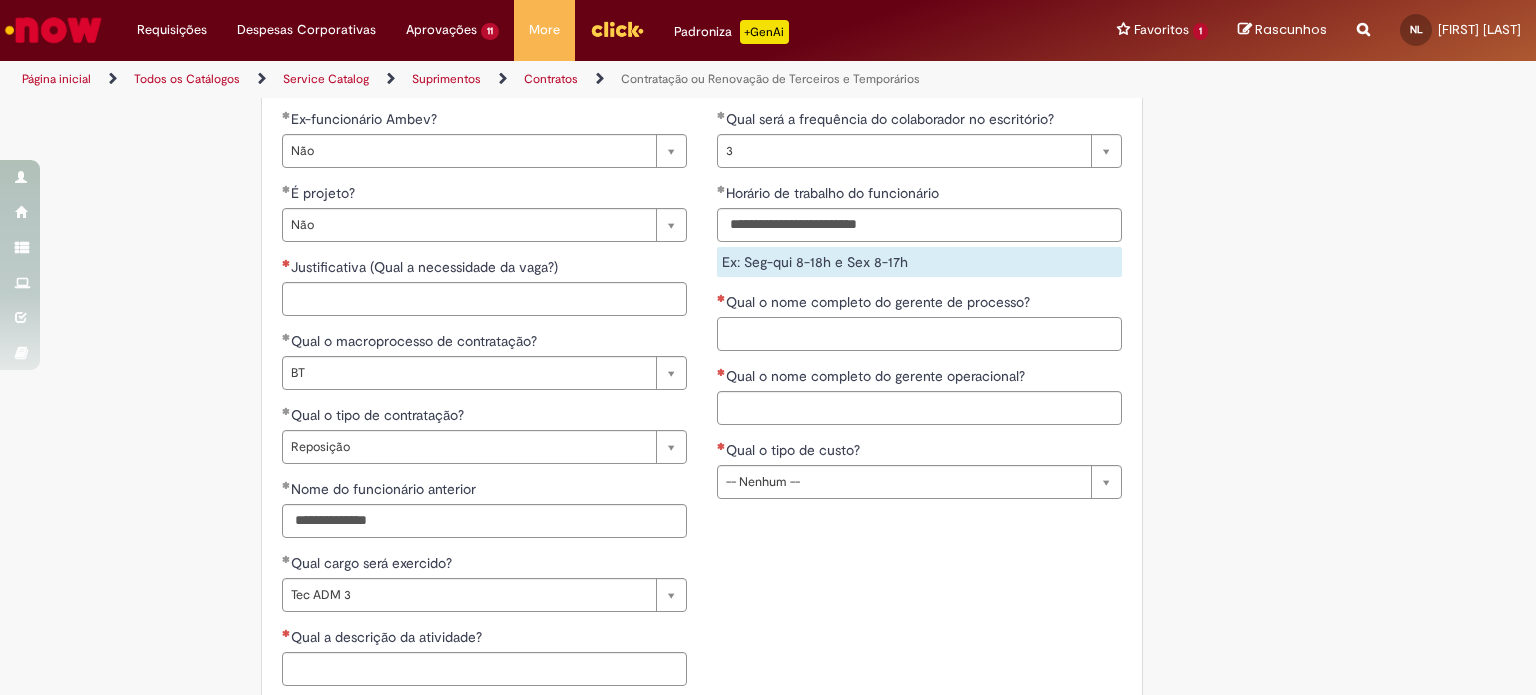 click on "Qual o nome completo do gerente de processo?" at bounding box center (919, 334) 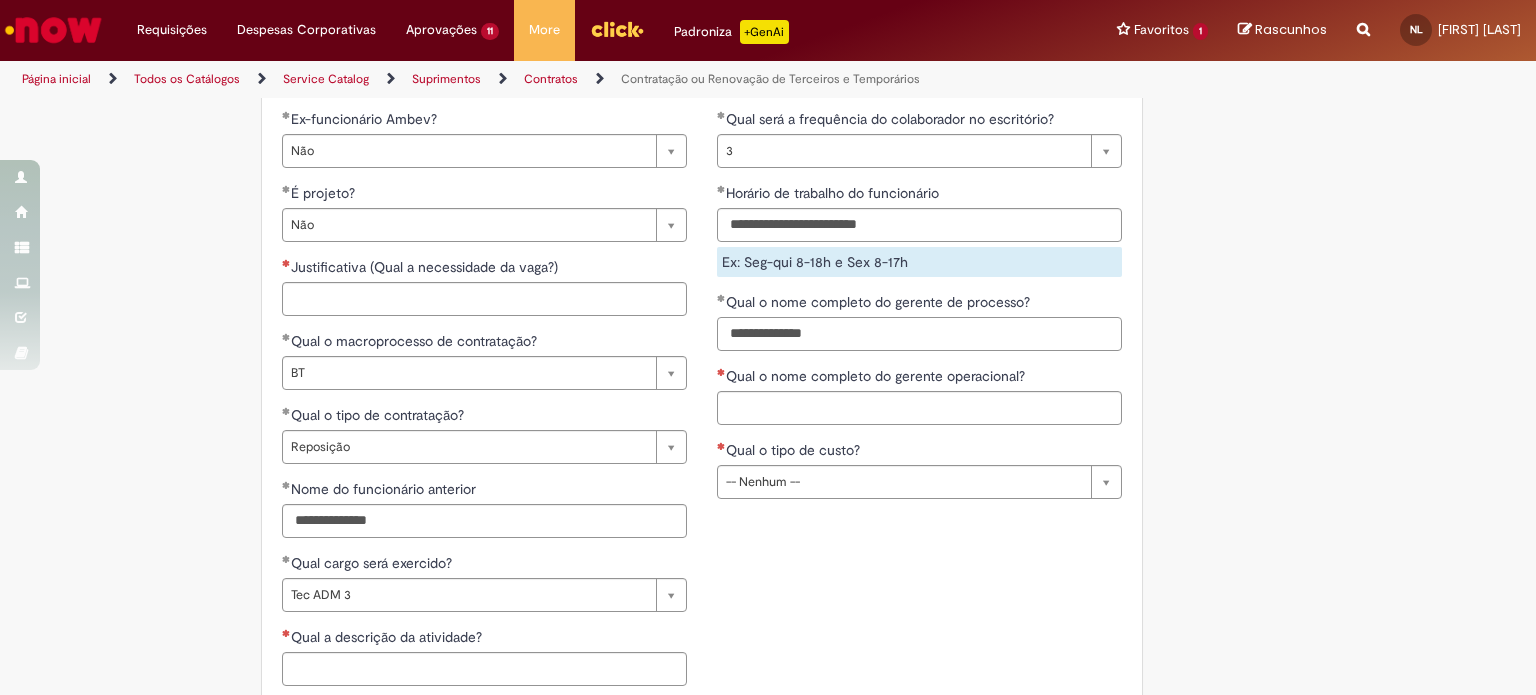 click on "**********" at bounding box center (919, 334) 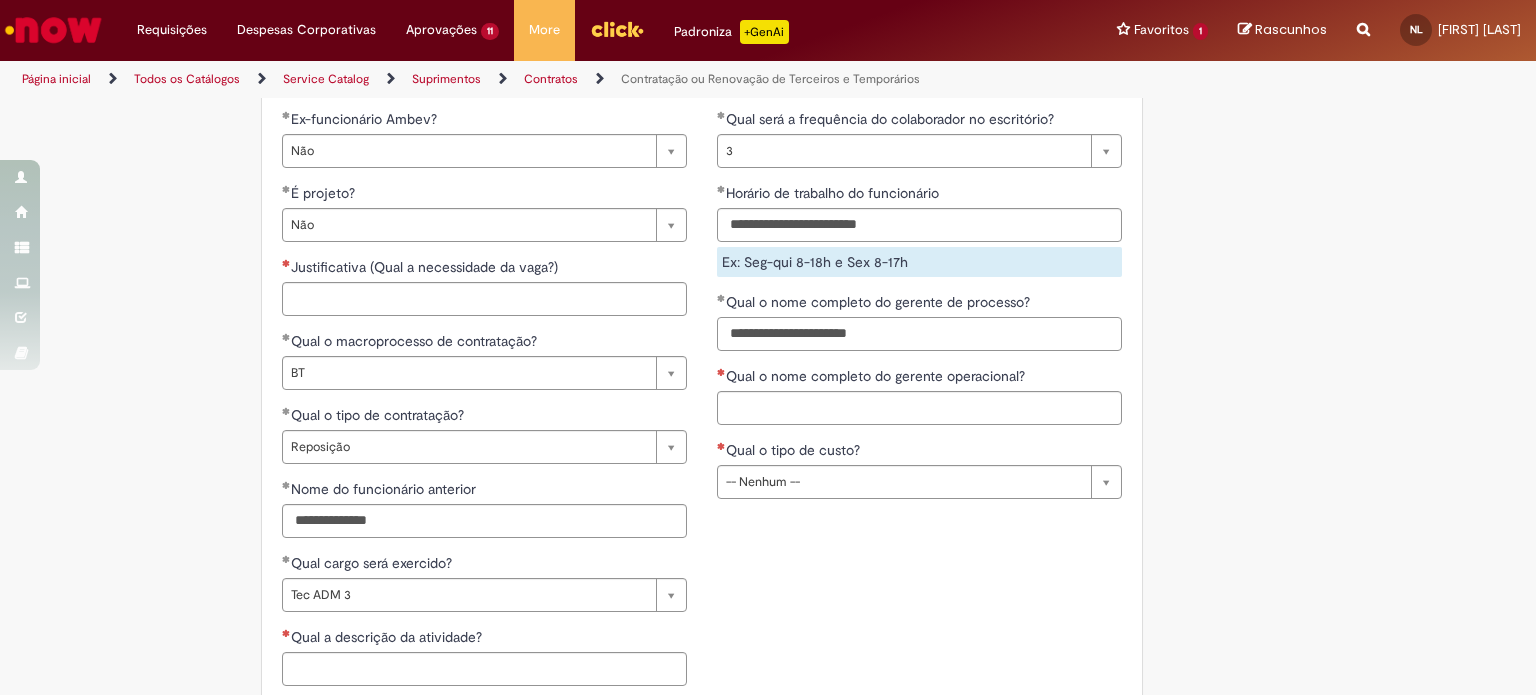 type on "**********" 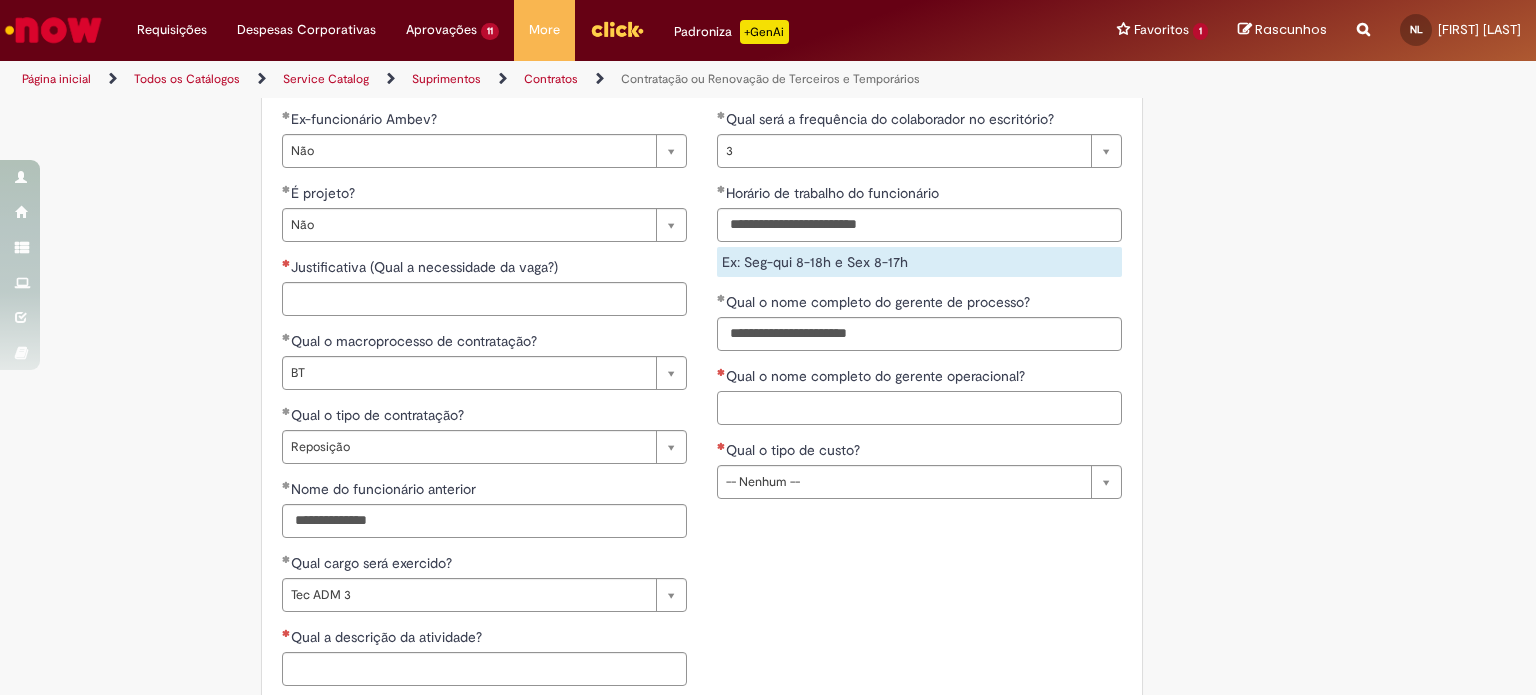 click on "Qual o nome completo do gerente operacional?" at bounding box center [919, 408] 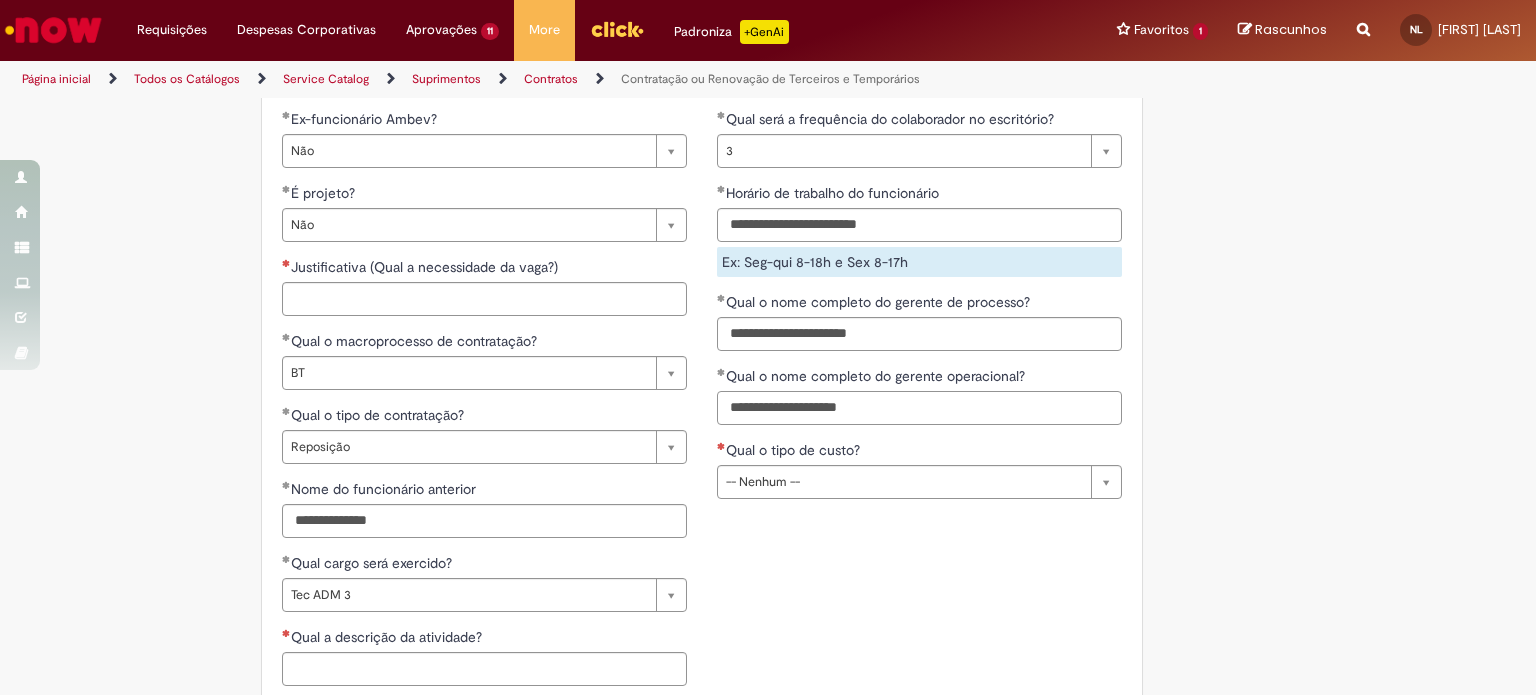 type on "**********" 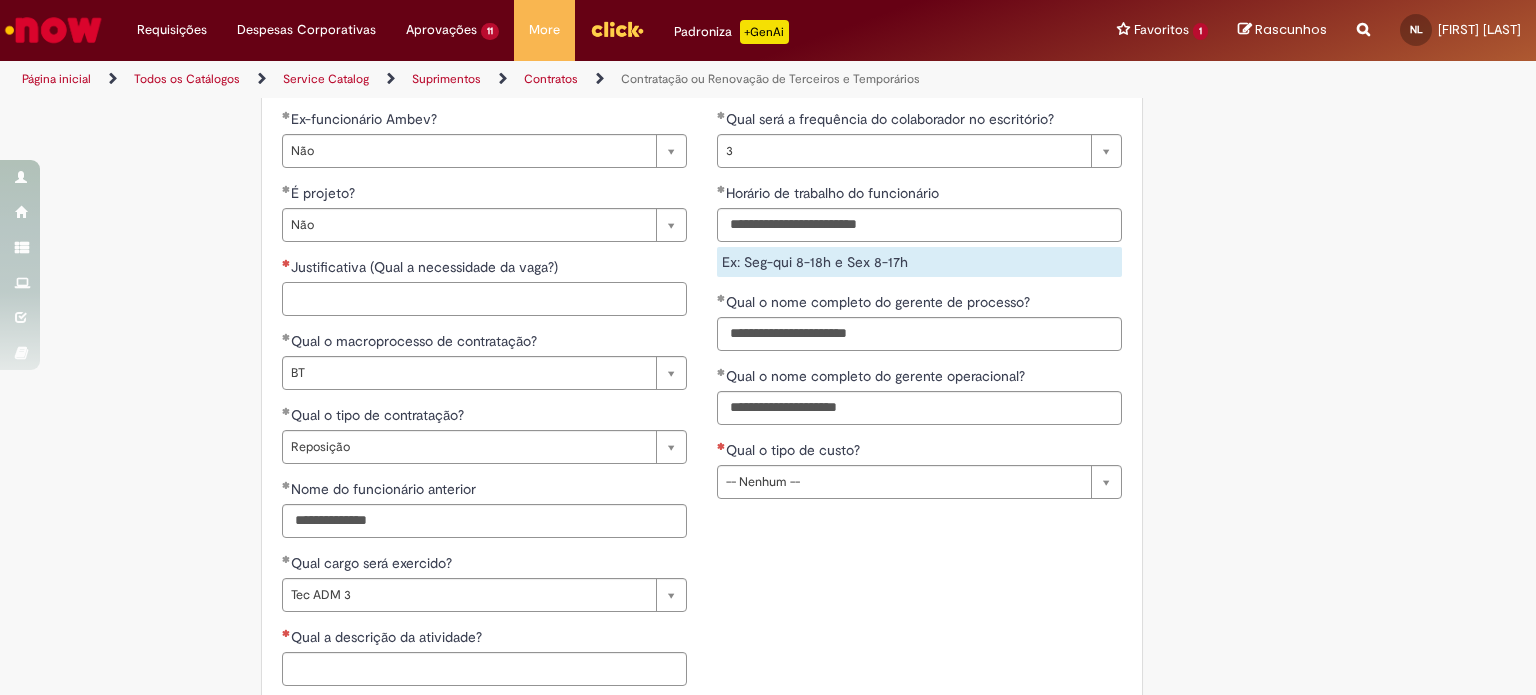 click on "Justificativa (Qual a necessidade da vaga?)" at bounding box center (484, 299) 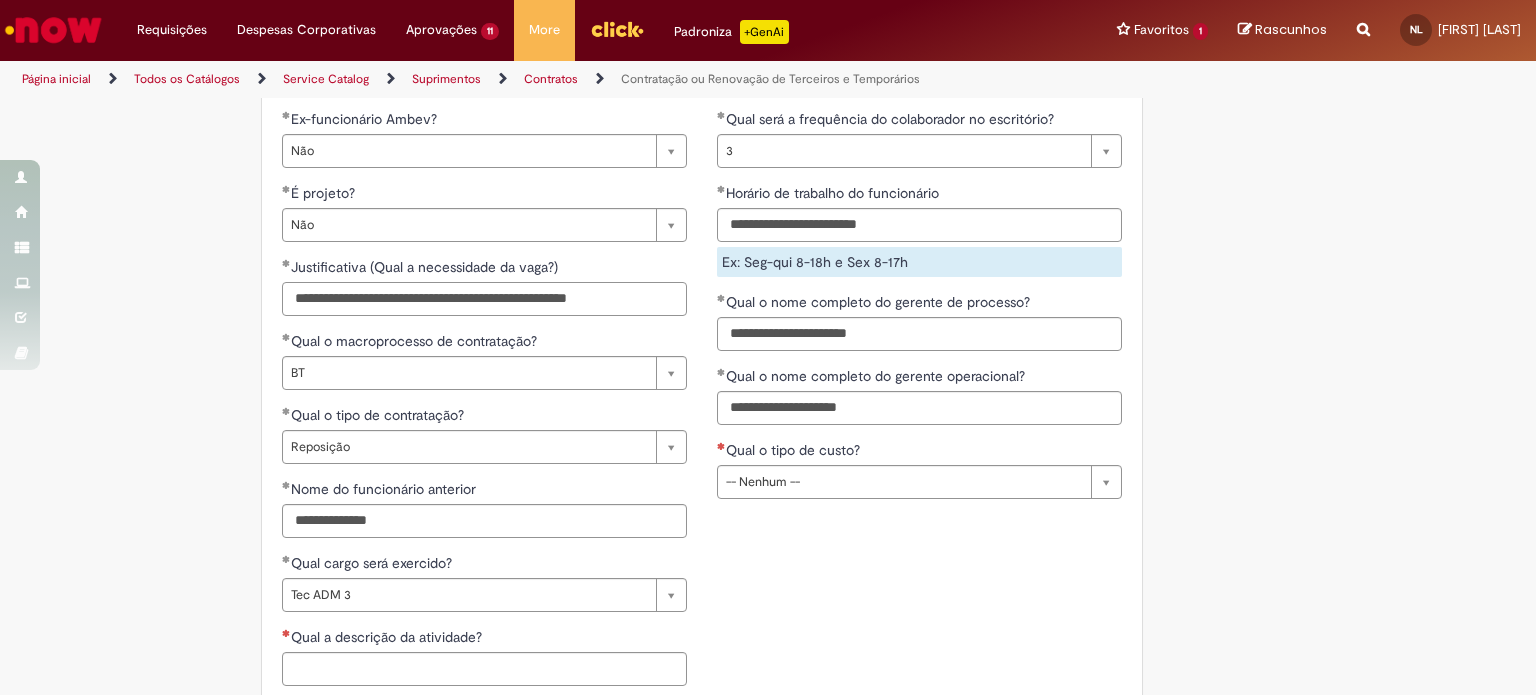 type on "**********" 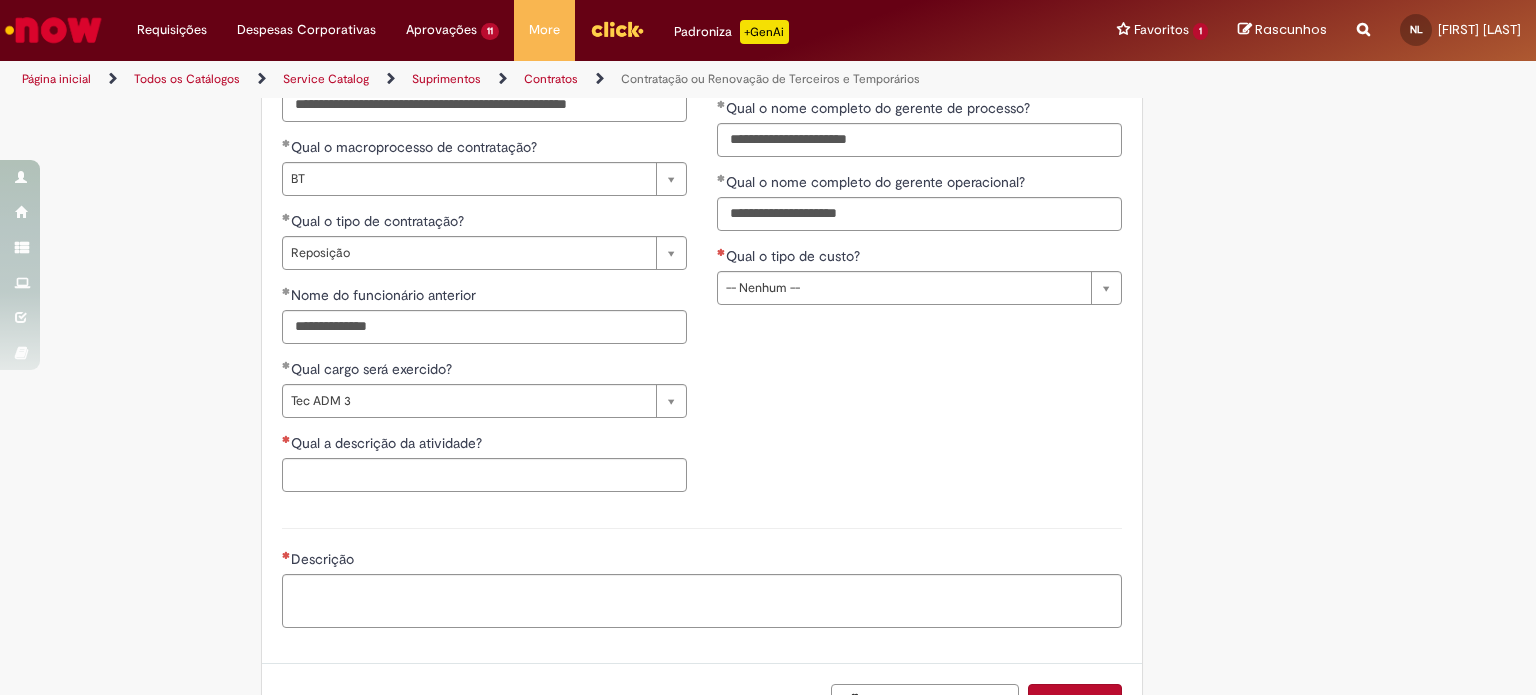 scroll, scrollTop: 1800, scrollLeft: 0, axis: vertical 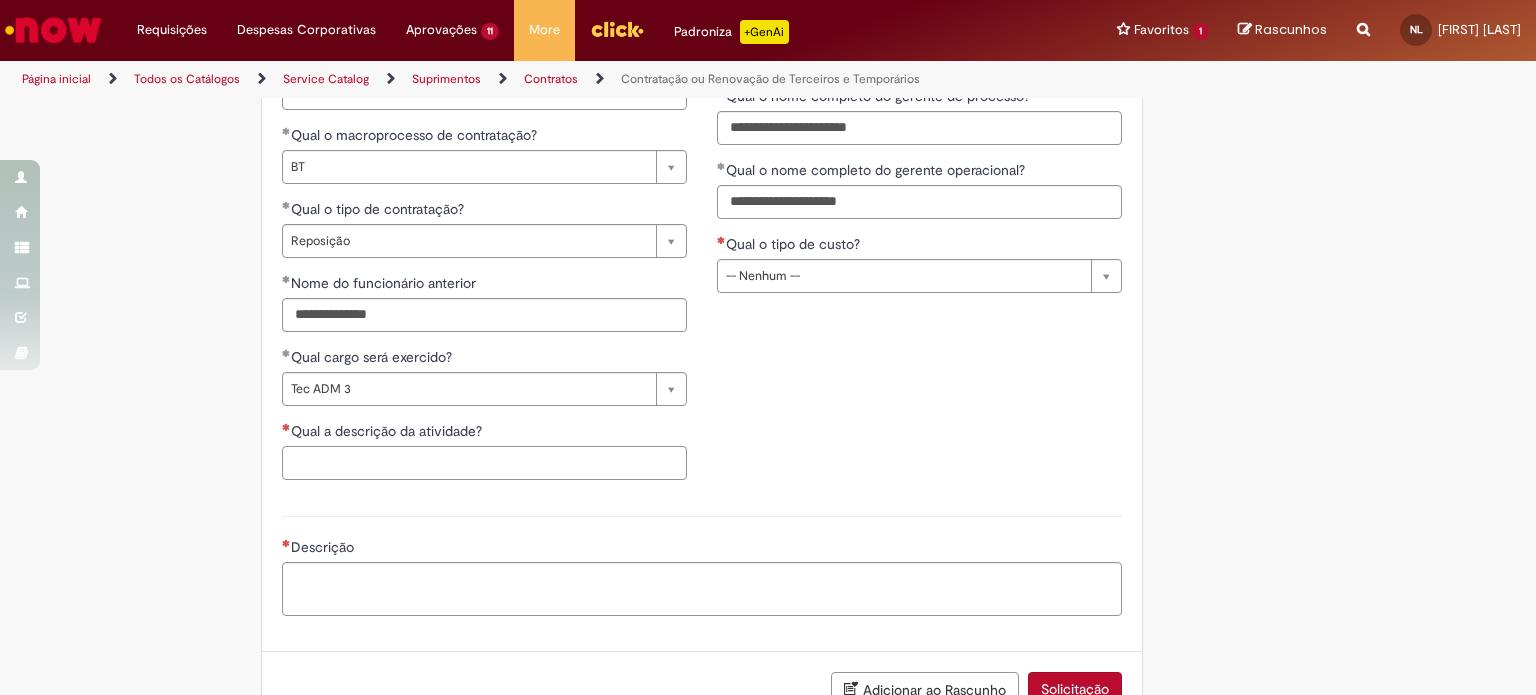 click on "Qual a descrição da atividade?" at bounding box center [484, 463] 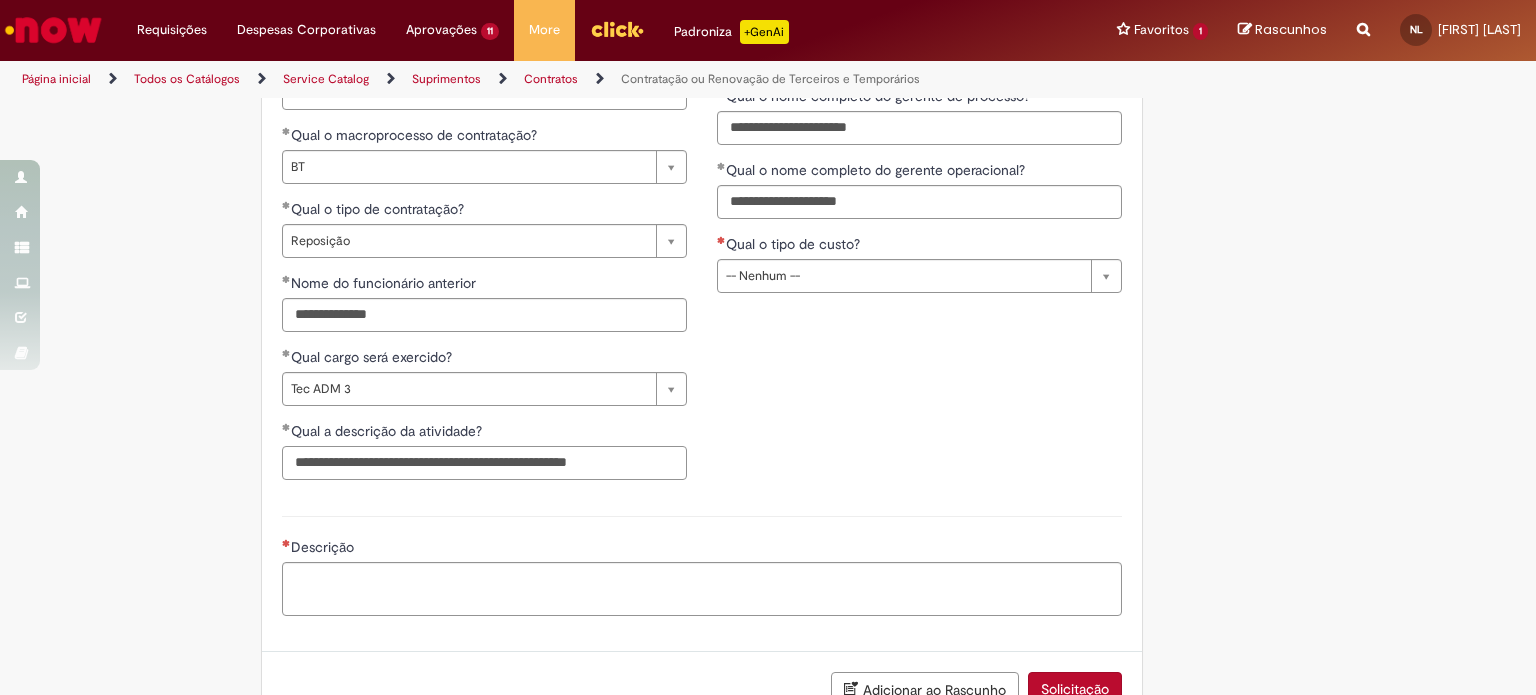 type on "**********" 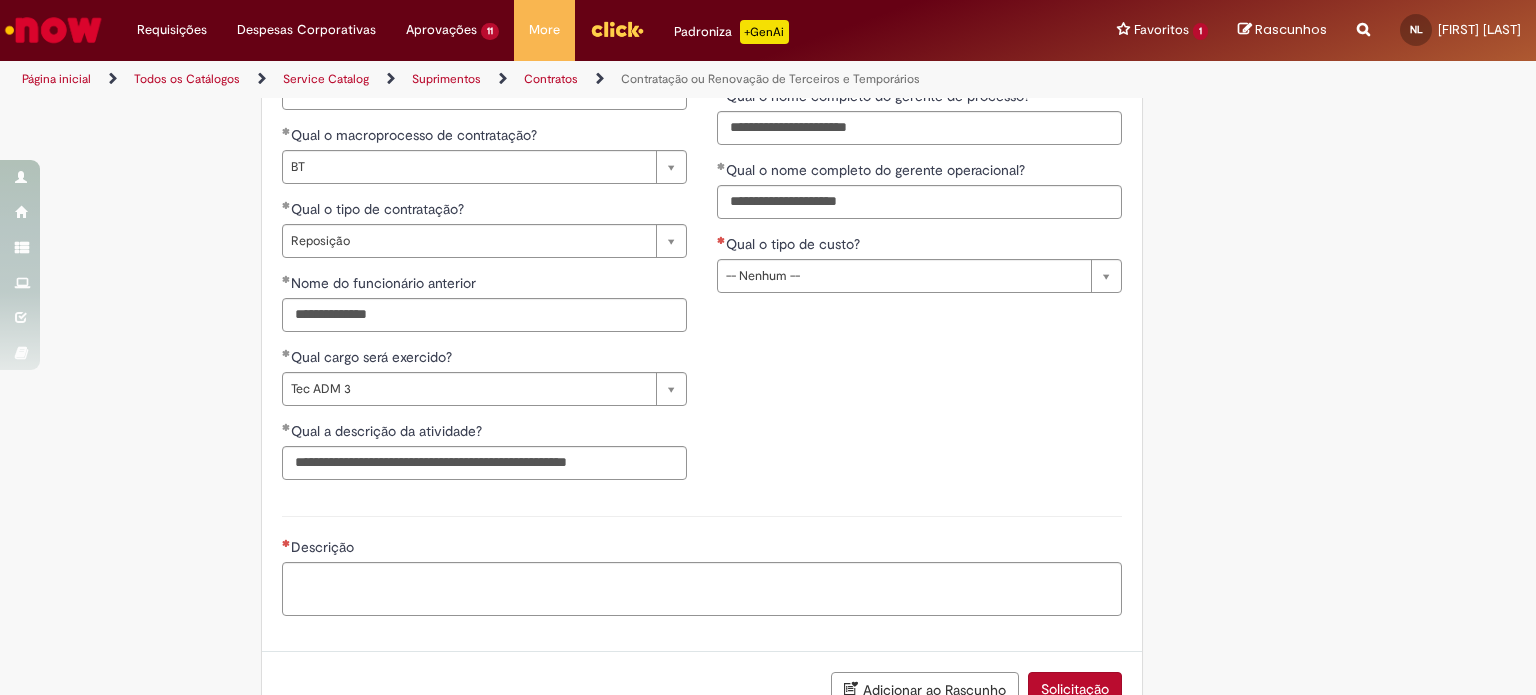 click on "**********" at bounding box center [702, 162] 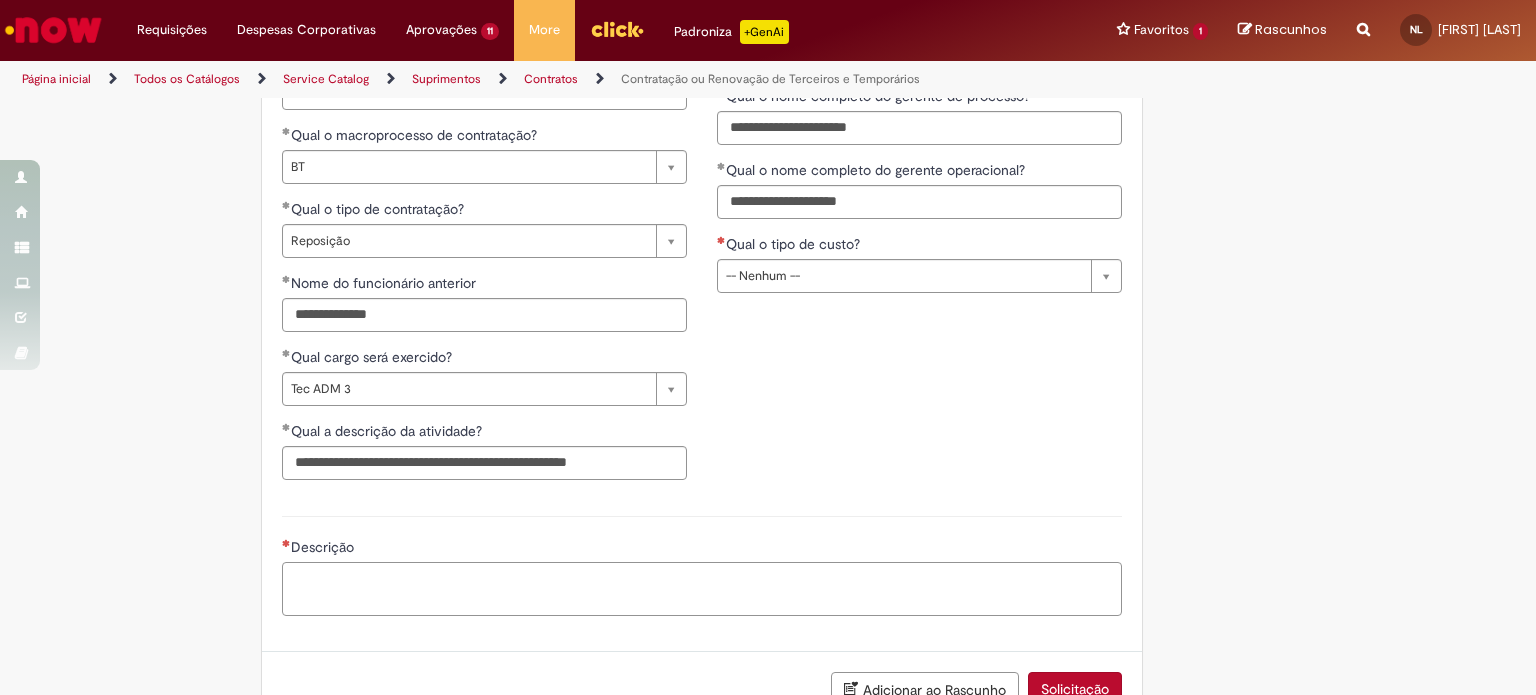 click on "Descrição" at bounding box center (702, 589) 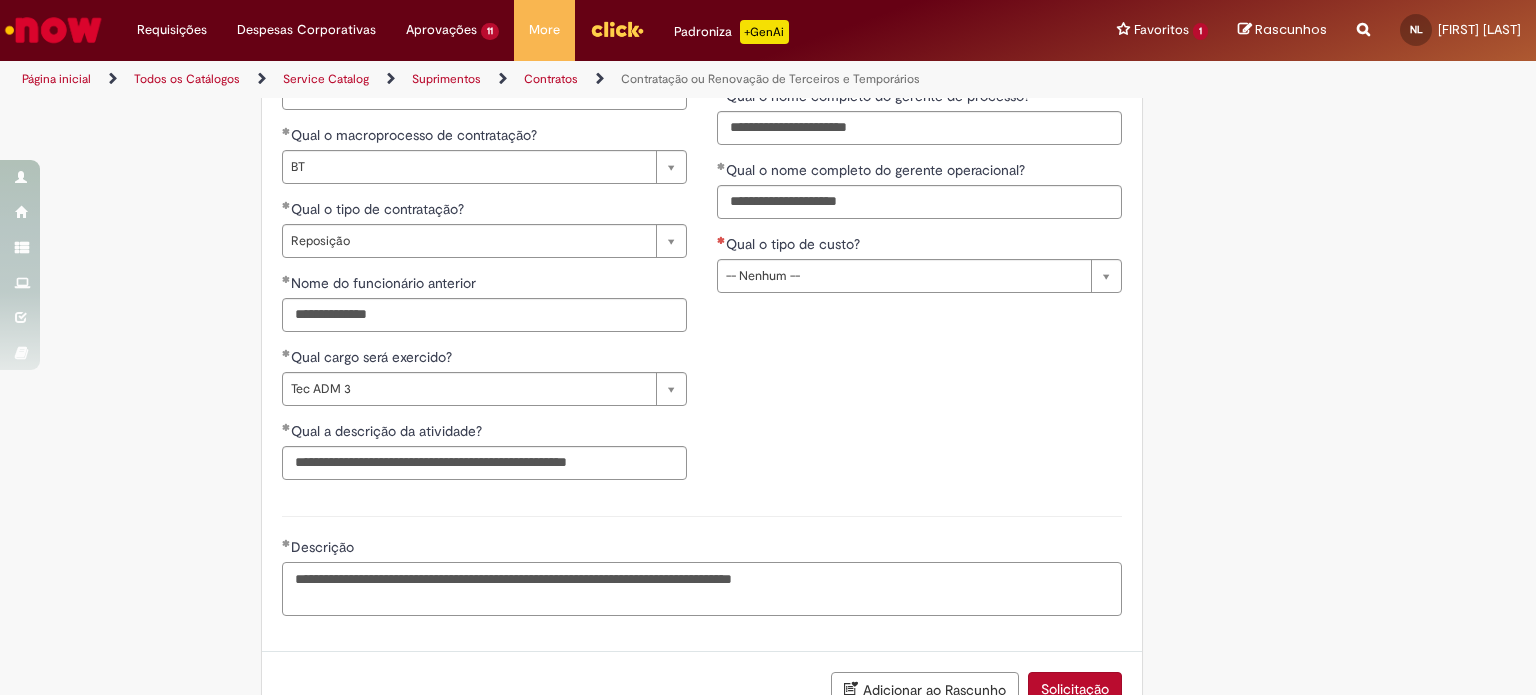 type on "**********" 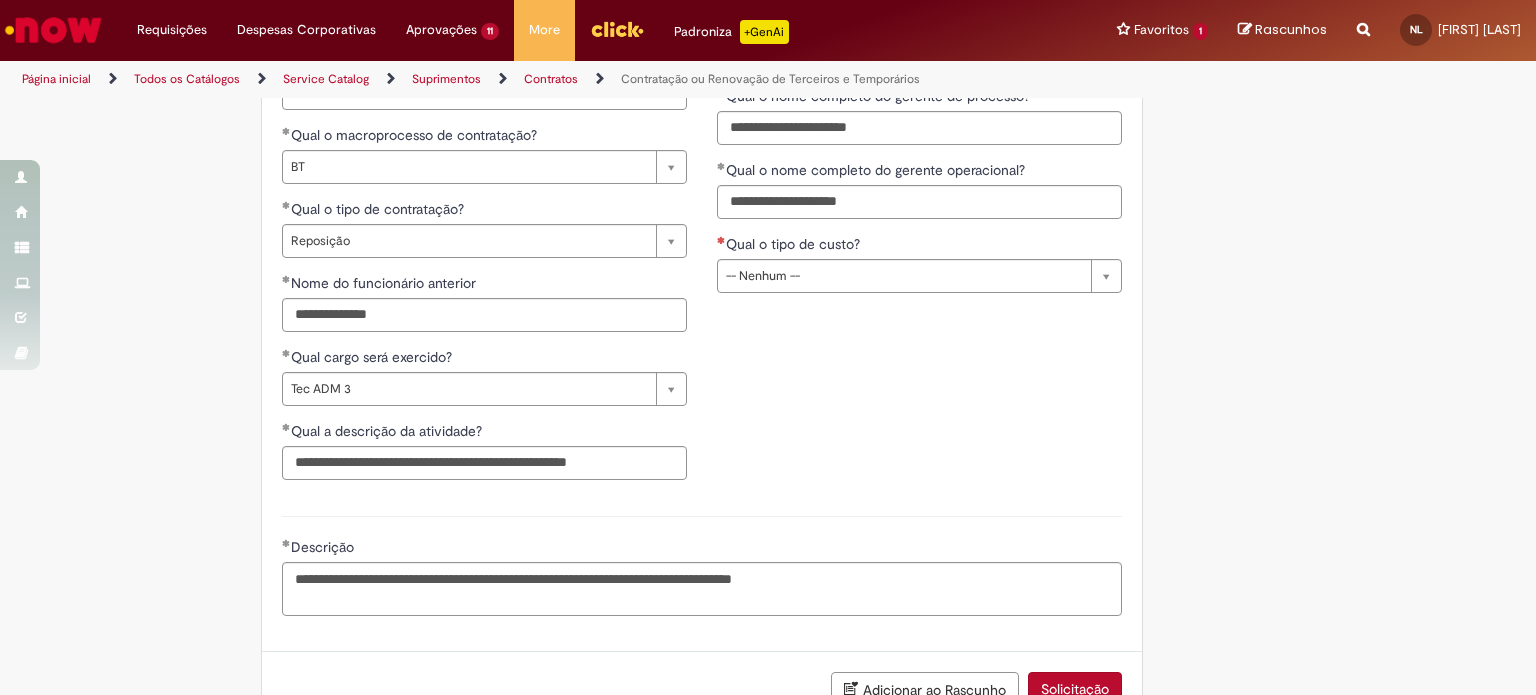click on "Adicionar a Favoritos
Contratação ou Renovação de Terceiros e Temporários
Oferta destinada para contratar terceiros e temporários.
Oferta destinada à   contratação ou renovação de terceiros e temporários alocados no CSC.
Fluxos contemplados: Os processos abrangem os fluxos do  CSC  e  Aurora , cada um com diferentes aprovadores, automaticamente direcionados conforme a seleção do campo "Natureza da Contratação".
Opções de contratação disponíveis:
Novas Posições  (obrigatório anexar a aprovação do facilitador de OBZ do MP correspondente)
Reposição
Extensão
Após a aprovação interna pela Ambev, inicia-se a fase de contratação, na qual  o gestor assume a responsabilidade de conduzir o processo junto à agência  (Maior RH ou Robert Half), com o contato sendo realizado por e-mail.
Após a contratação
**" at bounding box center (768, -432) 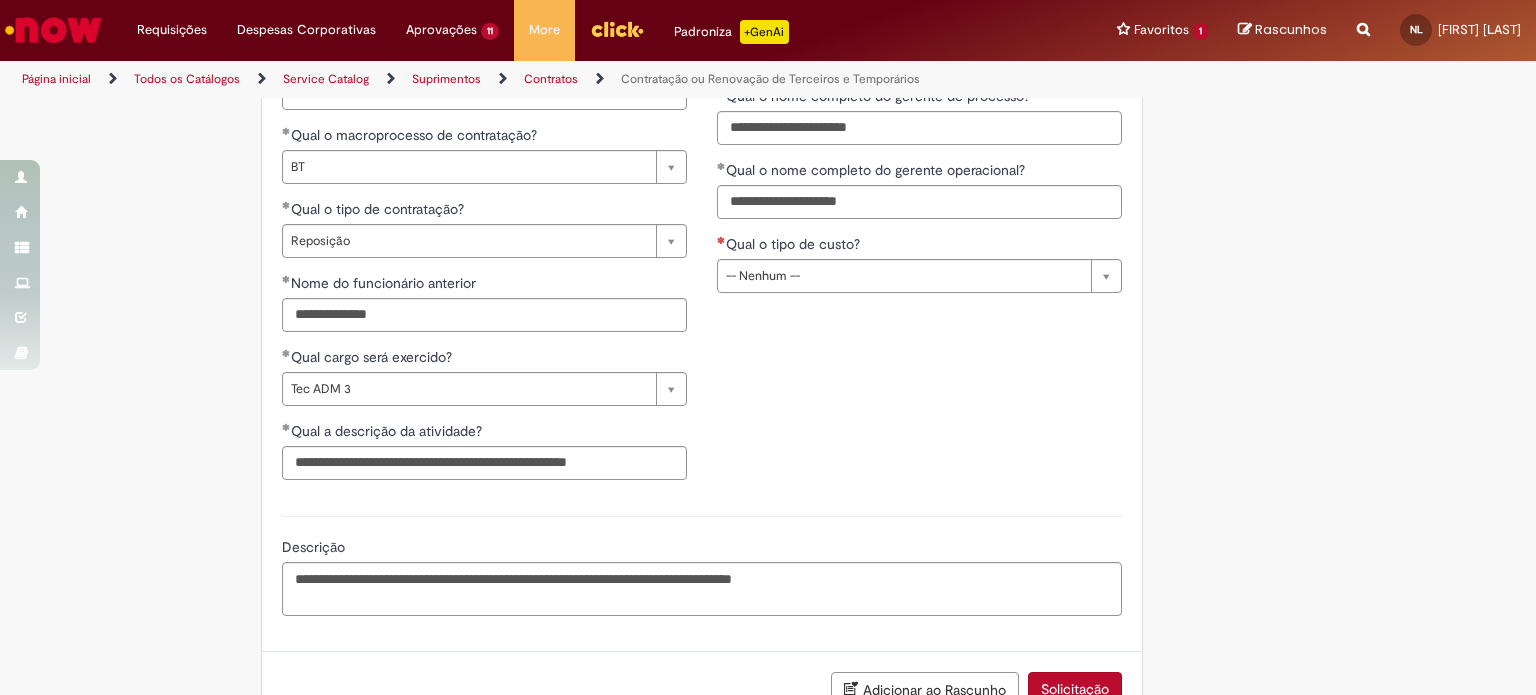 scroll, scrollTop: 1967, scrollLeft: 0, axis: vertical 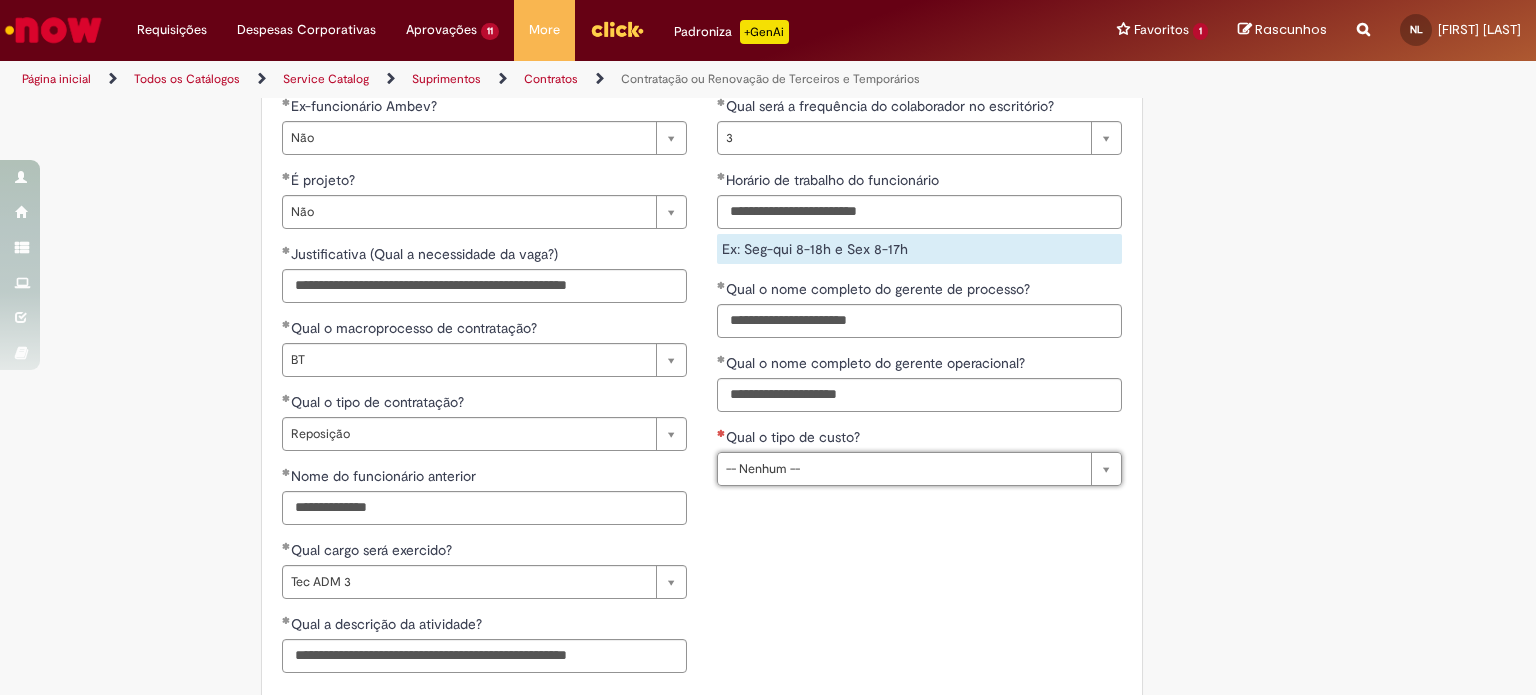 drag, startPoint x: 1527, startPoint y: 497, endPoint x: 1530, endPoint y: 386, distance: 111.040535 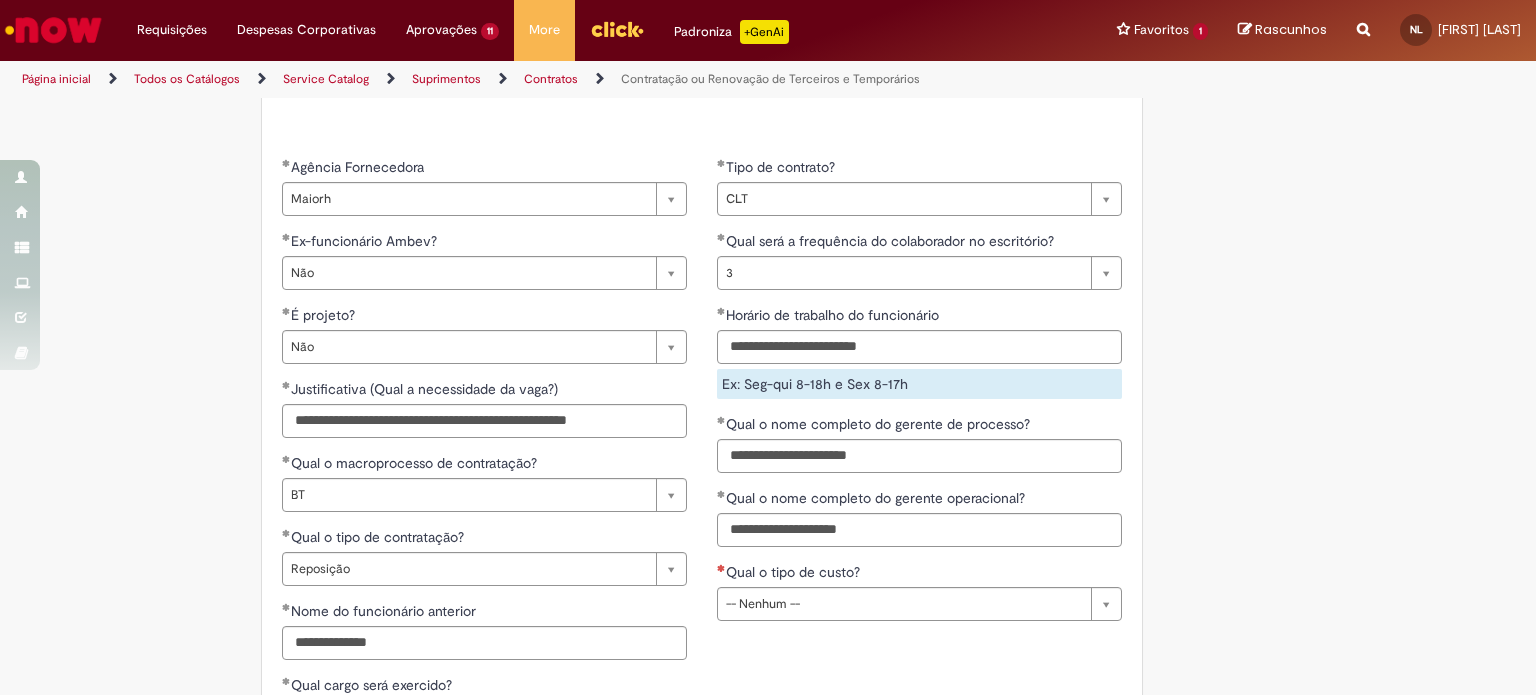 scroll, scrollTop: 1476, scrollLeft: 0, axis: vertical 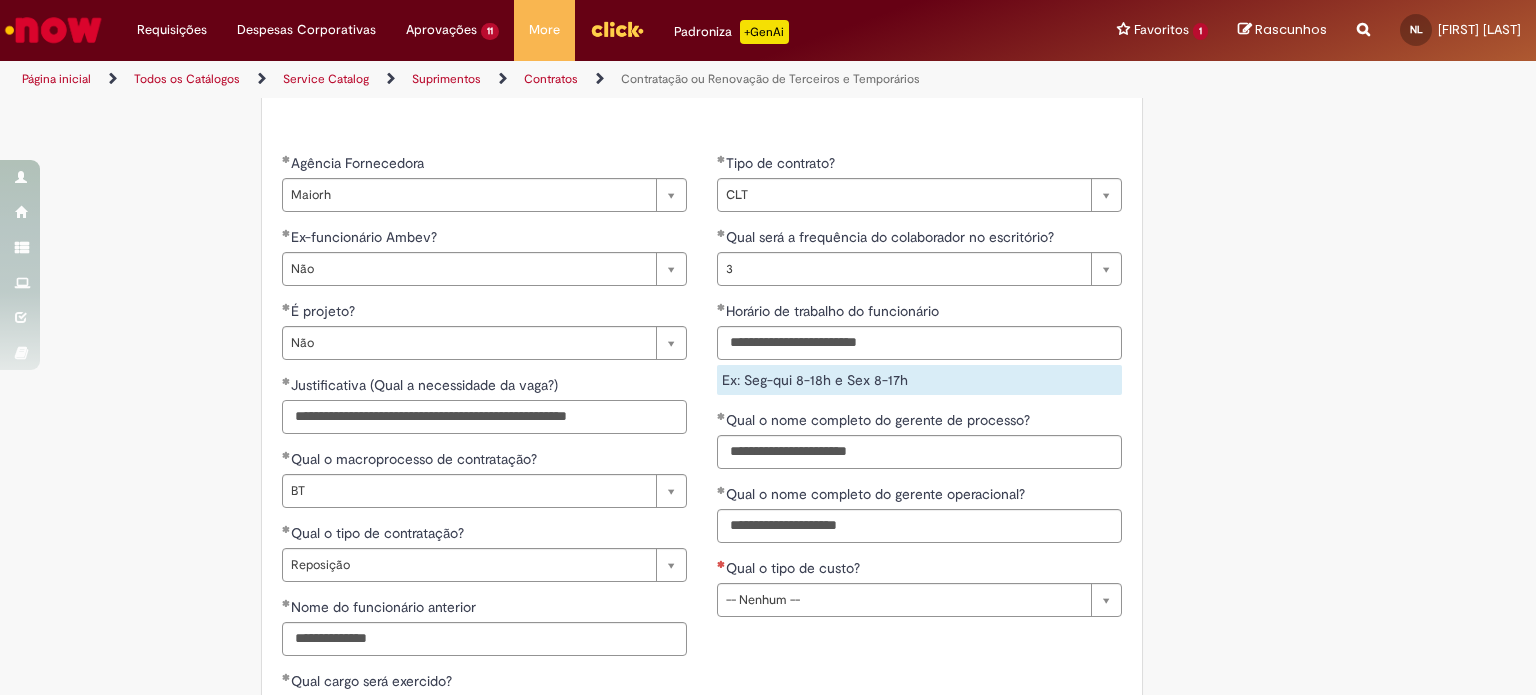 drag, startPoint x: 662, startPoint y: 434, endPoint x: 240, endPoint y: 421, distance: 422.2002 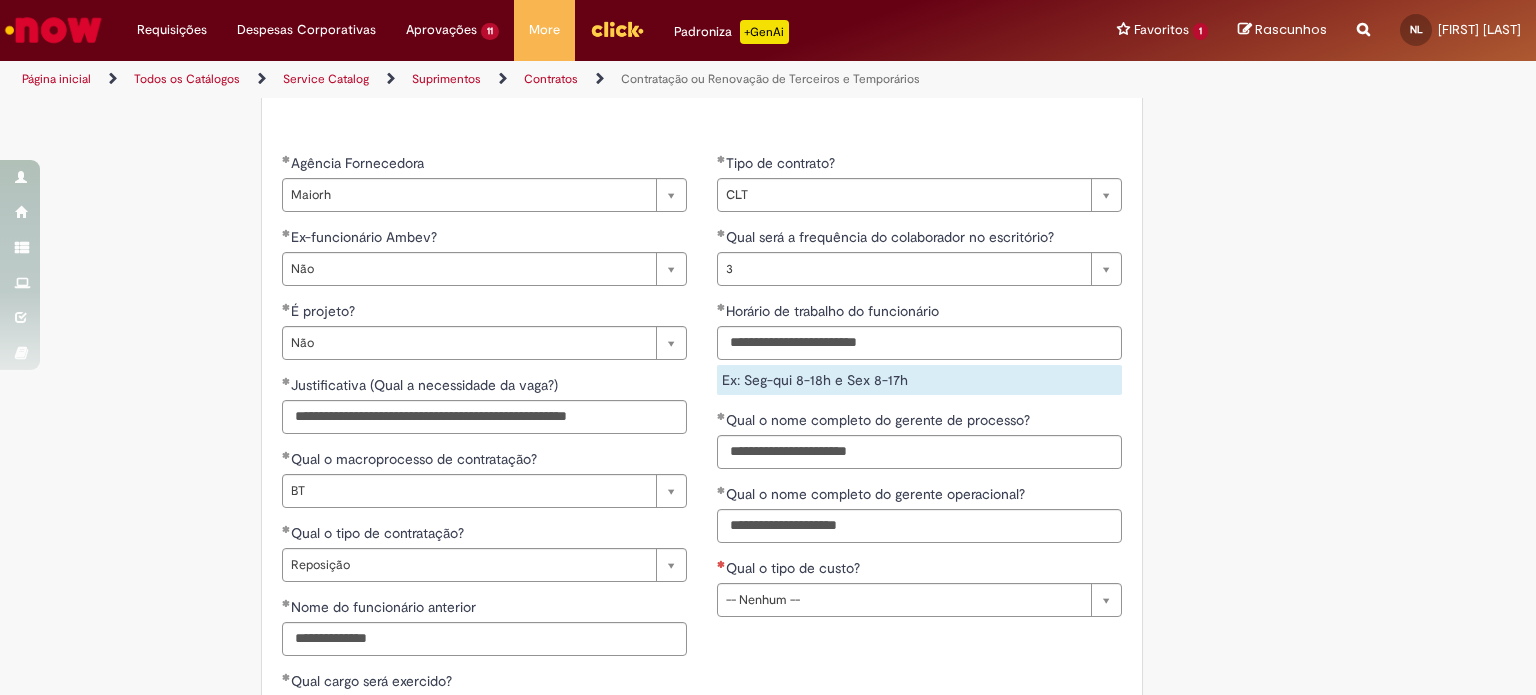 click on "Adicionar a Favoritos
Contratação ou Renovação de Terceiros e Temporários
Oferta destinada para contratar terceiros e temporários.
Oferta destinada à   contratação ou renovação de terceiros e temporários alocados no CSC.
Fluxos contemplados: Os processos abrangem os fluxos do  CSC  e  Aurora , cada um com diferentes aprovadores, automaticamente direcionados conforme a seleção do campo "Natureza da Contratação".
Opções de contratação disponíveis:
Novas Posições  (obrigatório anexar a aprovação do facilitador de OBZ do MP correspondente)
Reposição
Extensão
Após a aprovação interna pela Ambev, inicia-se a fase de contratação, na qual  o gestor assume a responsabilidade de conduzir o processo junto à agência  (Maior RH ou Robert Half), com o contato sendo realizado por e-mail.
Após a contratação
**" at bounding box center (768, -108) 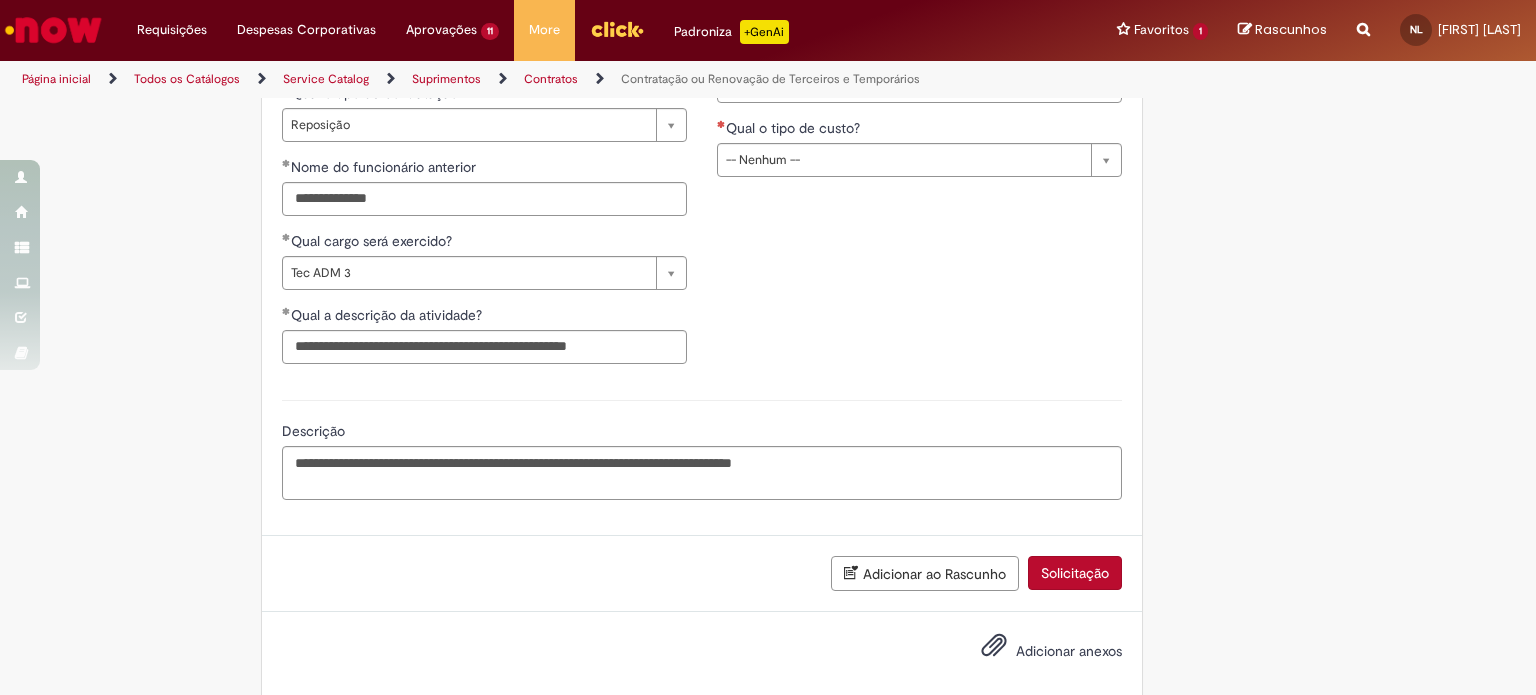 scroll, scrollTop: 1948, scrollLeft: 0, axis: vertical 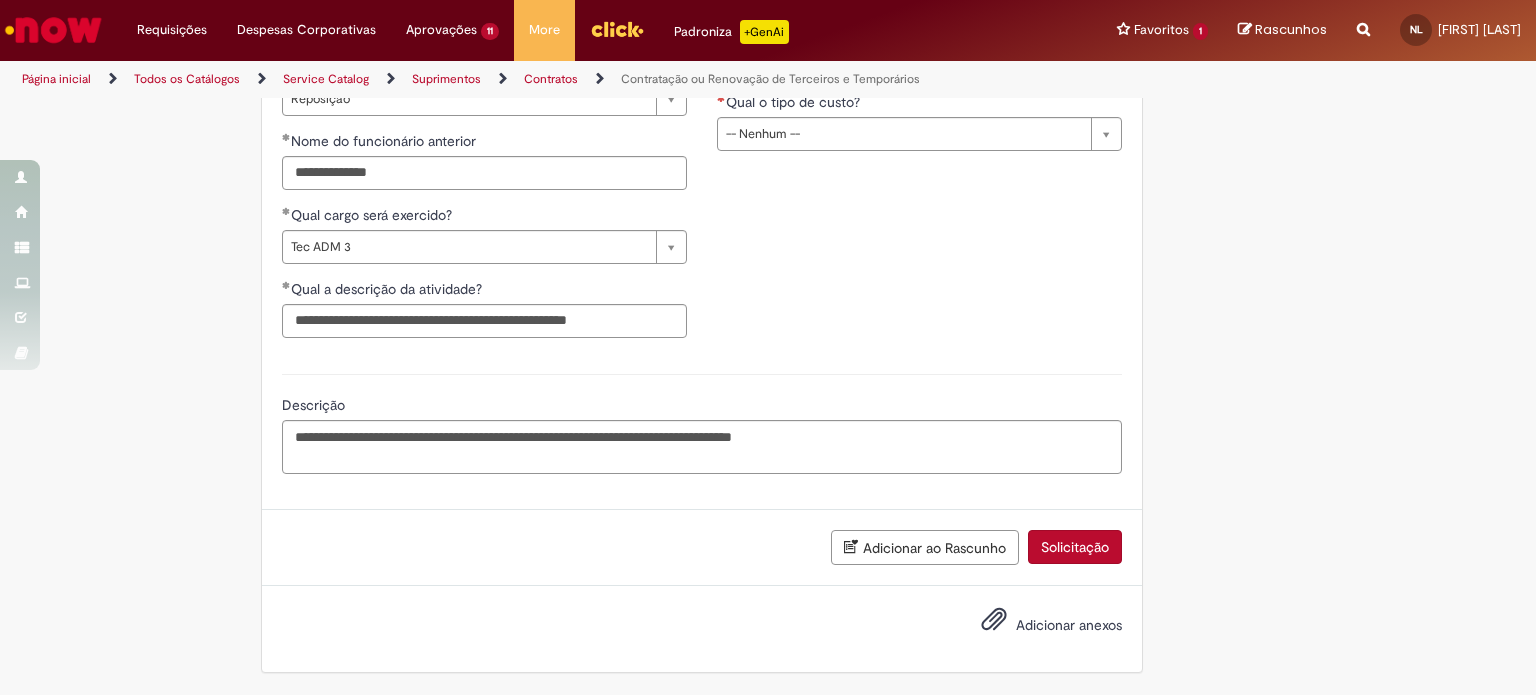 click on "Tire dúvidas com LupiAssist    +GenAI
Oi! Eu sou LupiAssist, uma Inteligência Artificial Generativa em constante aprendizado   Meu conteúdo é monitorado para trazer uma melhor experiência
Dúvidas comuns:
Só mais um instante, estou consultando nossas bases de conhecimento  e escrevendo a melhor resposta pra você!
Title
Lorem ipsum dolor sit amet    Fazer uma nova pergunta
Gerei esta resposta utilizando IA Generativa em conjunto com os nossos padrões. Em caso de divergência, os documentos oficiais prevalecerão.
Saiba mais em:
Ou ligue para:
E aí, te ajudei?
Sim, obrigado!" at bounding box center (768, -574) 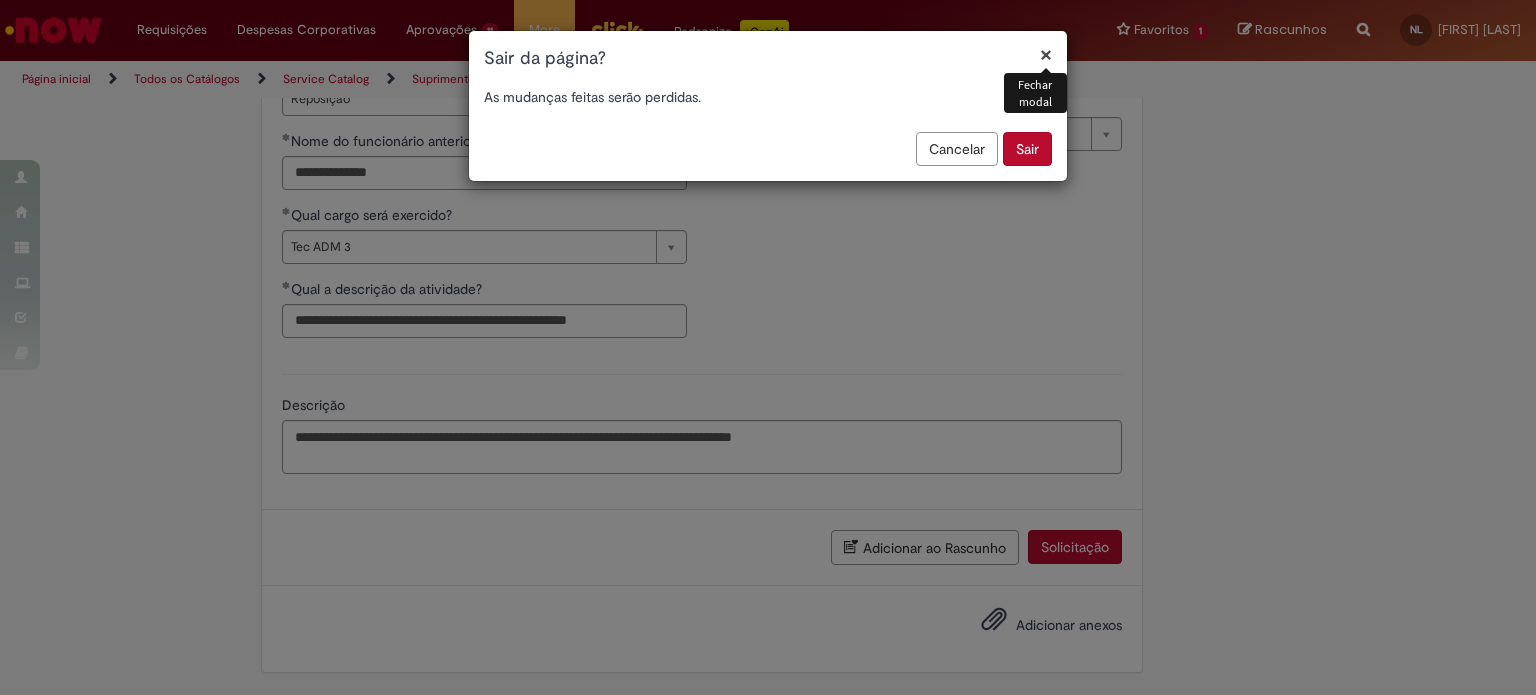 click on "×" at bounding box center (1046, 54) 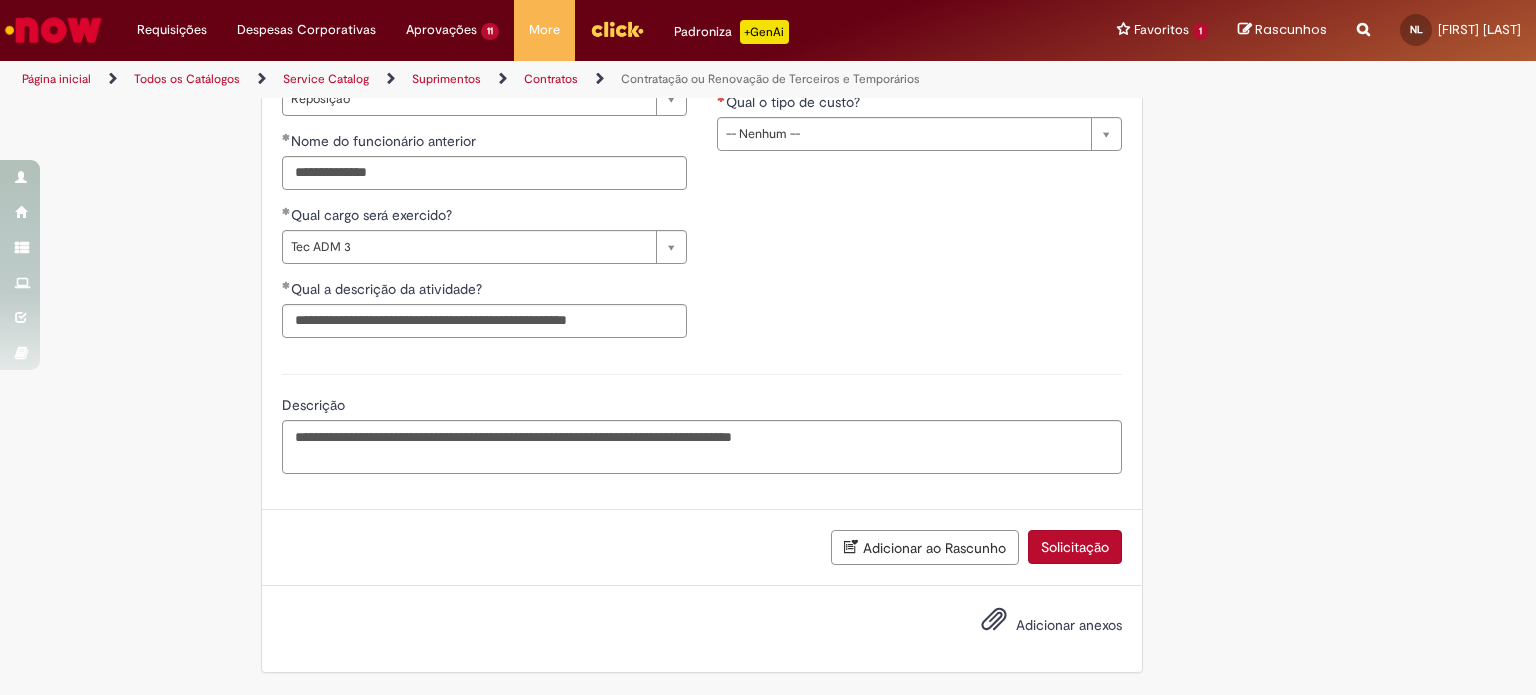 click on "Adicionar a Favoritos
Contratação ou Renovação de Terceiros e Temporários
Oferta destinada para contratar terceiros e temporários.
Oferta destinada à   contratação ou renovação de terceiros e temporários alocados no CSC.
Fluxos contemplados: Os processos abrangem os fluxos do  CSC  e  Aurora , cada um com diferentes aprovadores, automaticamente direcionados conforme a seleção do campo "Natureza da Contratação".
Opções de contratação disponíveis:
Novas Posições  (obrigatório anexar a aprovação do facilitador de OBZ do MP correspondente)
Reposição
Extensão
Após a aprovação interna pela Ambev, inicia-se a fase de contratação, na qual  o gestor assume a responsabilidade de conduzir o processo junto à agência  (Maior RH ou Robert Half), com o contato sendo realizado por e-mail.
Após a contratação
**" at bounding box center (768, -574) 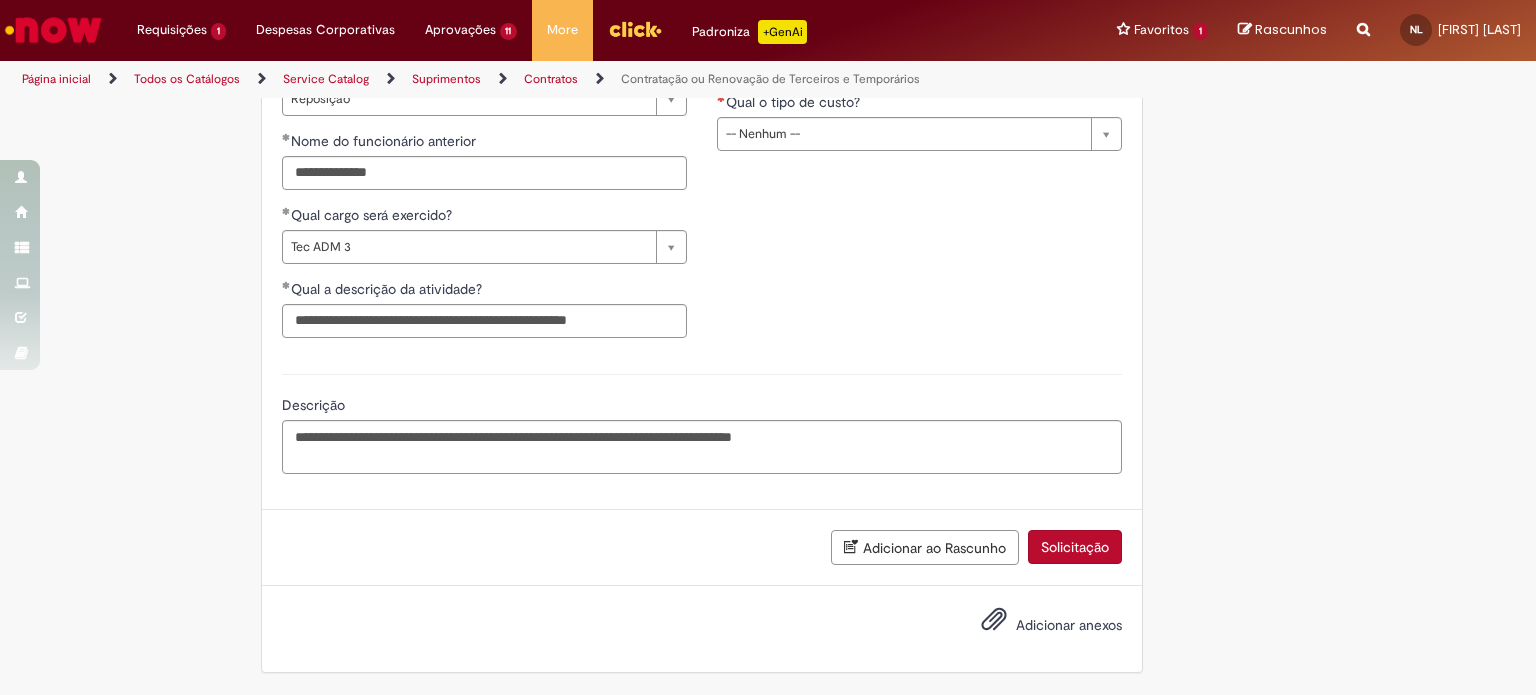 click on "Adicionar a Favoritos
Contratação ou Renovação de Terceiros e Temporários
Oferta destinada para contratar terceiros e temporários.
Oferta destinada à   contratação ou renovação de terceiros e temporários alocados no CSC.
Fluxos contemplados: Os processos abrangem os fluxos do  CSC  e  Aurora , cada um com diferentes aprovadores, automaticamente direcionados conforme a seleção do campo "Natureza da Contratação".
Opções de contratação disponíveis:
Novas Posições  (obrigatório anexar a aprovação do facilitador de OBZ do MP correspondente)
Reposição
Extensão
Após a aprovação interna pela Ambev, inicia-se a fase de contratação, na qual  o gestor assume a responsabilidade de conduzir o processo junto à agência  (Maior RH ou Robert Half), com o contato sendo realizado por e-mail.
Após a contratação
**" at bounding box center [768, -574] 